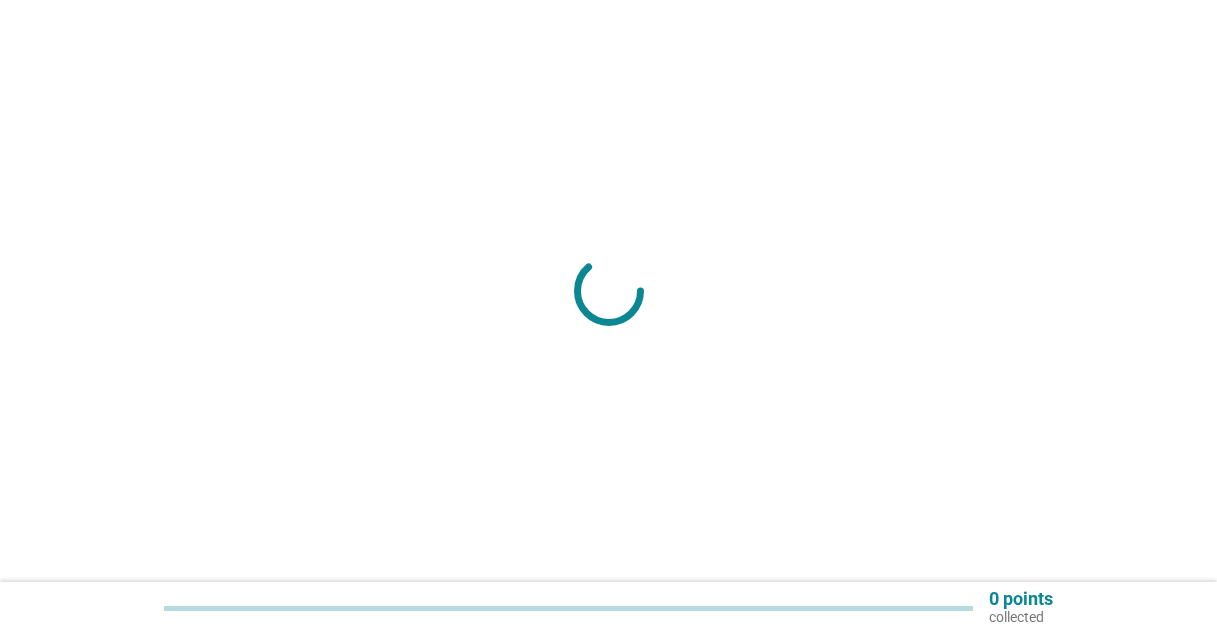 scroll, scrollTop: 0, scrollLeft: 0, axis: both 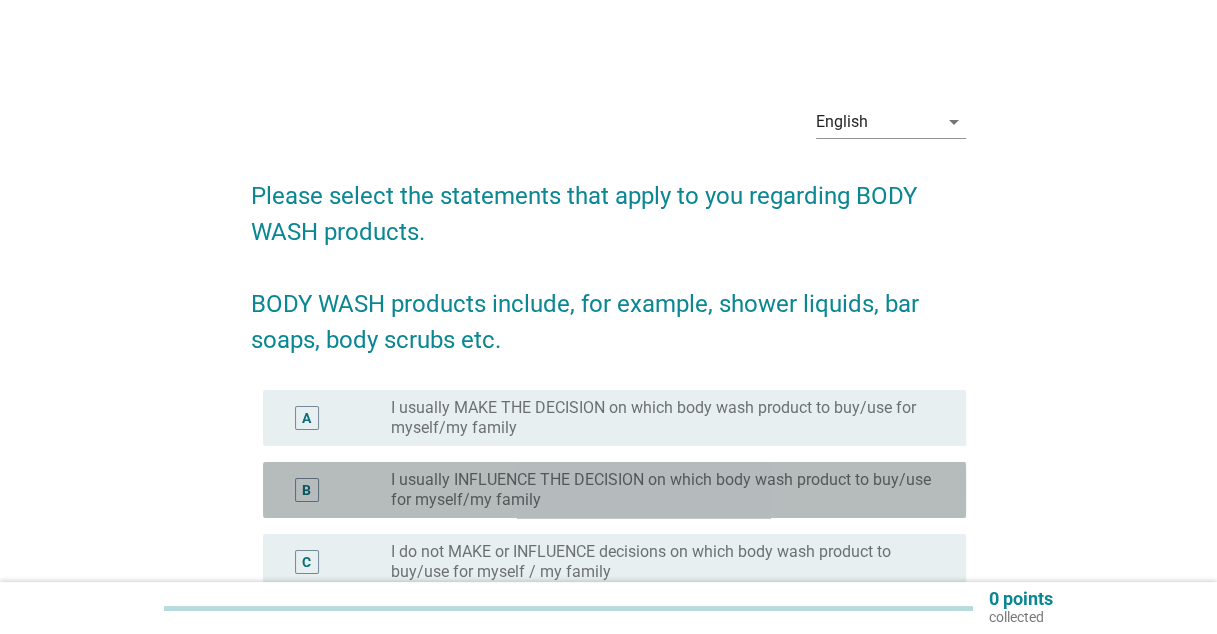 click on "I usually INFLUENCE THE DECISION on which body wash product to buy/use for myself/my family" at bounding box center (662, 490) 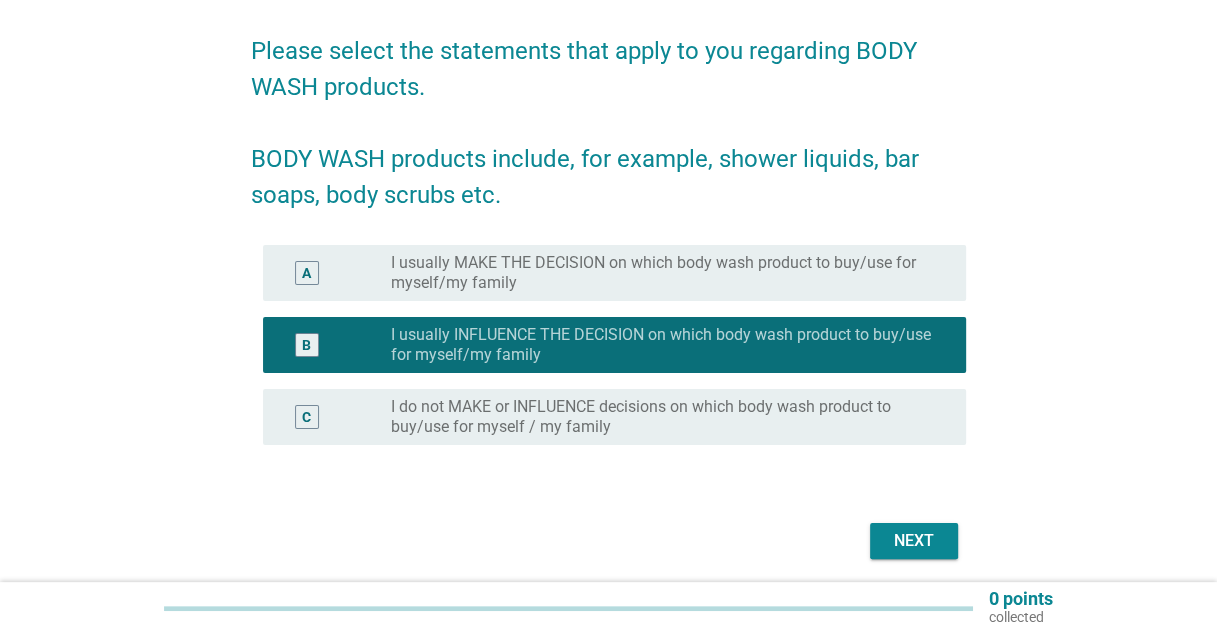 scroll, scrollTop: 217, scrollLeft: 0, axis: vertical 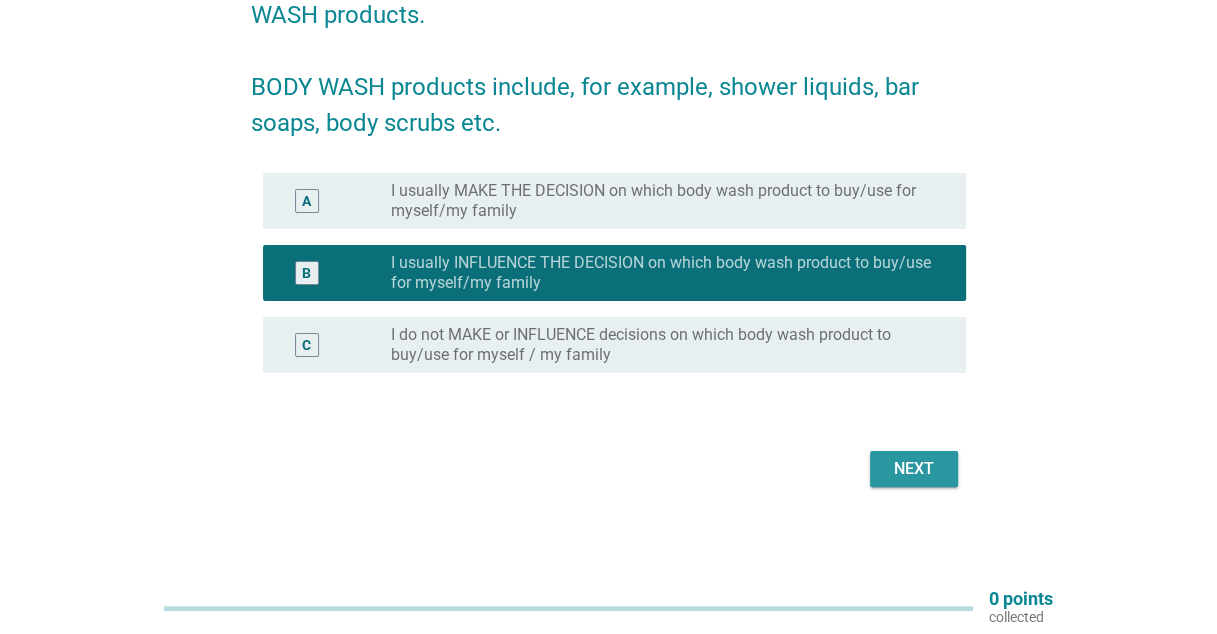 click on "Next" at bounding box center [914, 469] 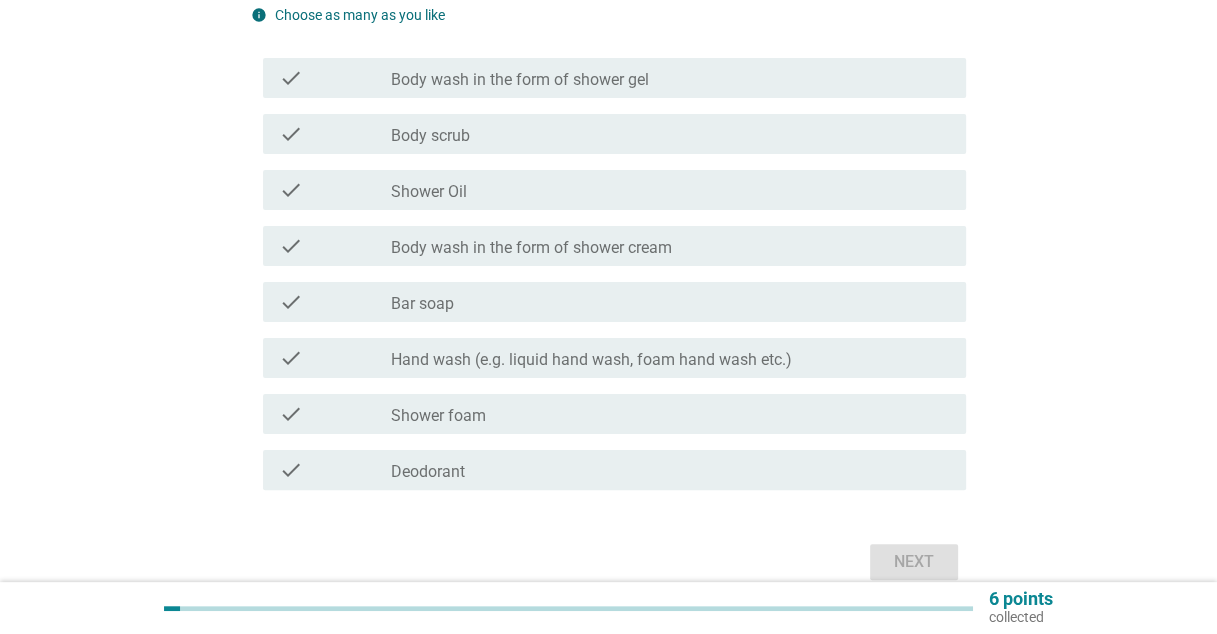 scroll, scrollTop: 0, scrollLeft: 0, axis: both 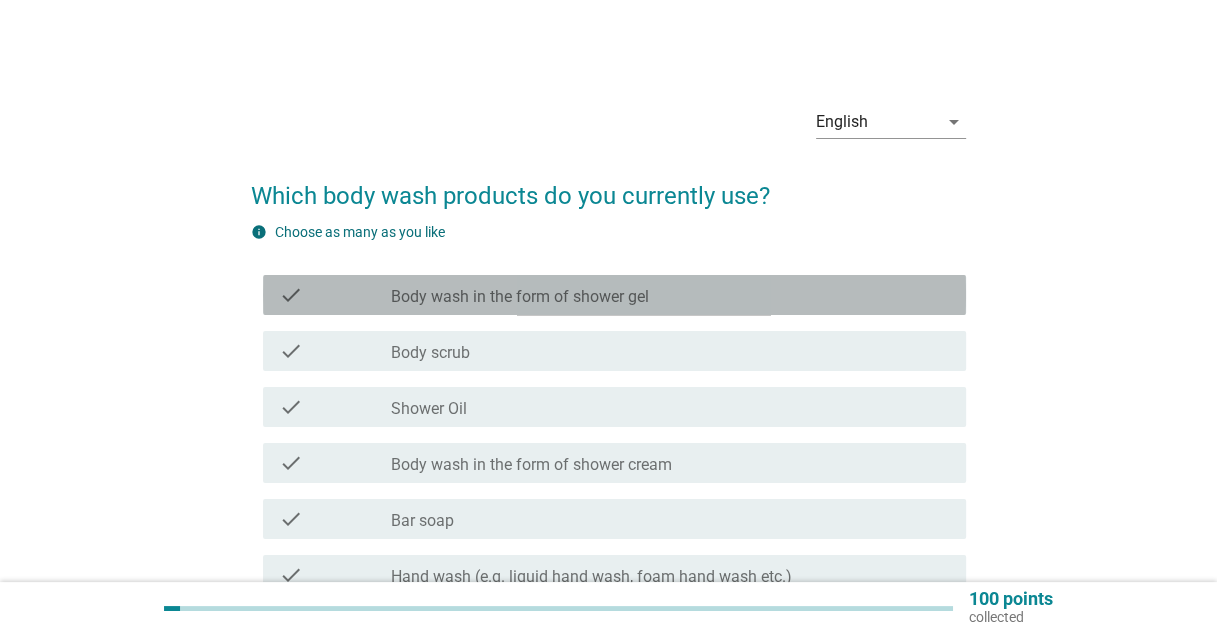 click on "Body wash in the form of shower gel" at bounding box center [520, 297] 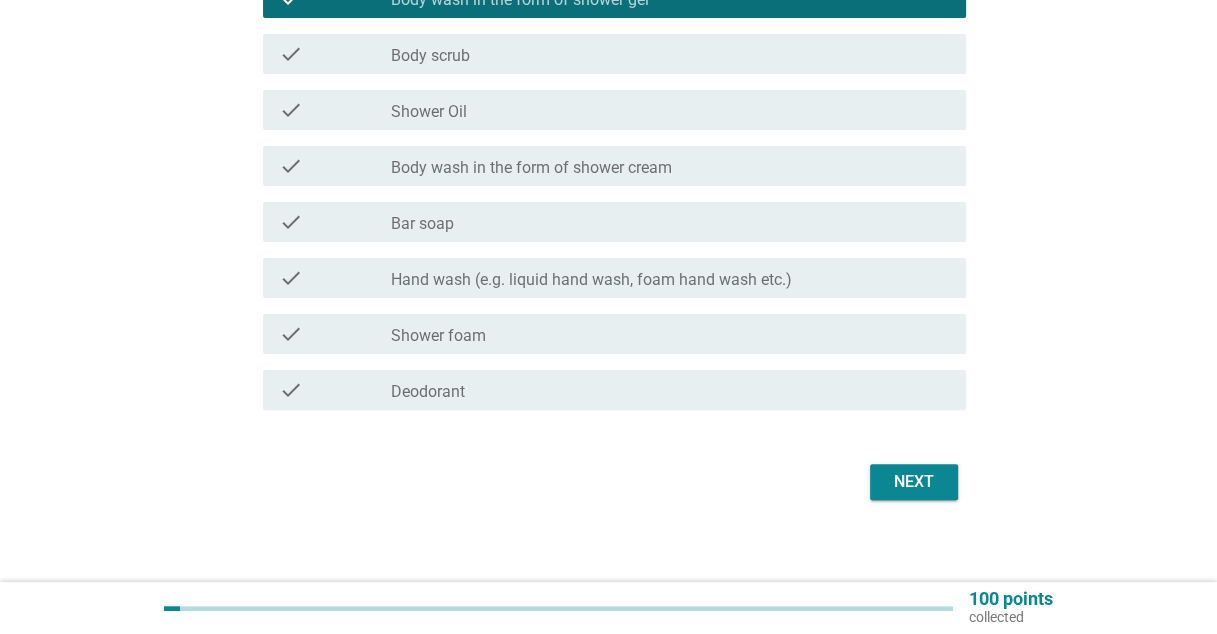 scroll, scrollTop: 300, scrollLeft: 0, axis: vertical 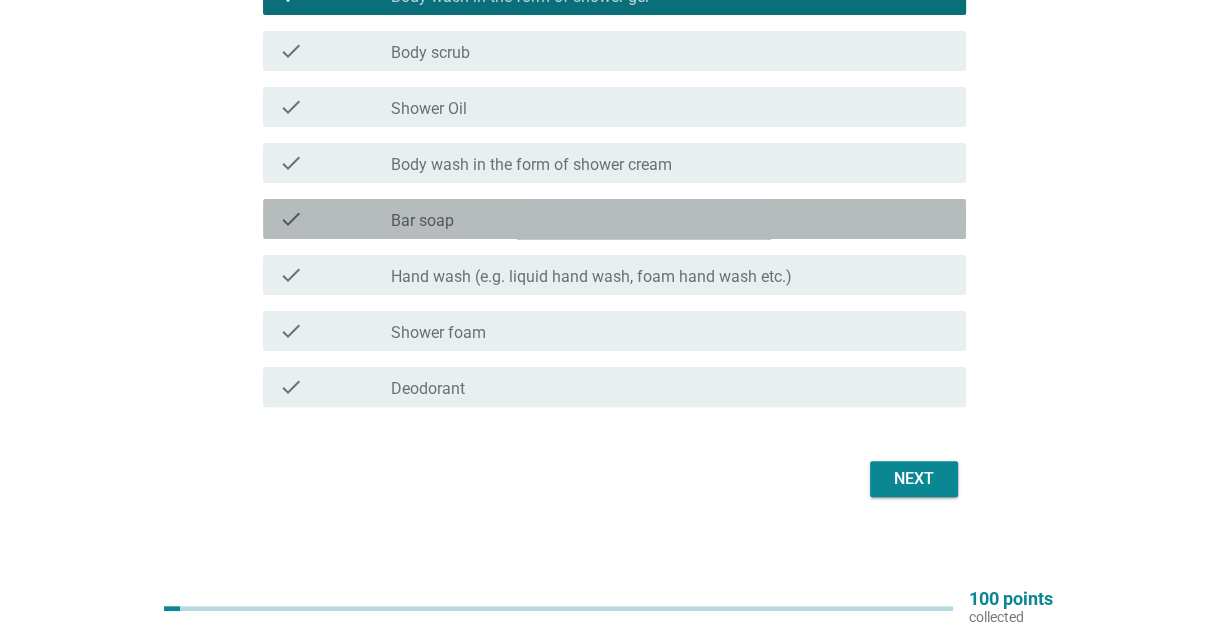 click on "check_box_outline_blank Bar soap" at bounding box center [670, 219] 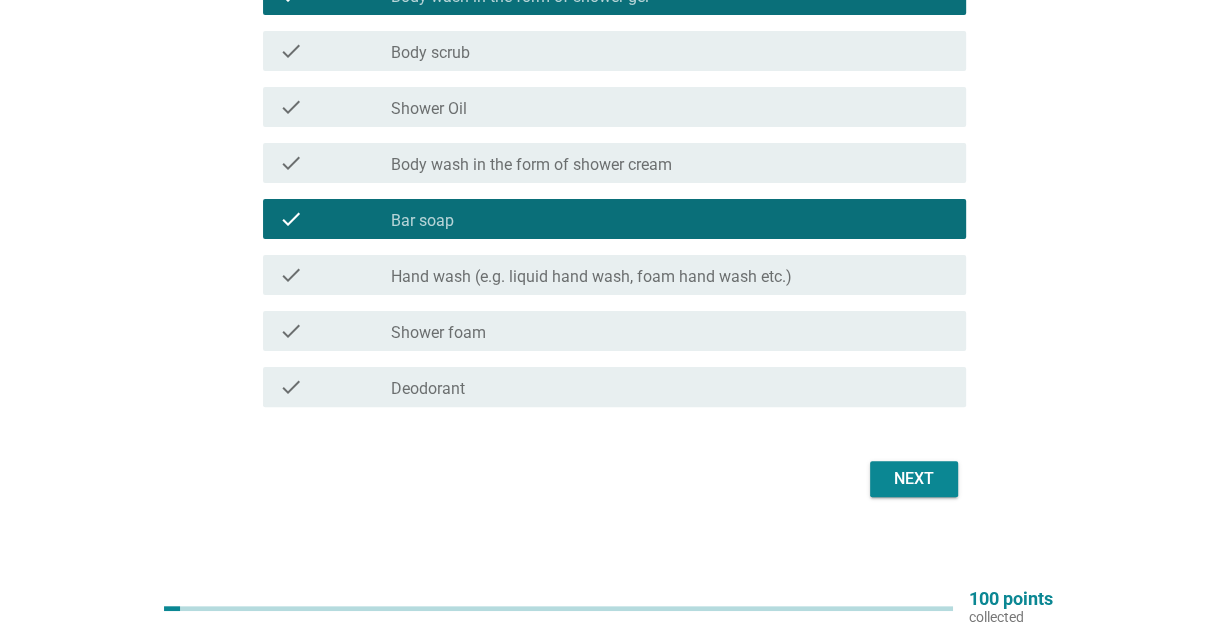 click on "Next" at bounding box center [914, 479] 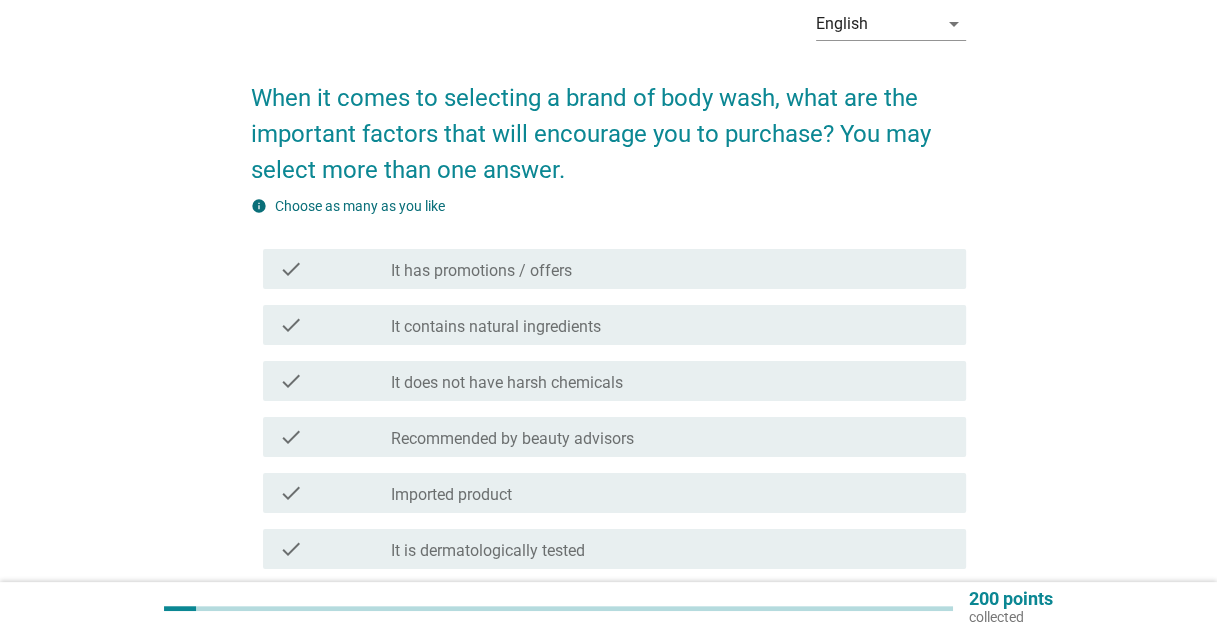 scroll, scrollTop: 100, scrollLeft: 0, axis: vertical 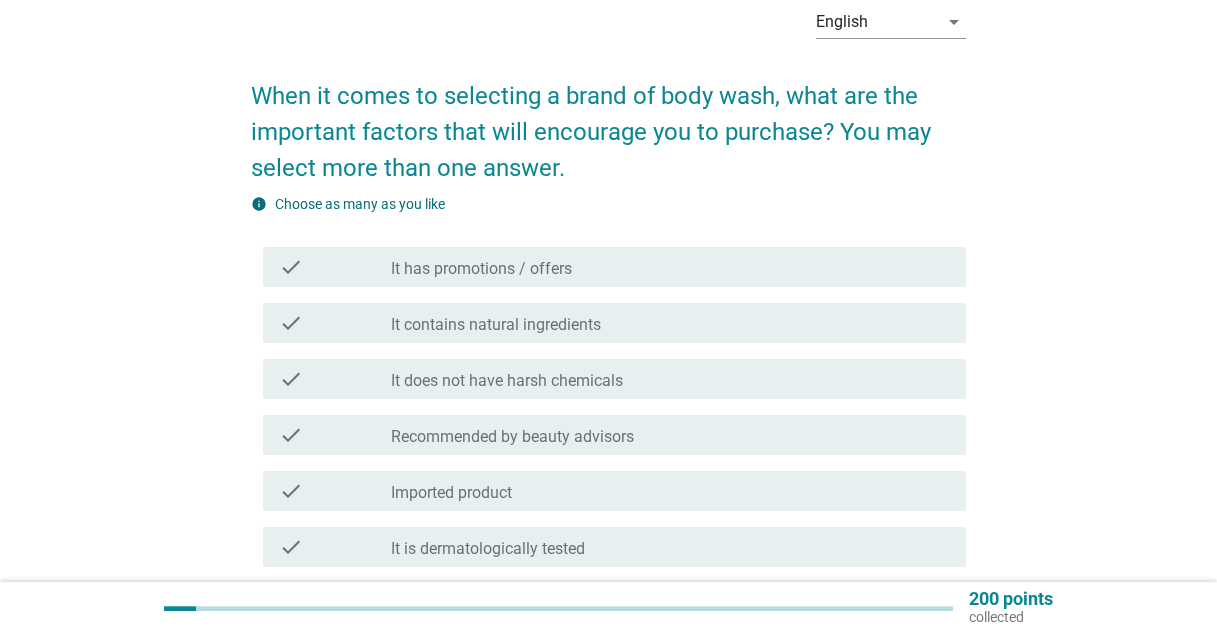 click on "check     check_box_outline_blank It has promotions / offers" at bounding box center (614, 267) 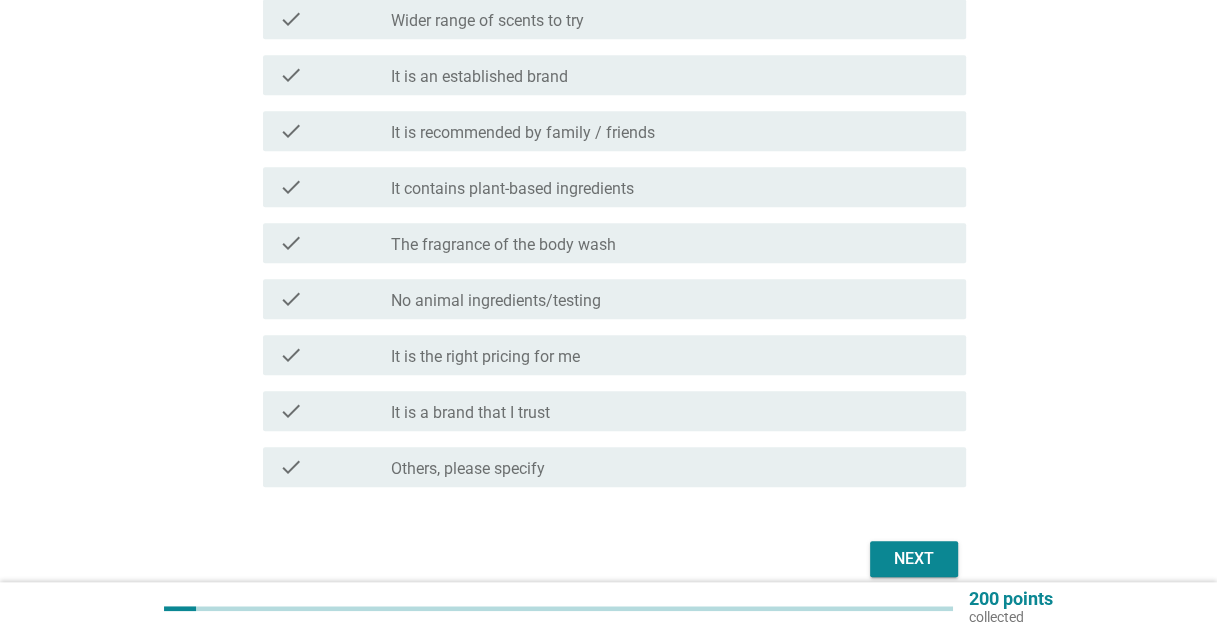 scroll, scrollTop: 1334, scrollLeft: 0, axis: vertical 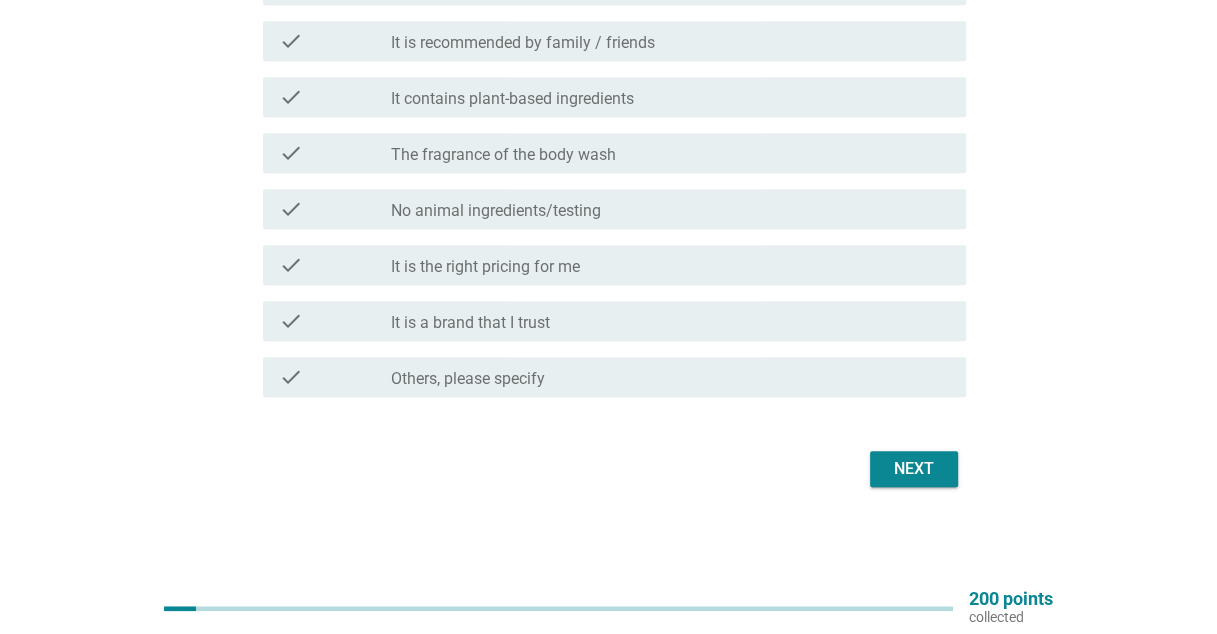 click on "Next" at bounding box center (914, 469) 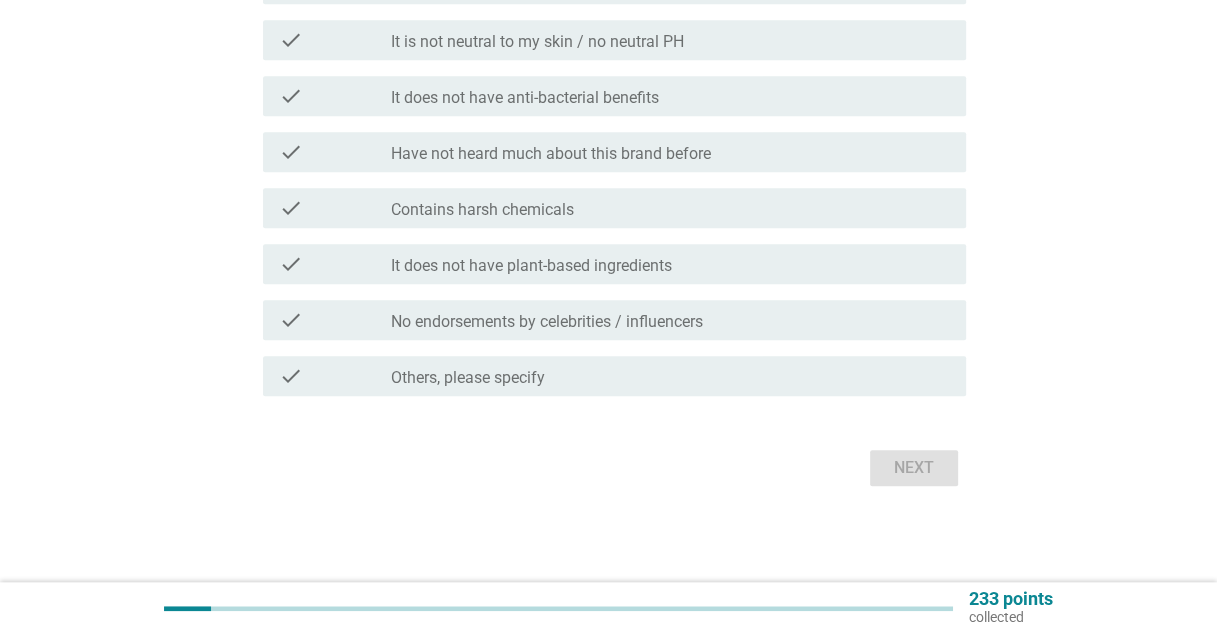 scroll, scrollTop: 0, scrollLeft: 0, axis: both 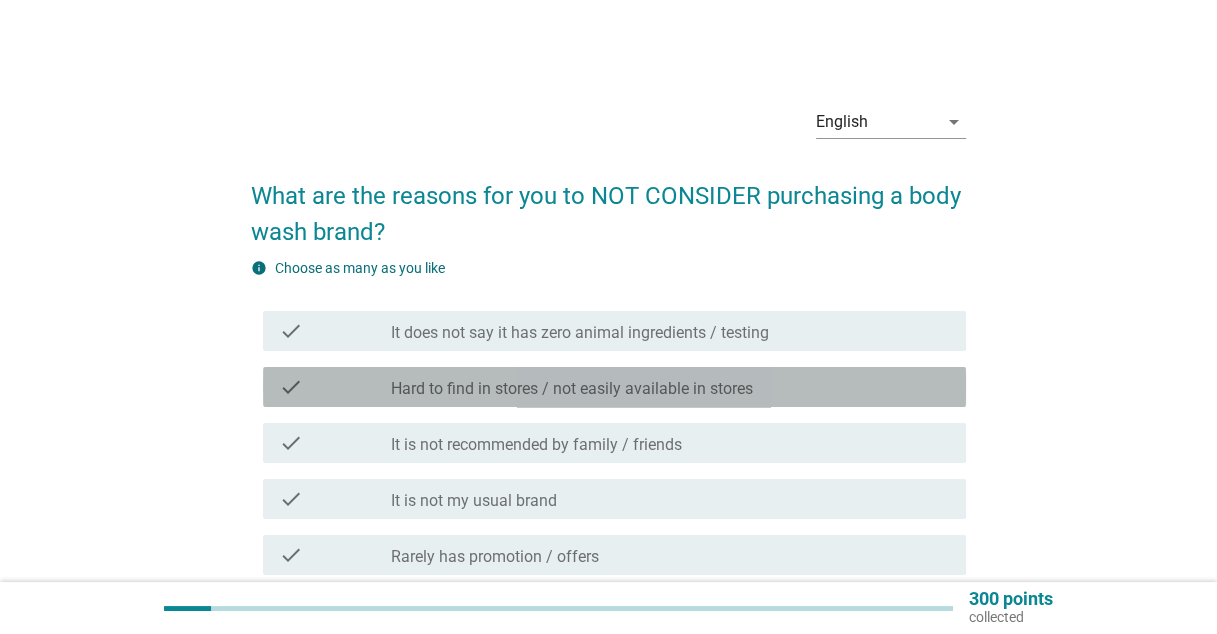 click on "check_box_outline_blank Hard to find in stores / not easily available in stores" at bounding box center [670, 387] 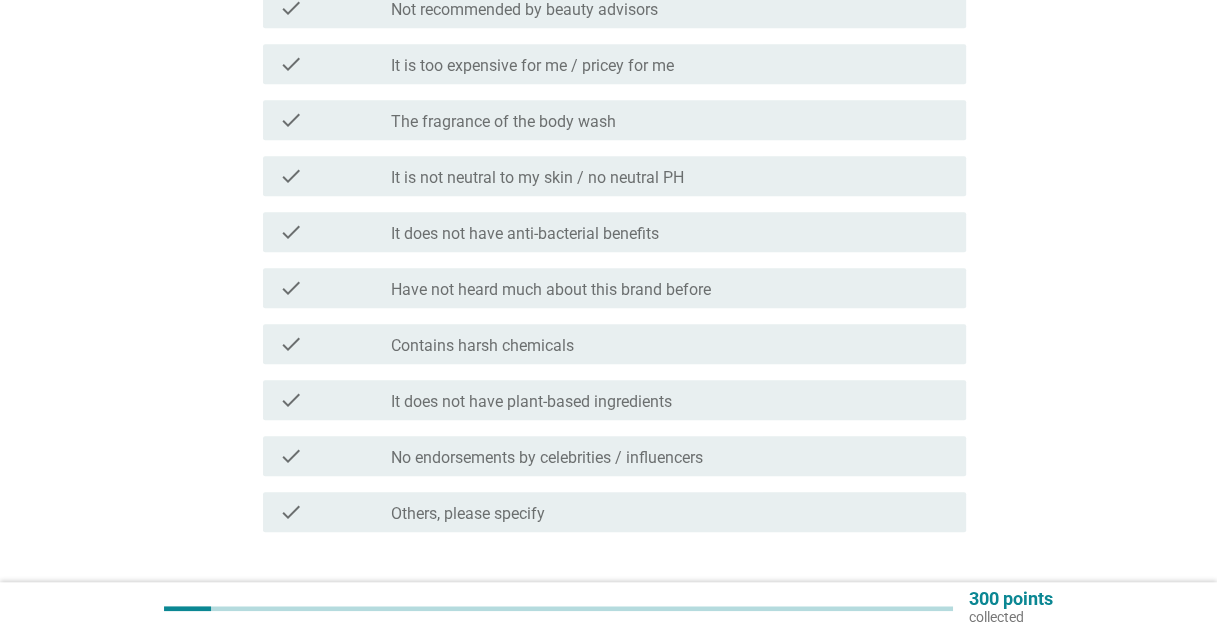 scroll, scrollTop: 1241, scrollLeft: 0, axis: vertical 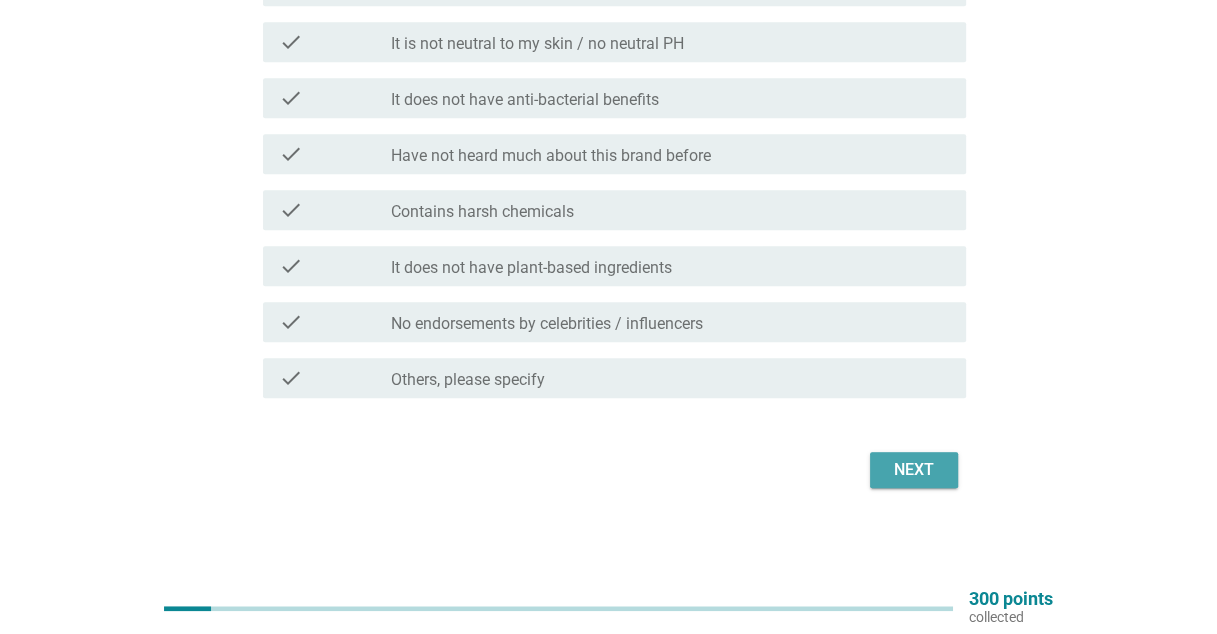 click on "Next" at bounding box center [914, 470] 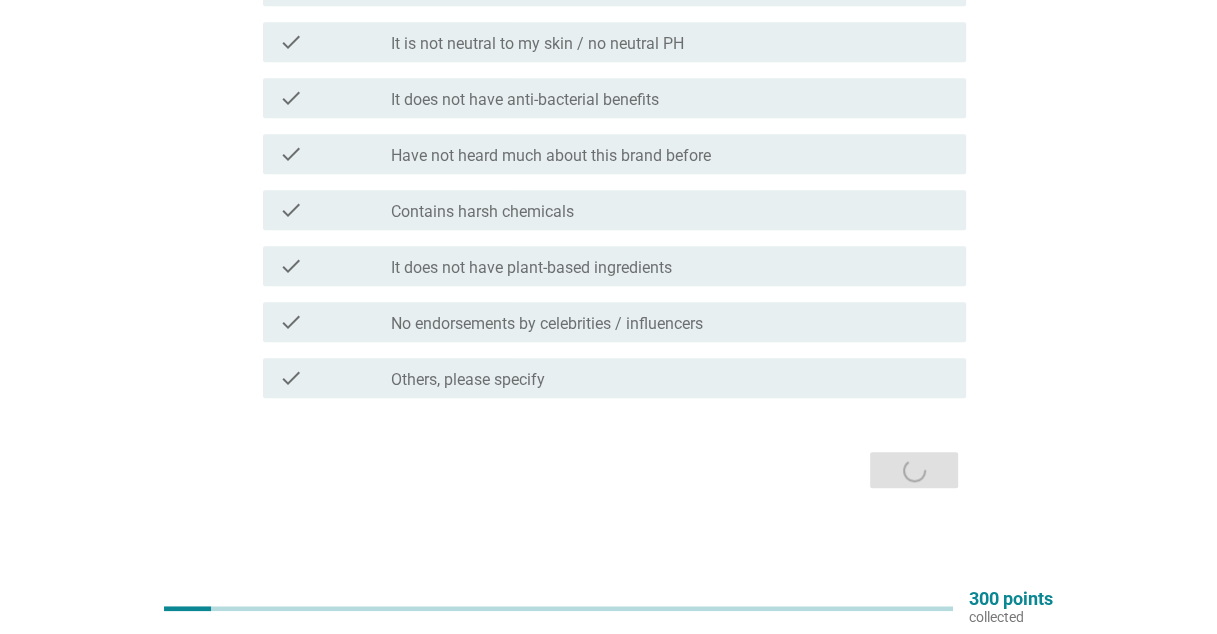 scroll, scrollTop: 0, scrollLeft: 0, axis: both 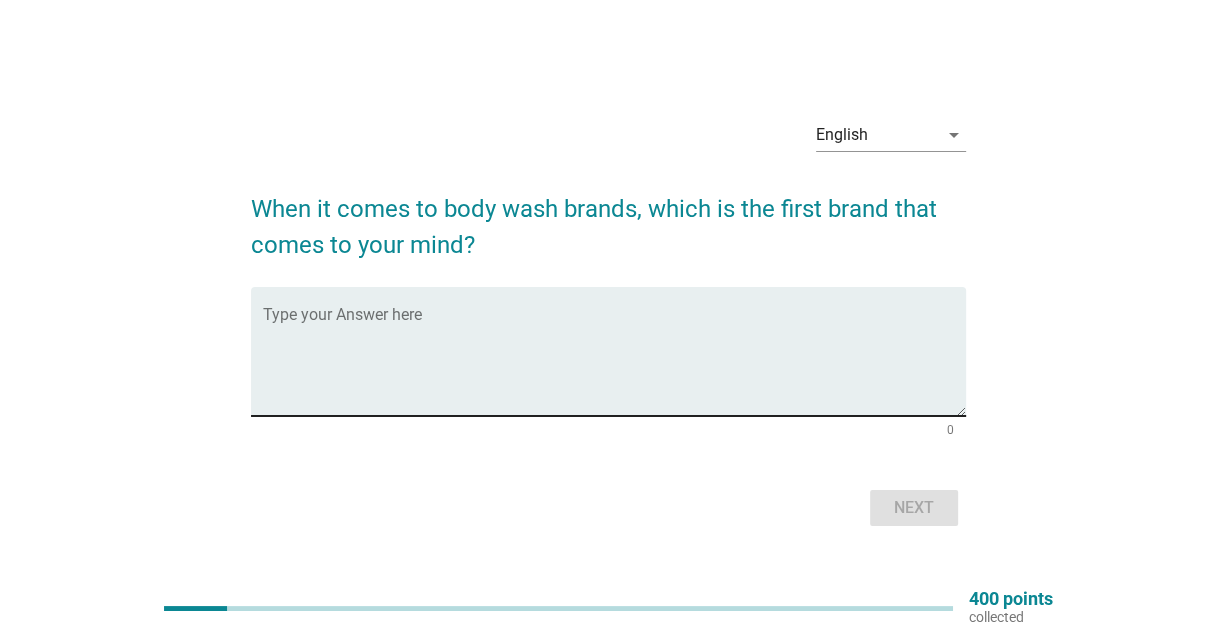 click at bounding box center (614, 363) 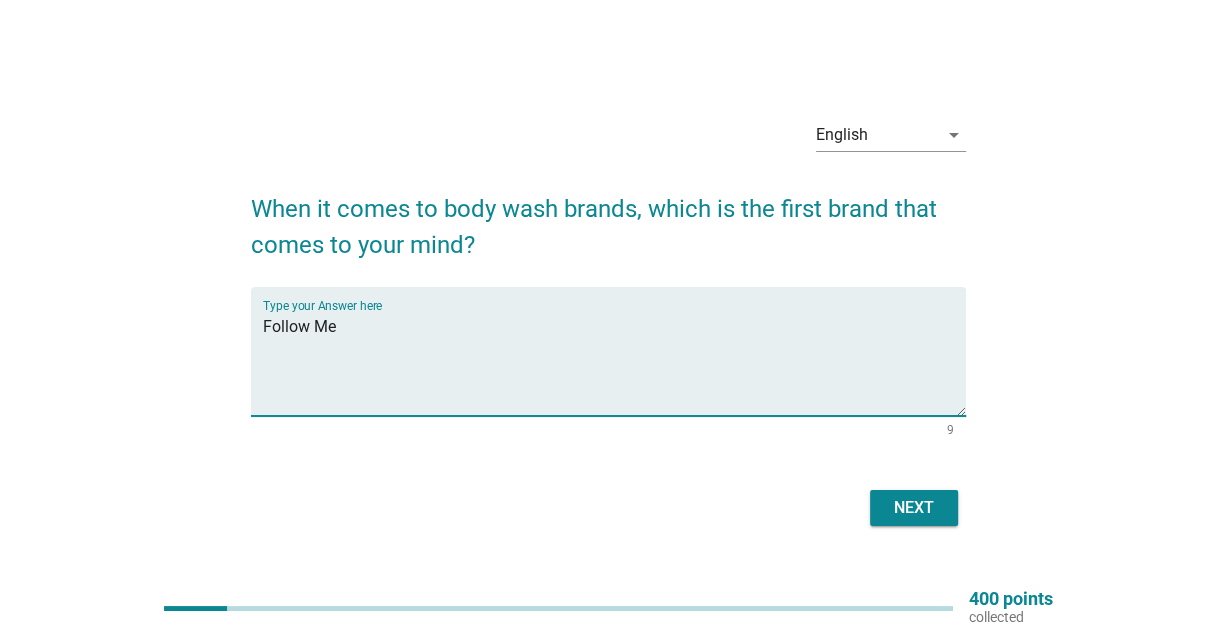 type on "Follow Me" 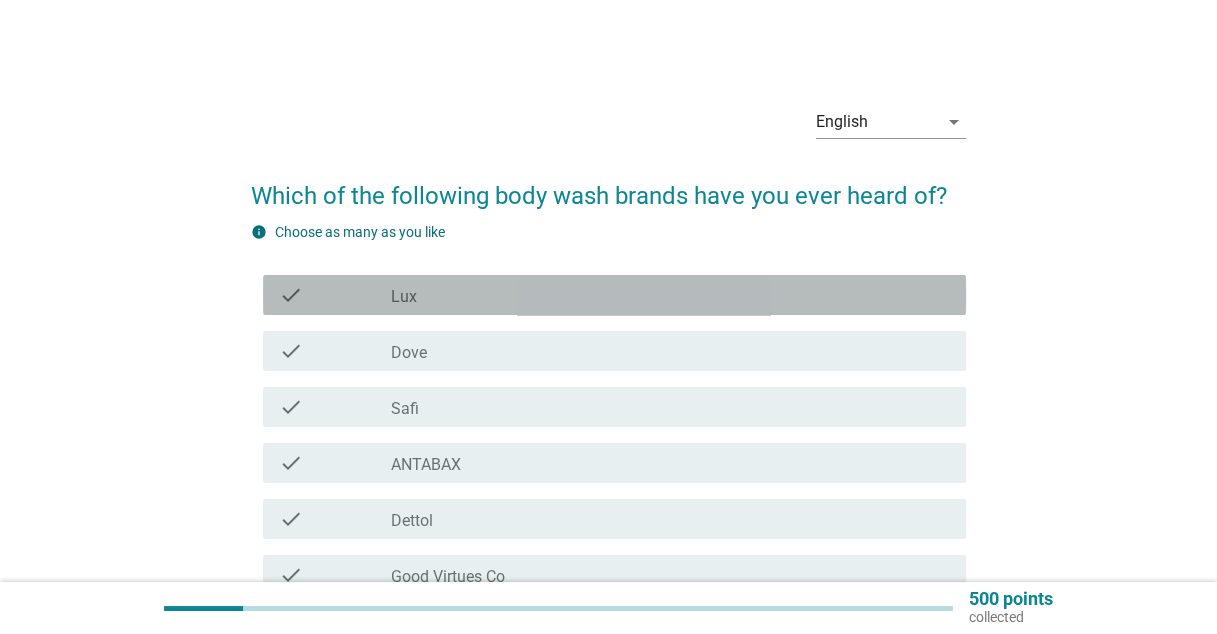 click on "check_box_outline_blank Lux" at bounding box center [670, 295] 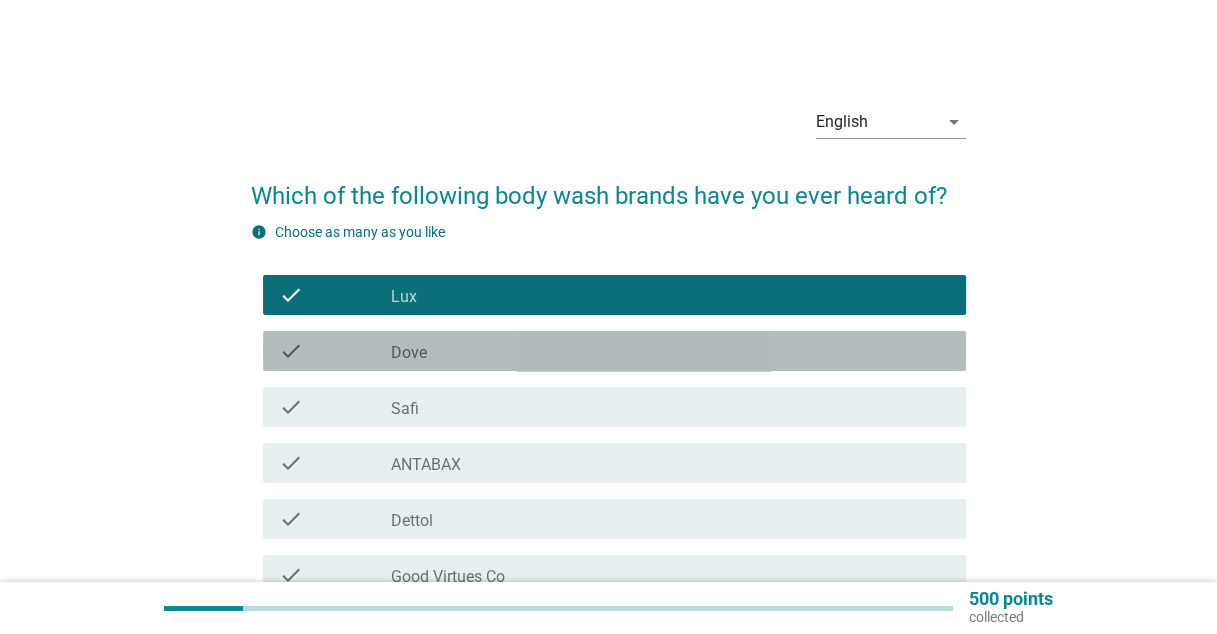 click on "check_box_outline_blank Dove" at bounding box center (670, 351) 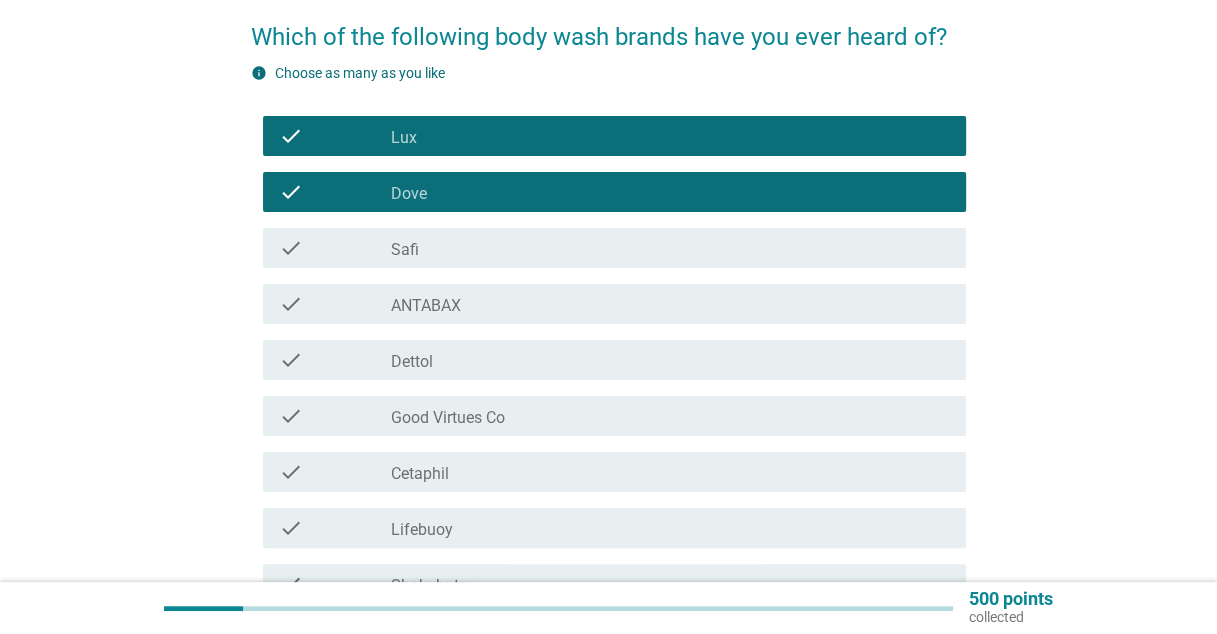 scroll, scrollTop: 200, scrollLeft: 0, axis: vertical 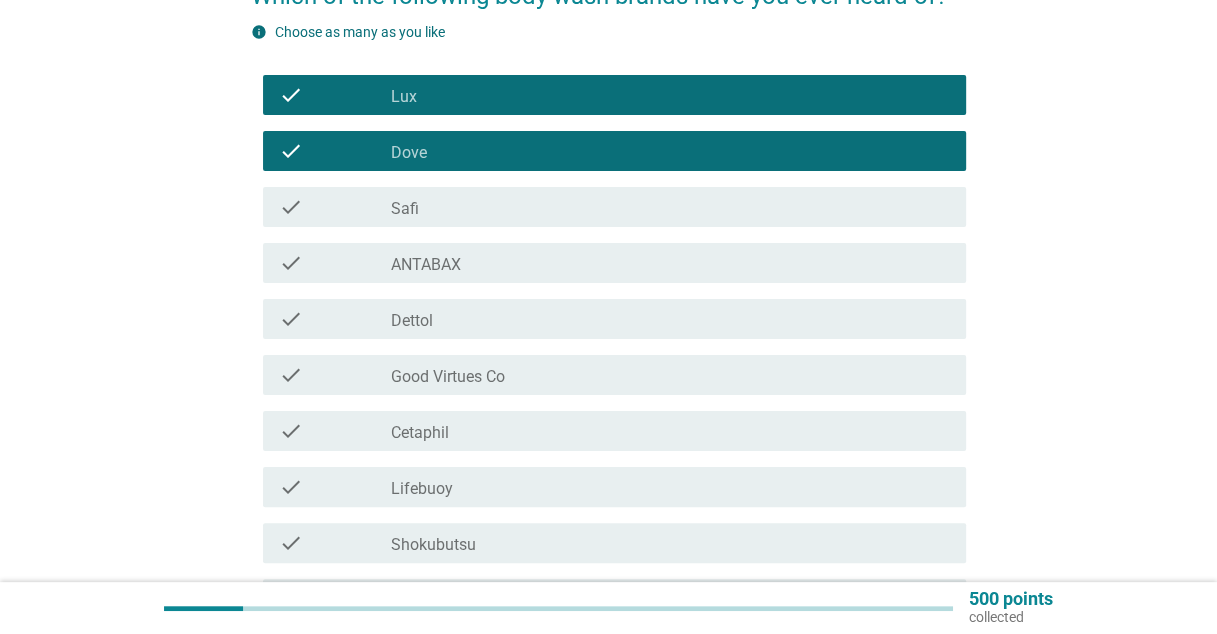 click on "check     check_box_outline_blank Dettol" at bounding box center [614, 319] 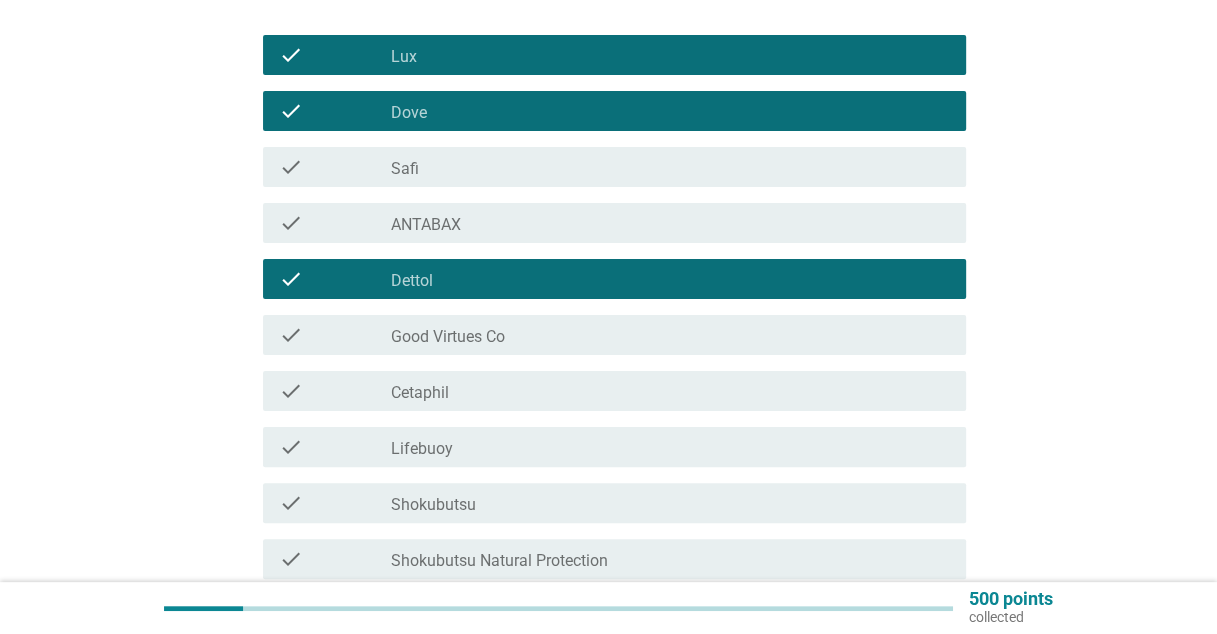 scroll, scrollTop: 300, scrollLeft: 0, axis: vertical 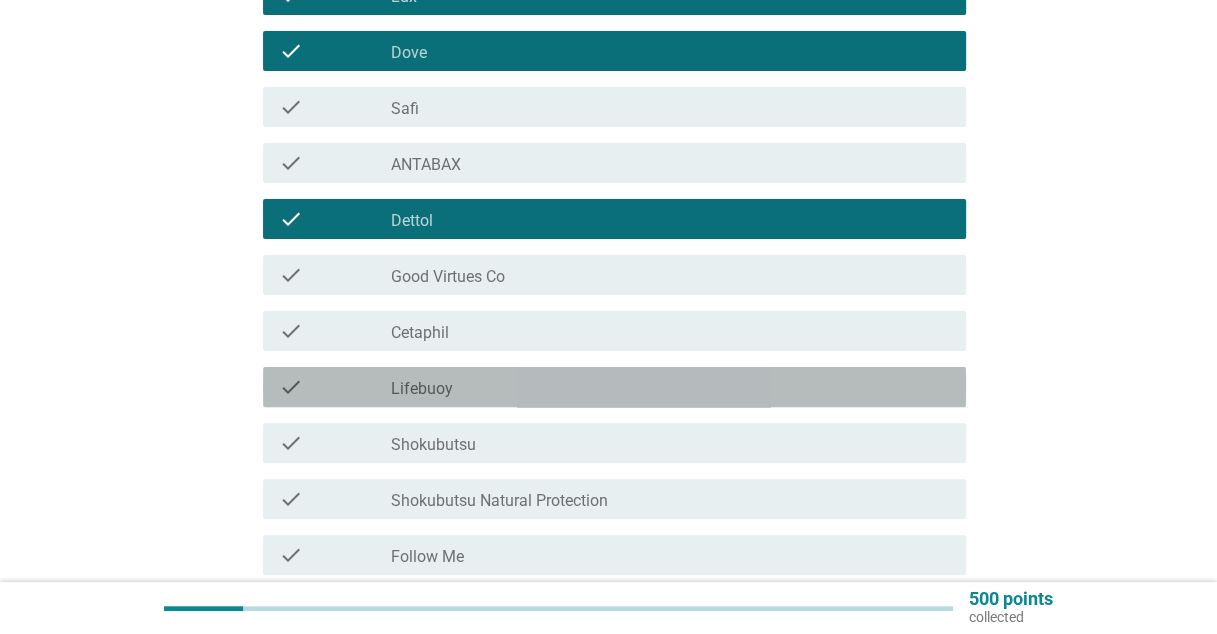 click on "check_box_outline_blank Lifebuoy" at bounding box center [670, 387] 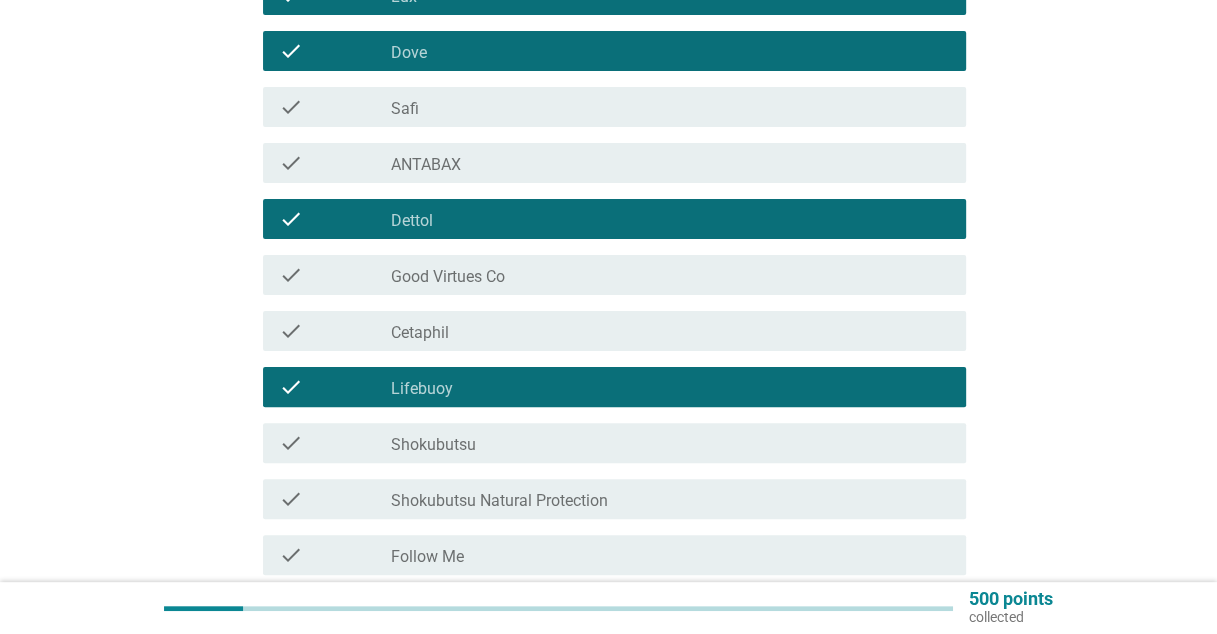 click on "check_box_outline_blank Shokubutsu" at bounding box center [670, 443] 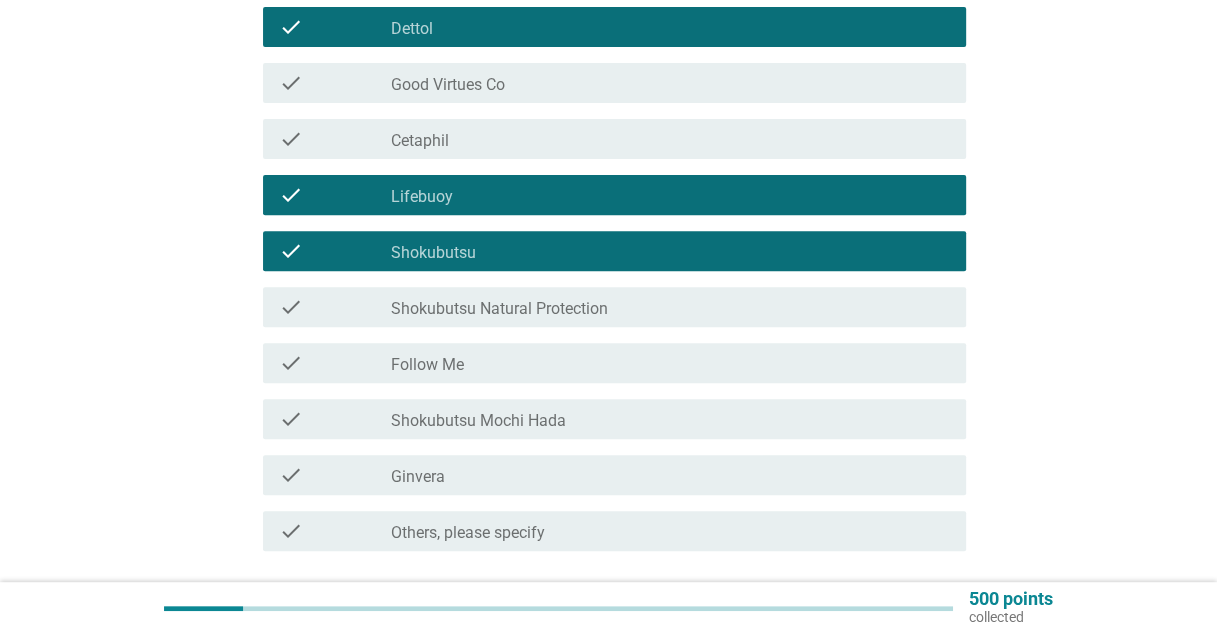 scroll, scrollTop: 500, scrollLeft: 0, axis: vertical 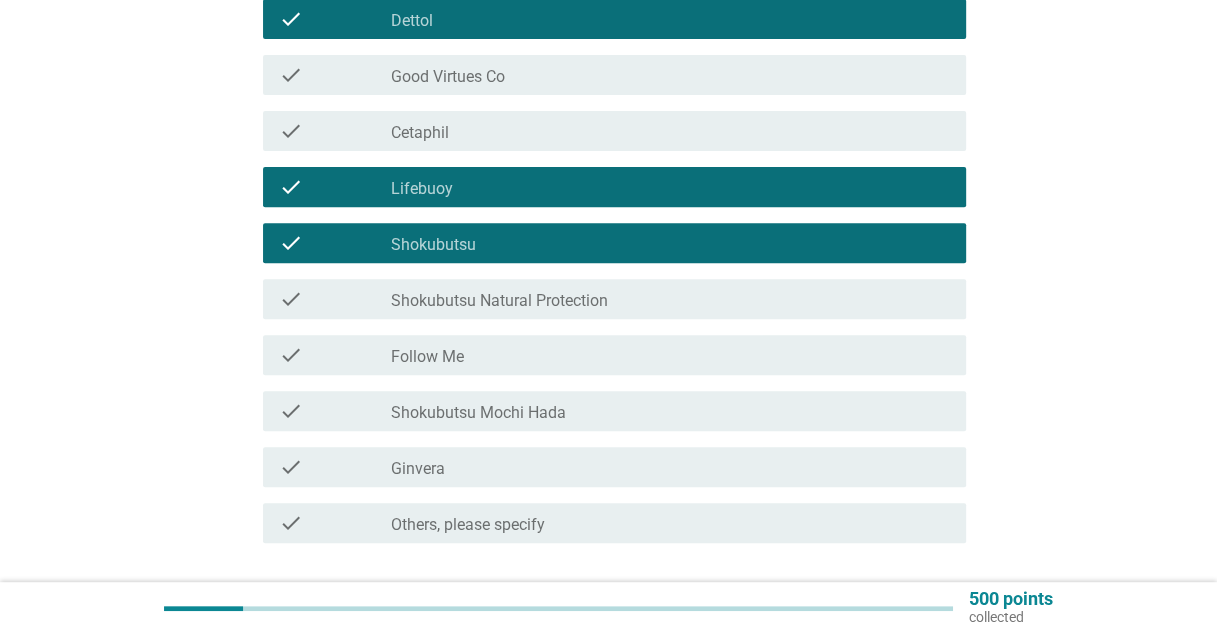 click on "check_box_outline_blank Follow Me" at bounding box center [670, 355] 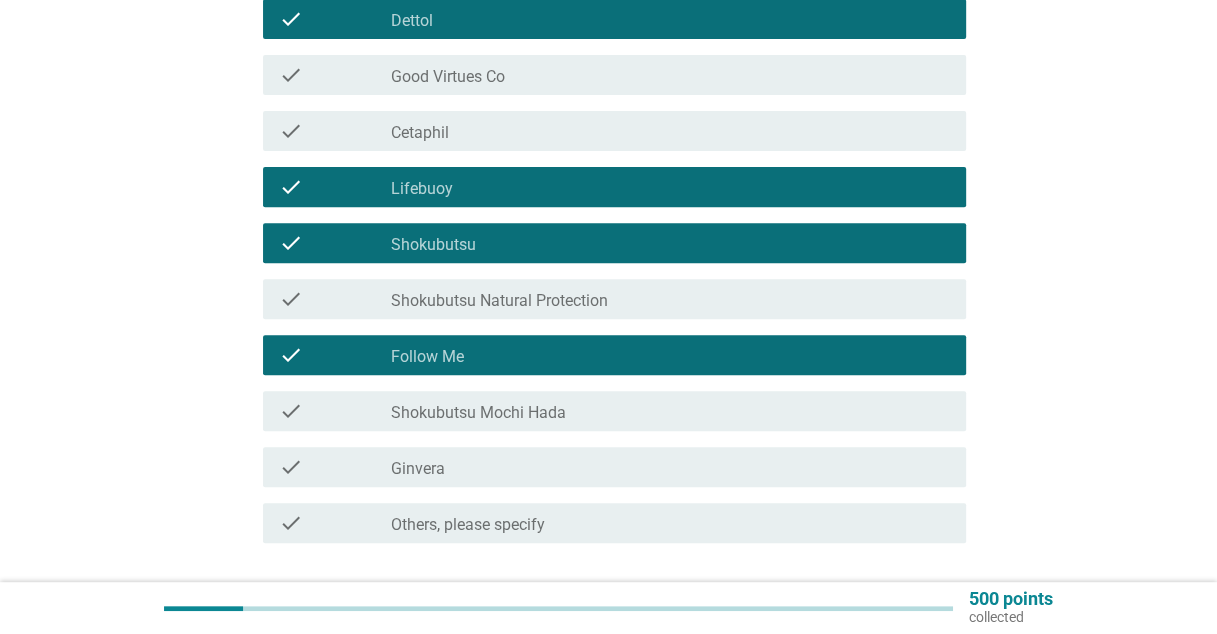 click on "check_box_outline_blank Ginvera" at bounding box center [670, 467] 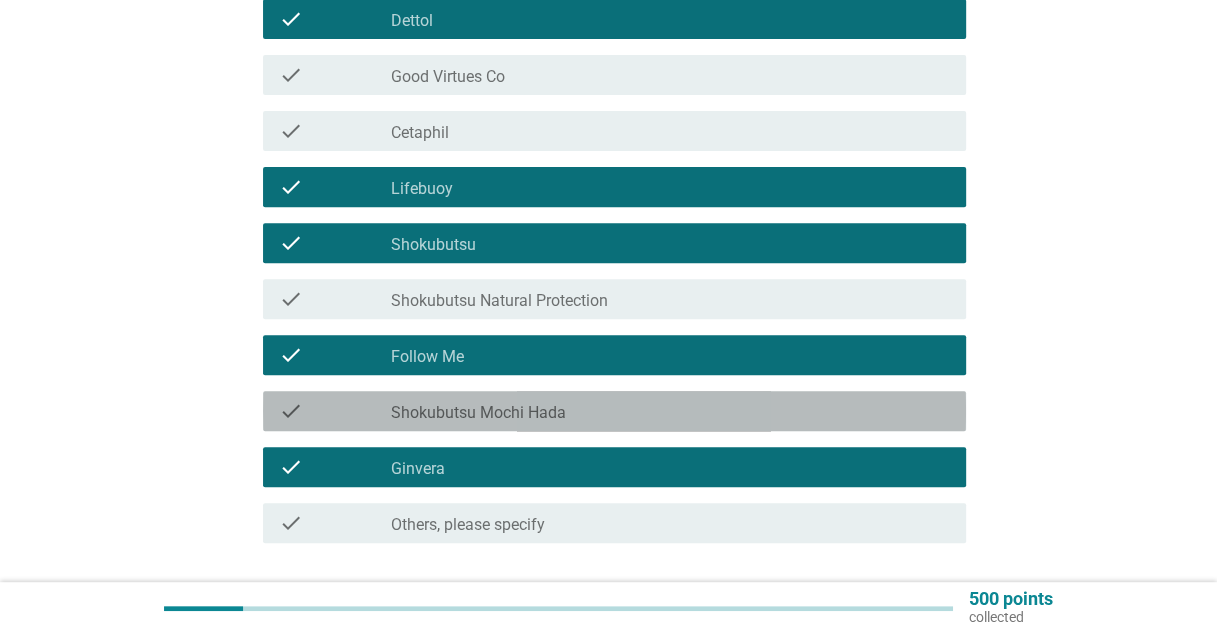 click on "Shokubutsu Mochi Hada" at bounding box center [478, 413] 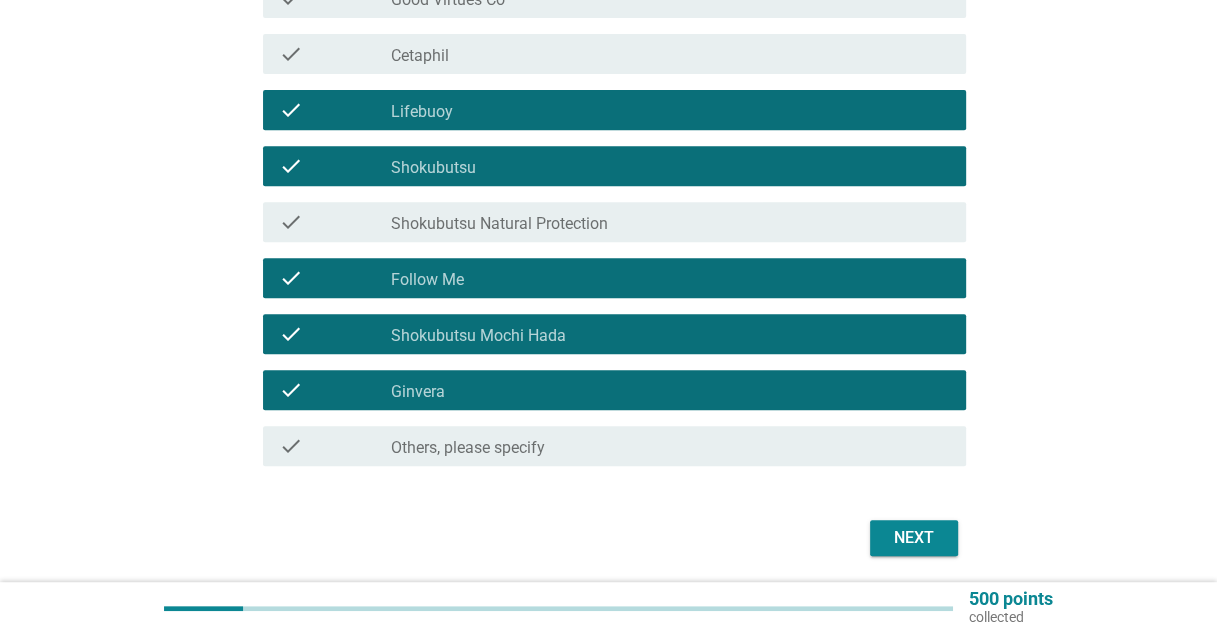 scroll, scrollTop: 646, scrollLeft: 0, axis: vertical 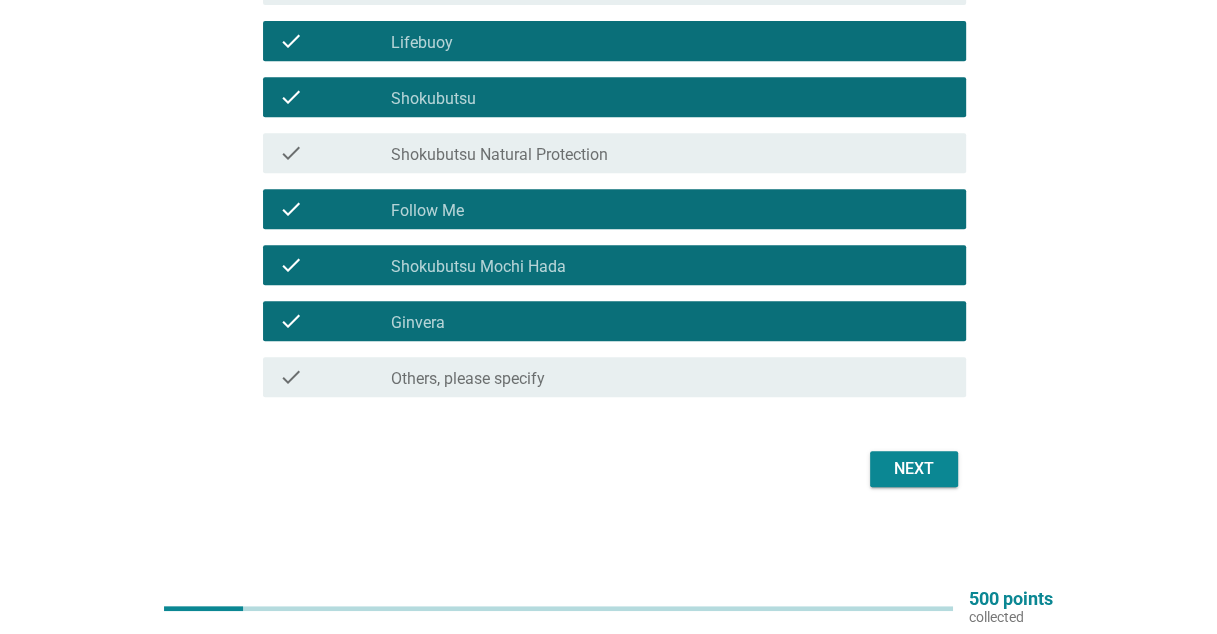 click on "Next" at bounding box center (914, 469) 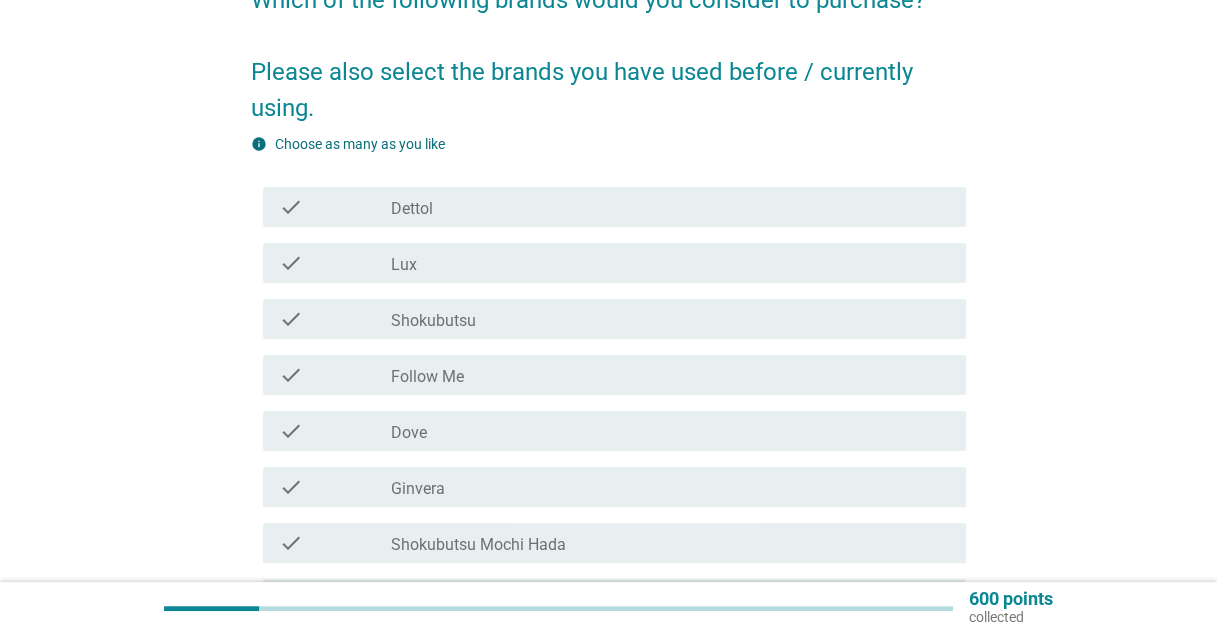 scroll, scrollTop: 200, scrollLeft: 0, axis: vertical 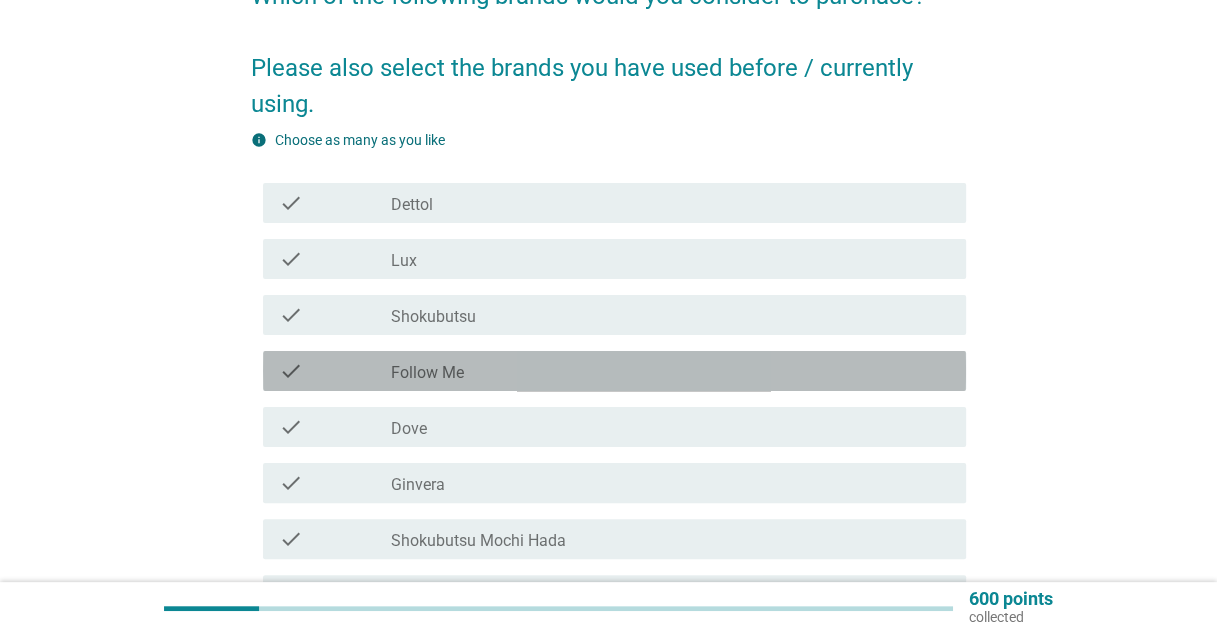 click on "check_box_outline_blank Follow Me" at bounding box center (670, 371) 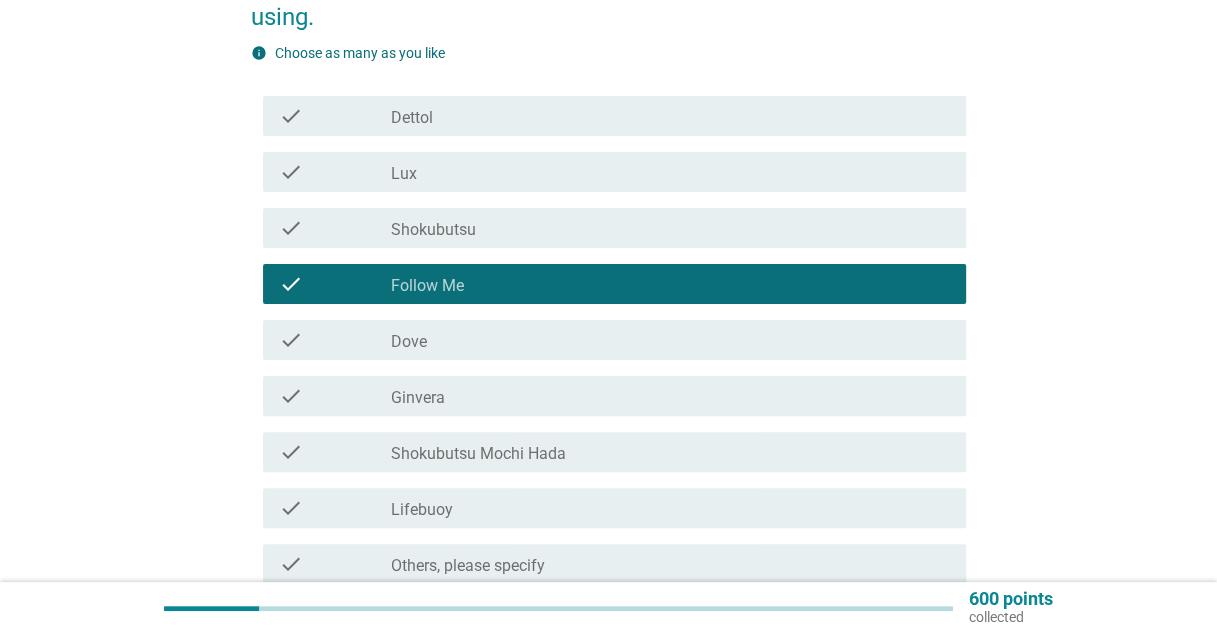 scroll, scrollTop: 400, scrollLeft: 0, axis: vertical 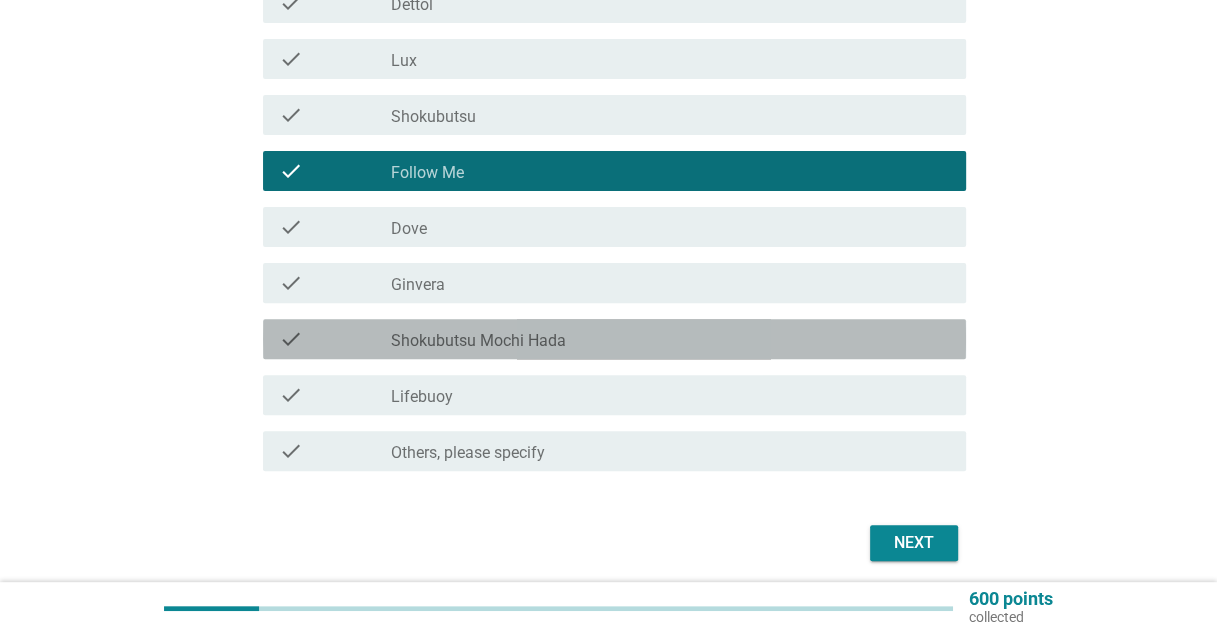 click on "Shokubutsu Mochi Hada" at bounding box center [478, 341] 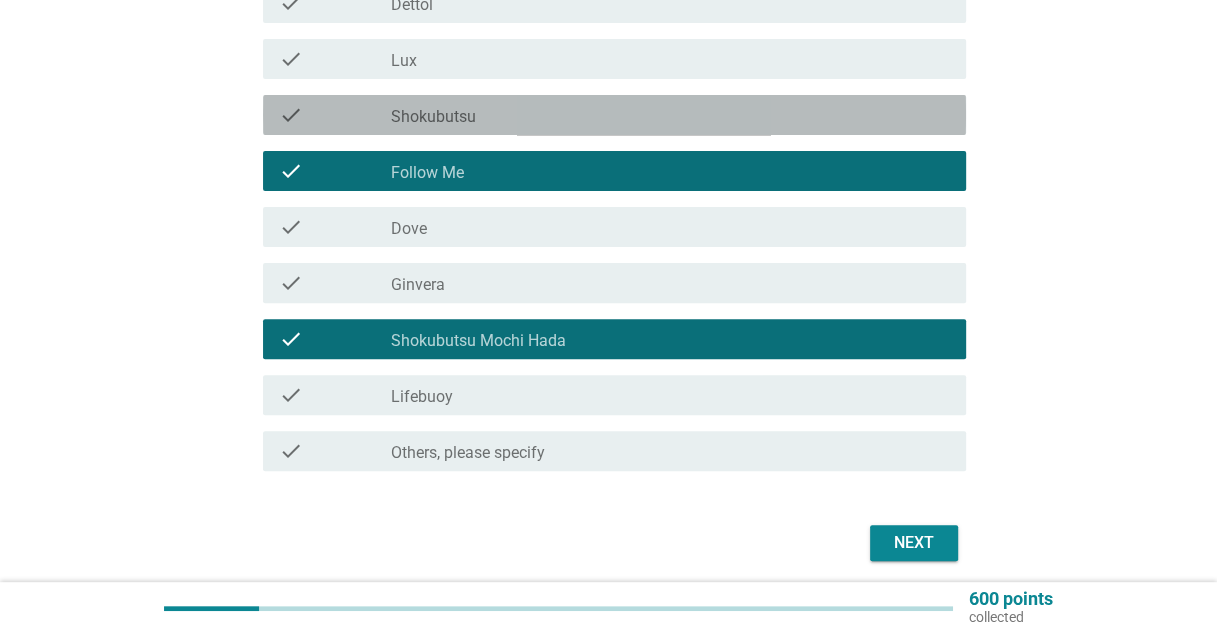 click on "check_box_outline_blank Shokubutsu" at bounding box center [670, 115] 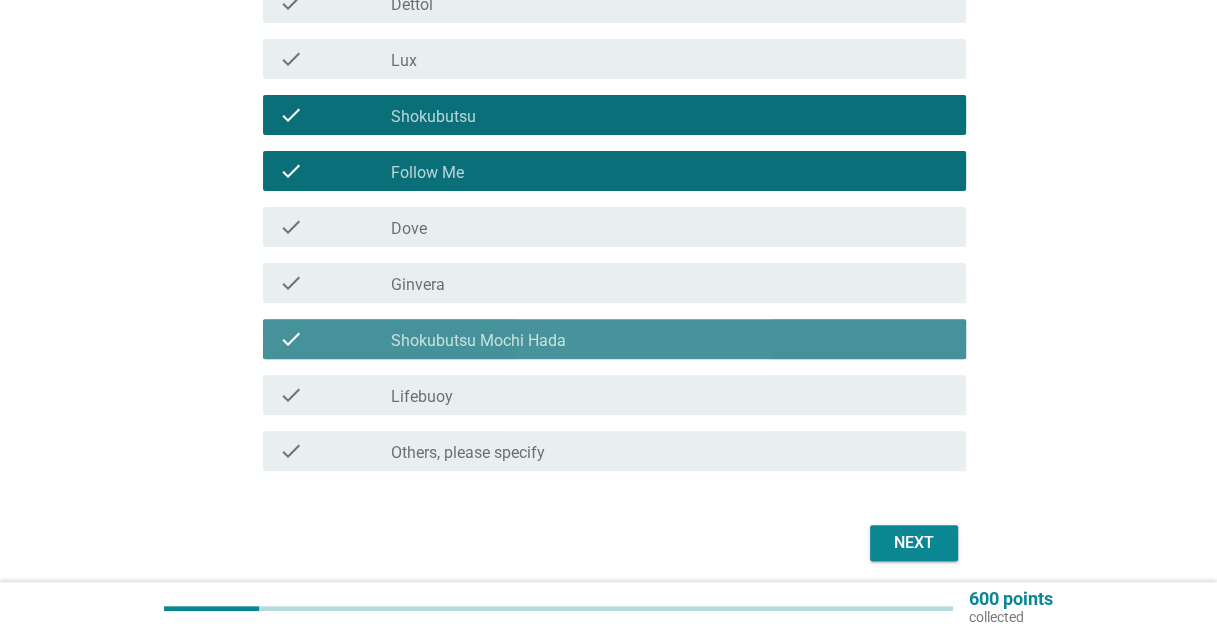 click on "Shokubutsu Mochi Hada" at bounding box center [478, 341] 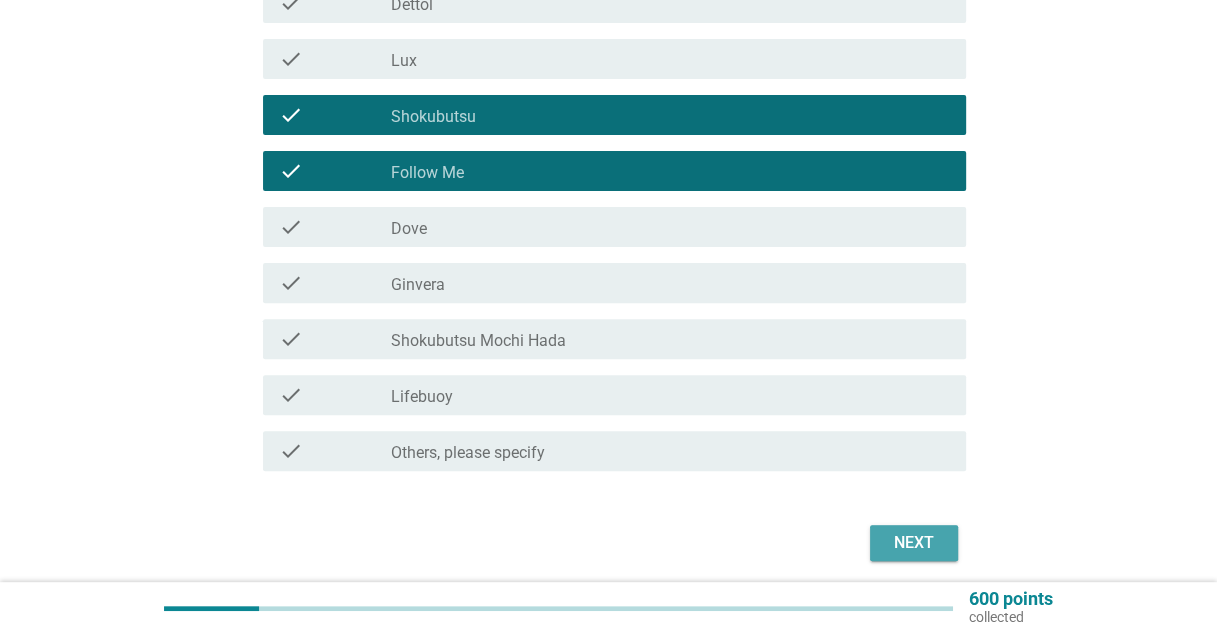 click on "Next" at bounding box center [914, 543] 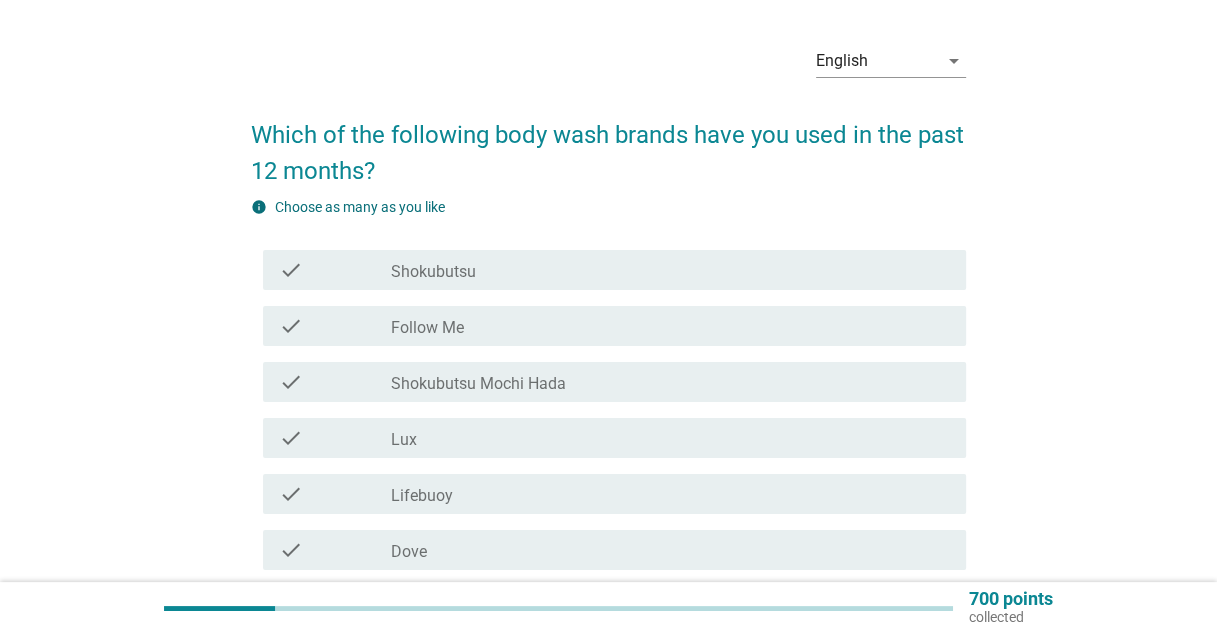 scroll, scrollTop: 100, scrollLeft: 0, axis: vertical 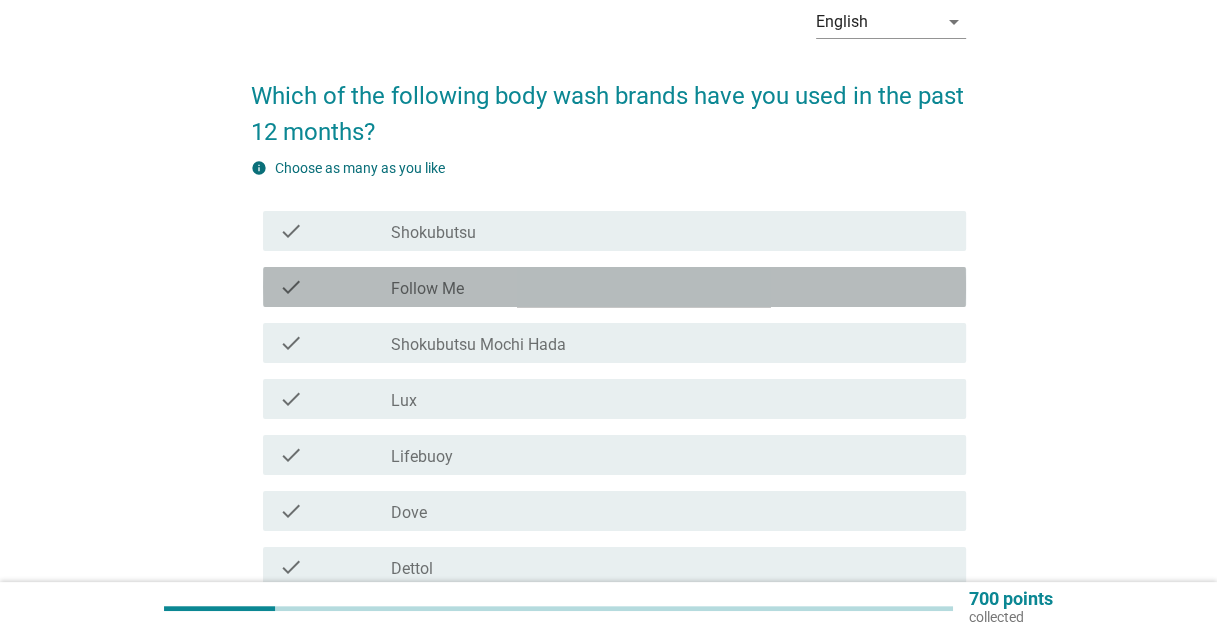 click on "check_box Follow Me" at bounding box center (670, 287) 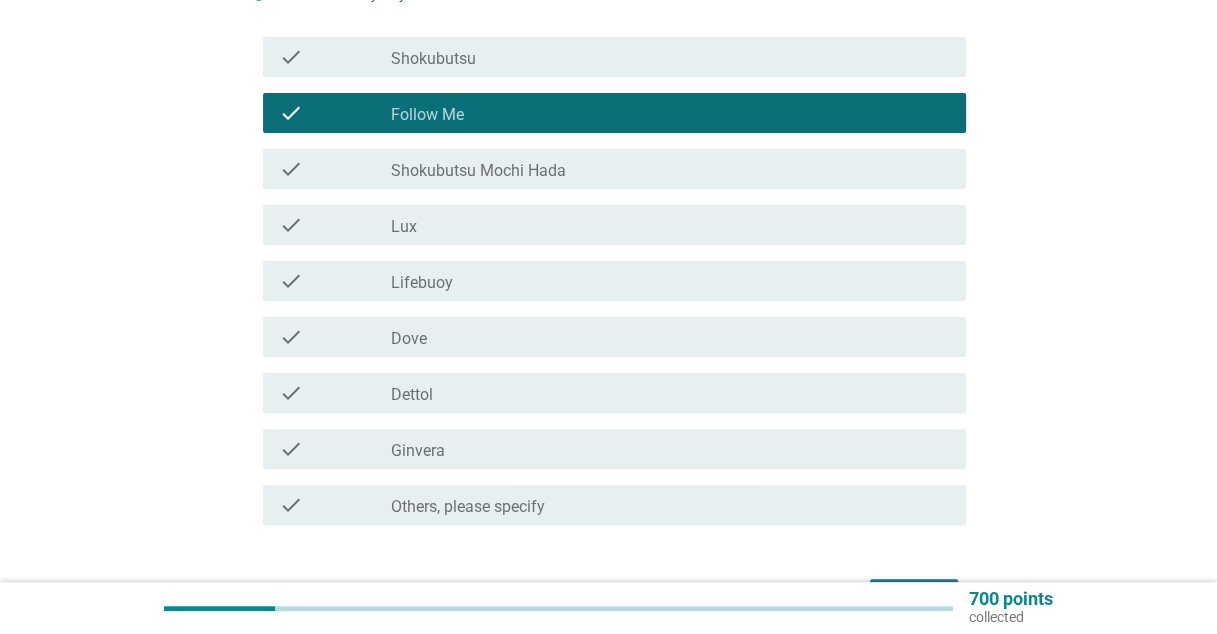 scroll, scrollTop: 402, scrollLeft: 0, axis: vertical 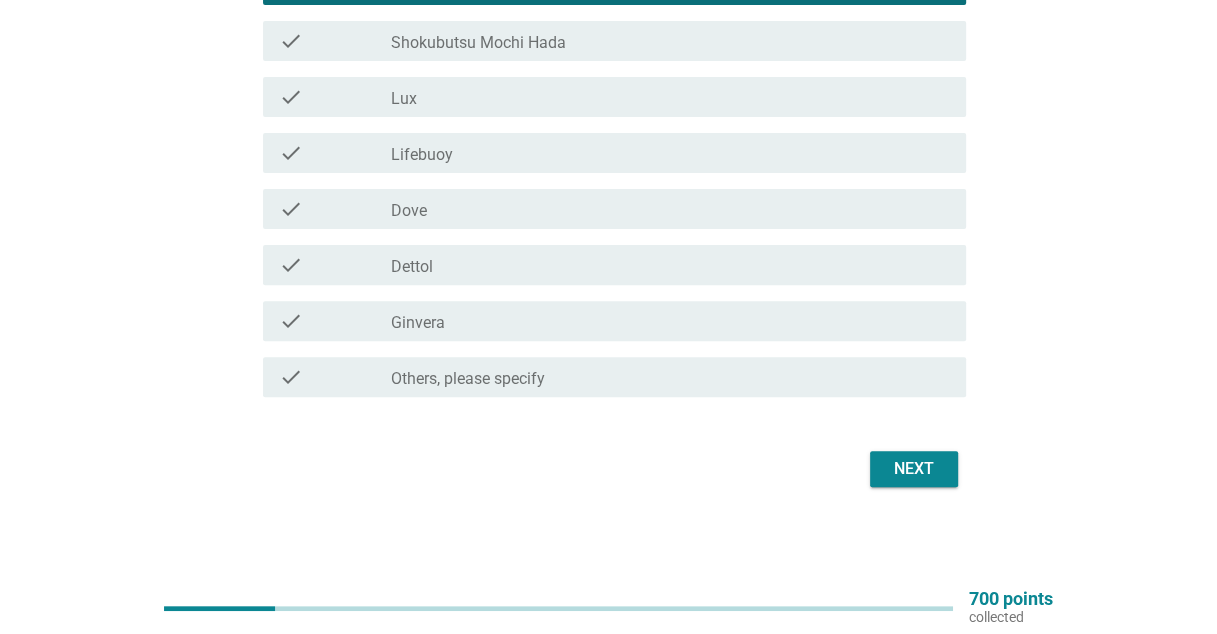 click on "Next" at bounding box center (914, 469) 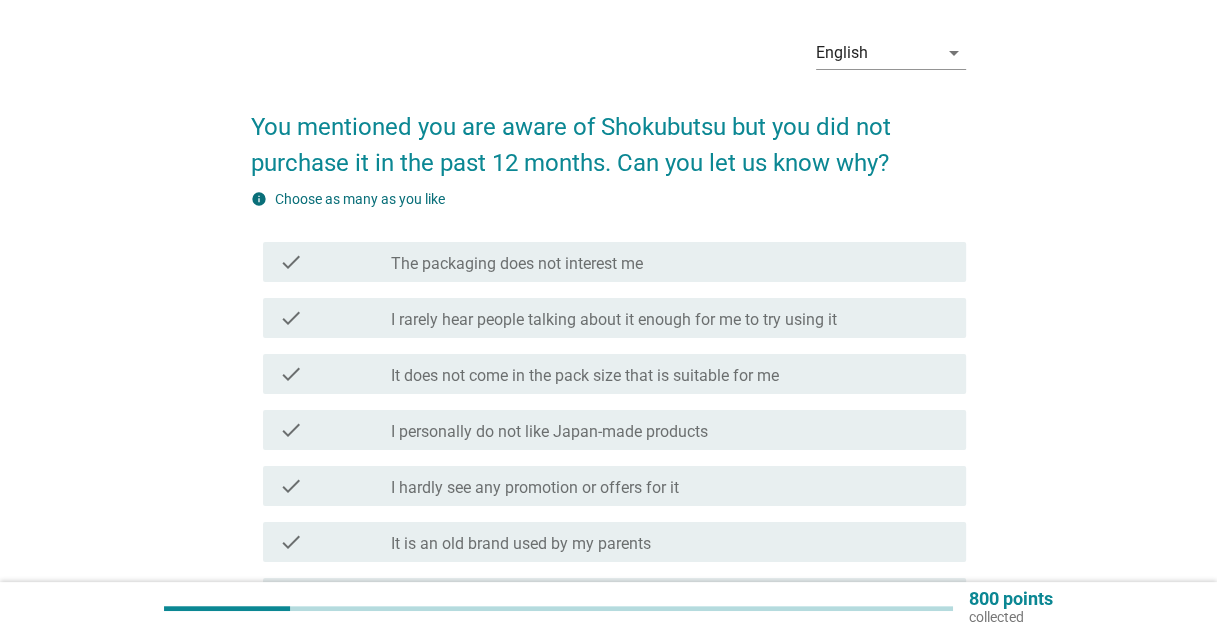 scroll, scrollTop: 100, scrollLeft: 0, axis: vertical 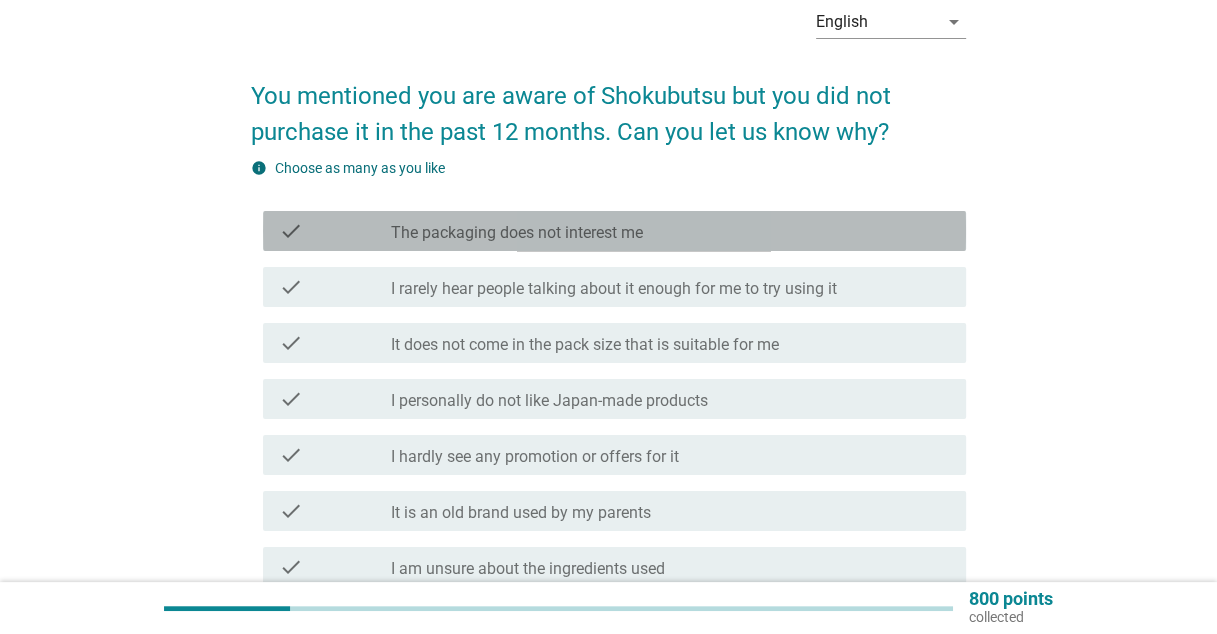 click on "The packaging does not interest me" at bounding box center [517, 233] 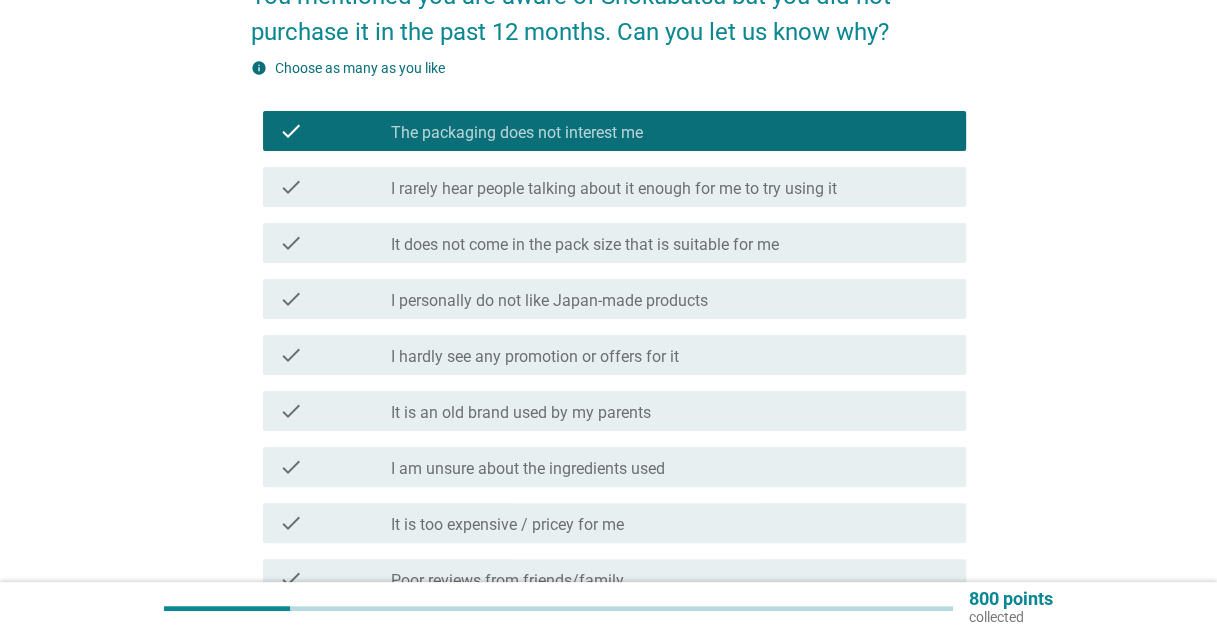 scroll, scrollTop: 300, scrollLeft: 0, axis: vertical 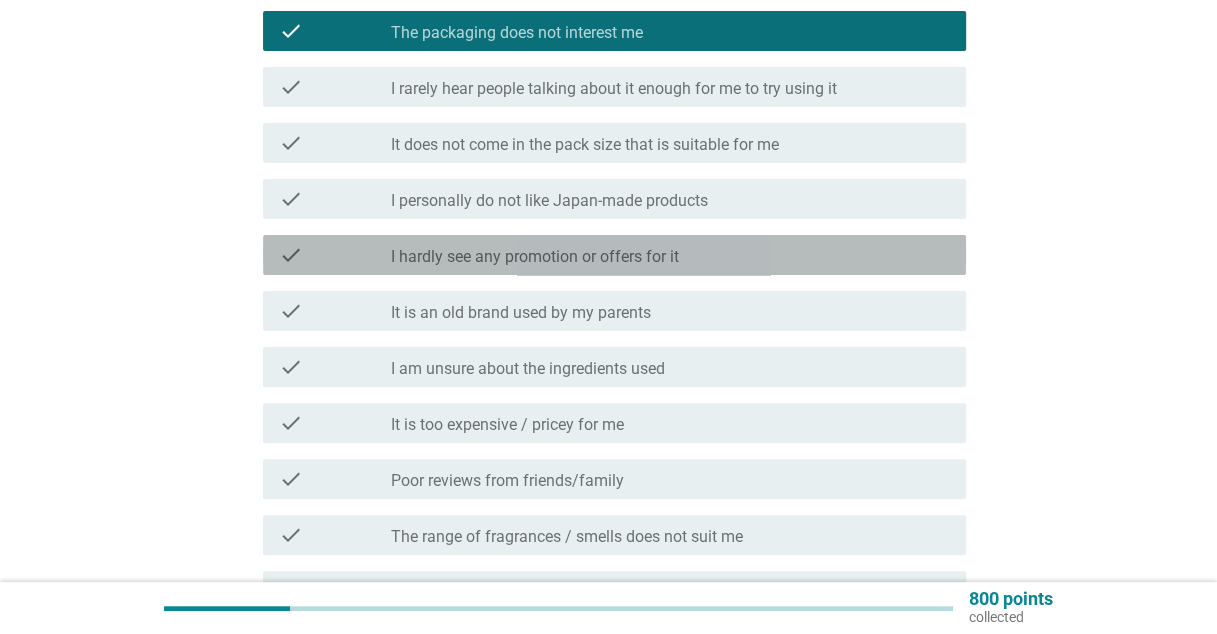 click on "I hardly see any promotion or offers for it" at bounding box center [535, 257] 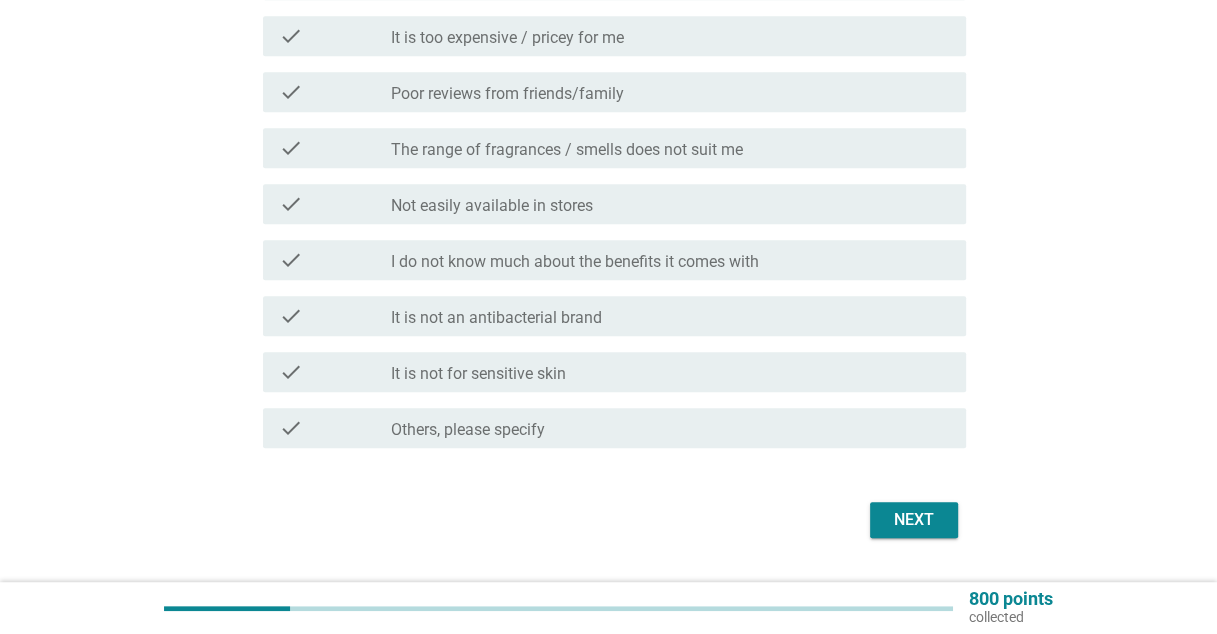 scroll, scrollTop: 738, scrollLeft: 0, axis: vertical 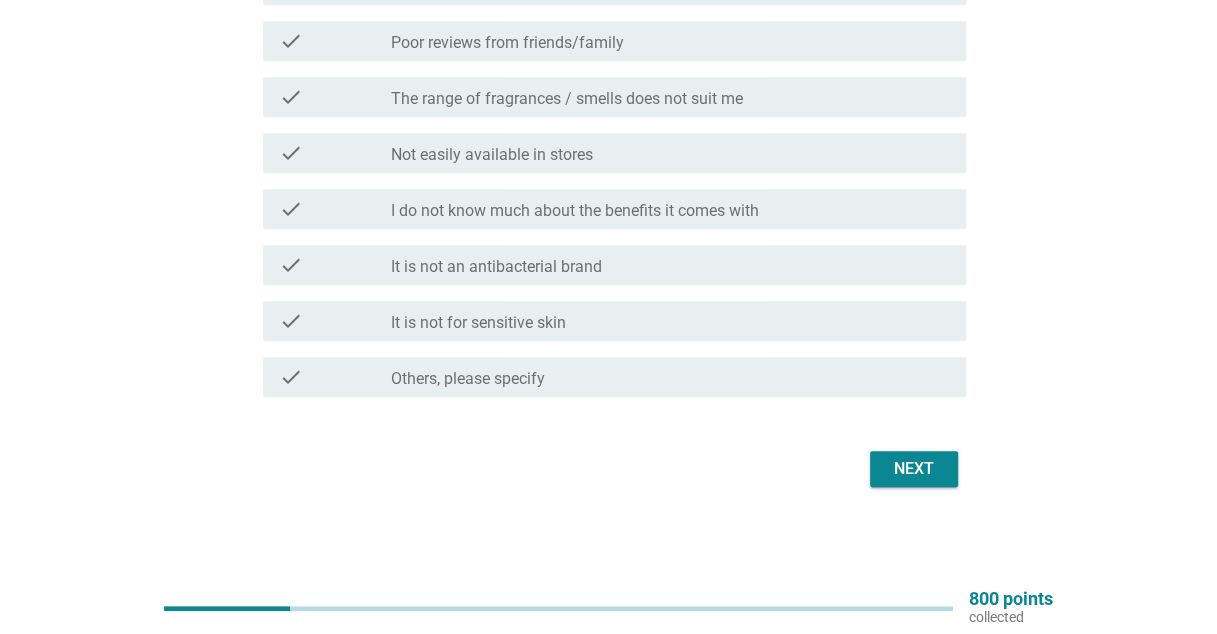 click on "Next" at bounding box center [914, 469] 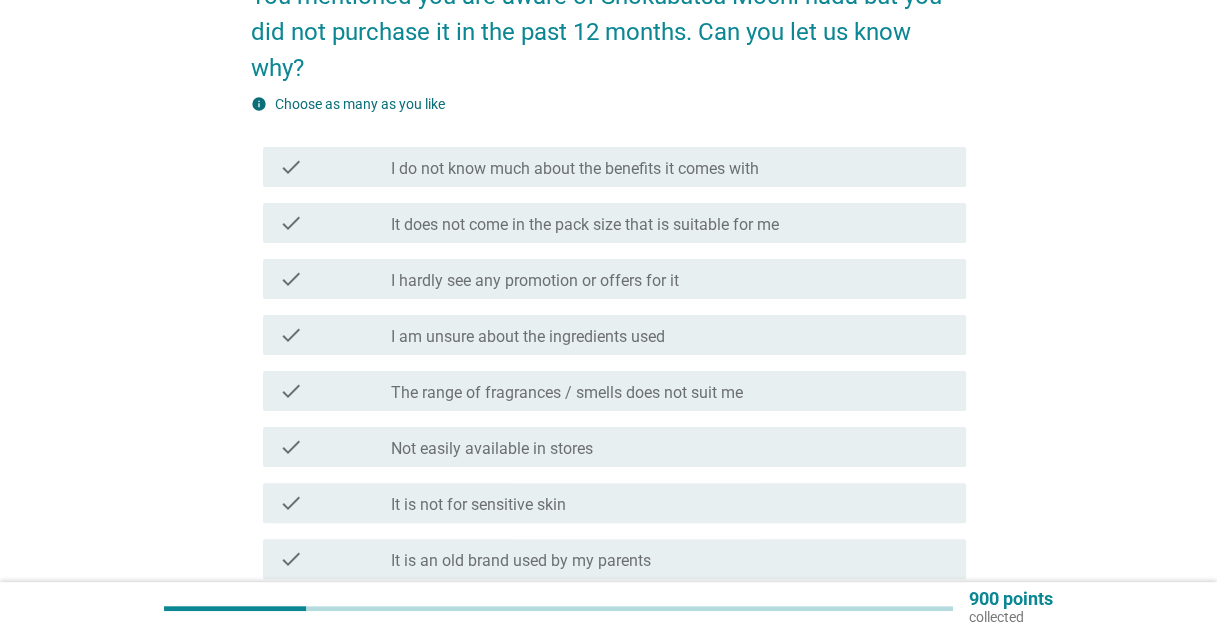 scroll, scrollTop: 300, scrollLeft: 0, axis: vertical 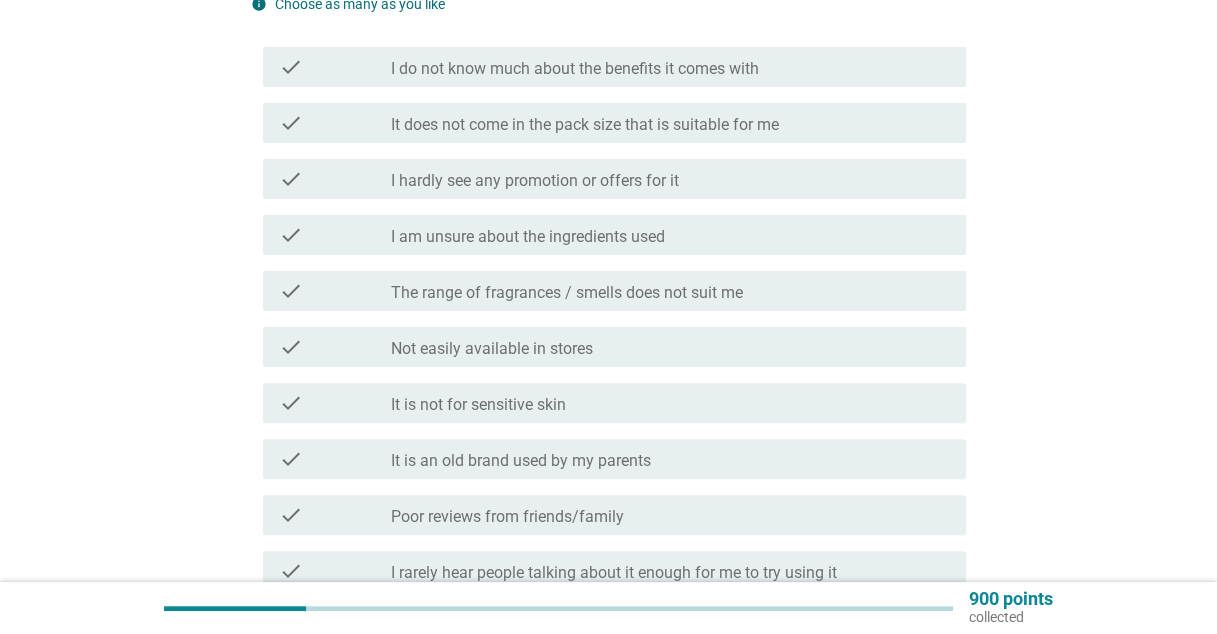 click on "I am unsure about the ingredients used" at bounding box center [528, 237] 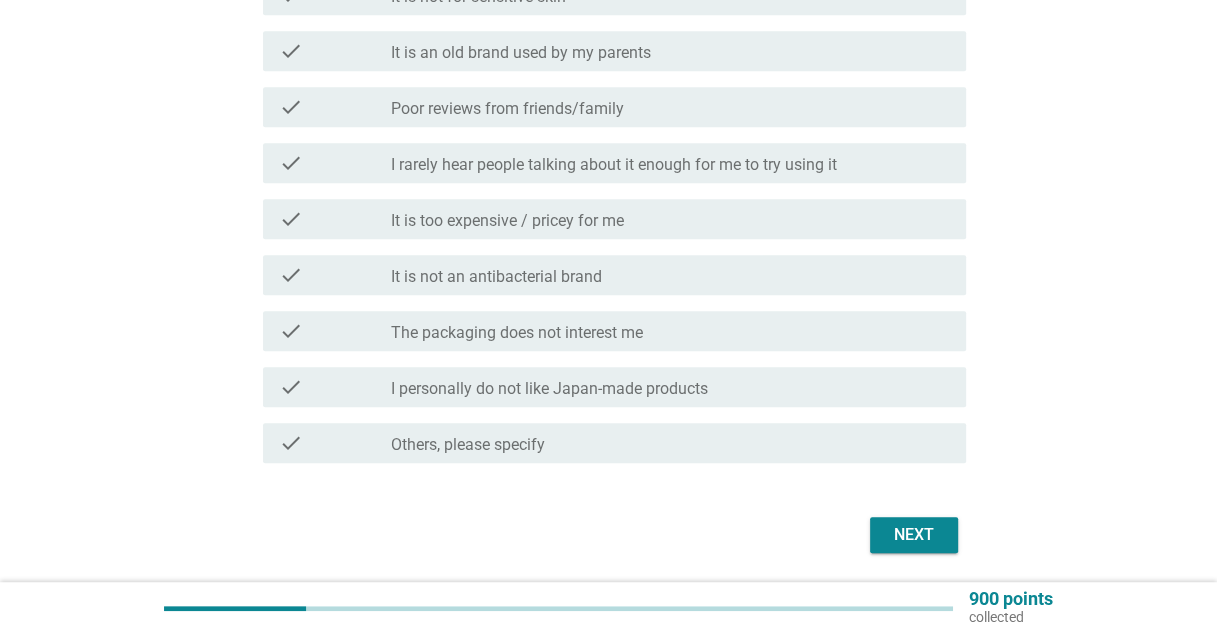 scroll, scrollTop: 774, scrollLeft: 0, axis: vertical 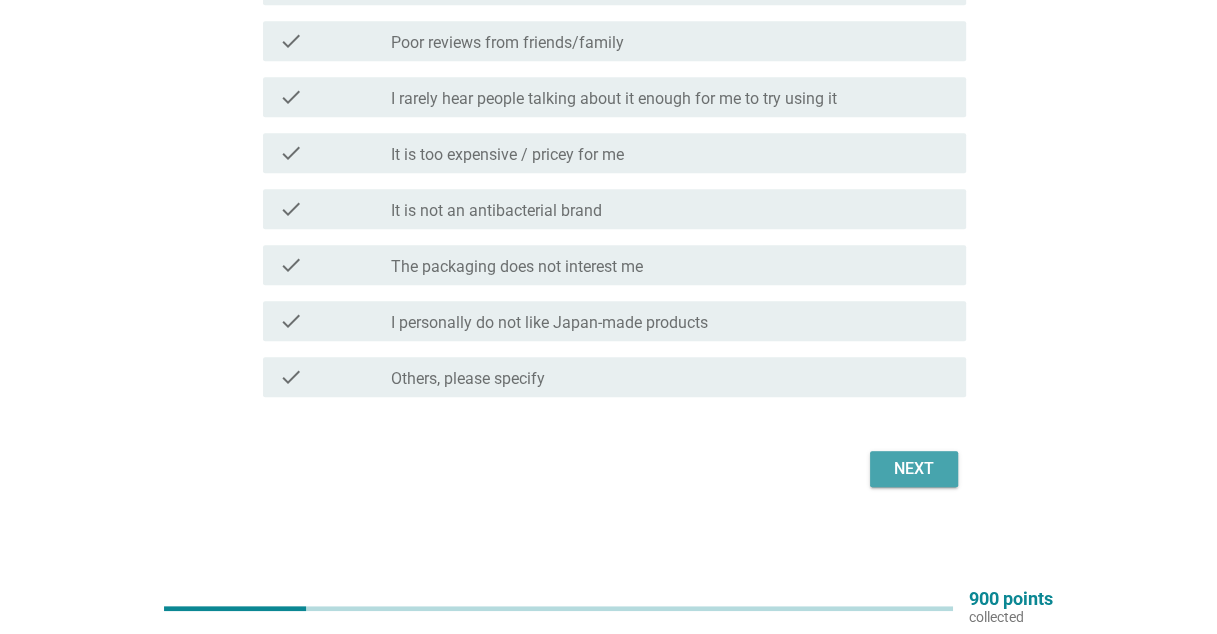 click on "Next" at bounding box center [914, 469] 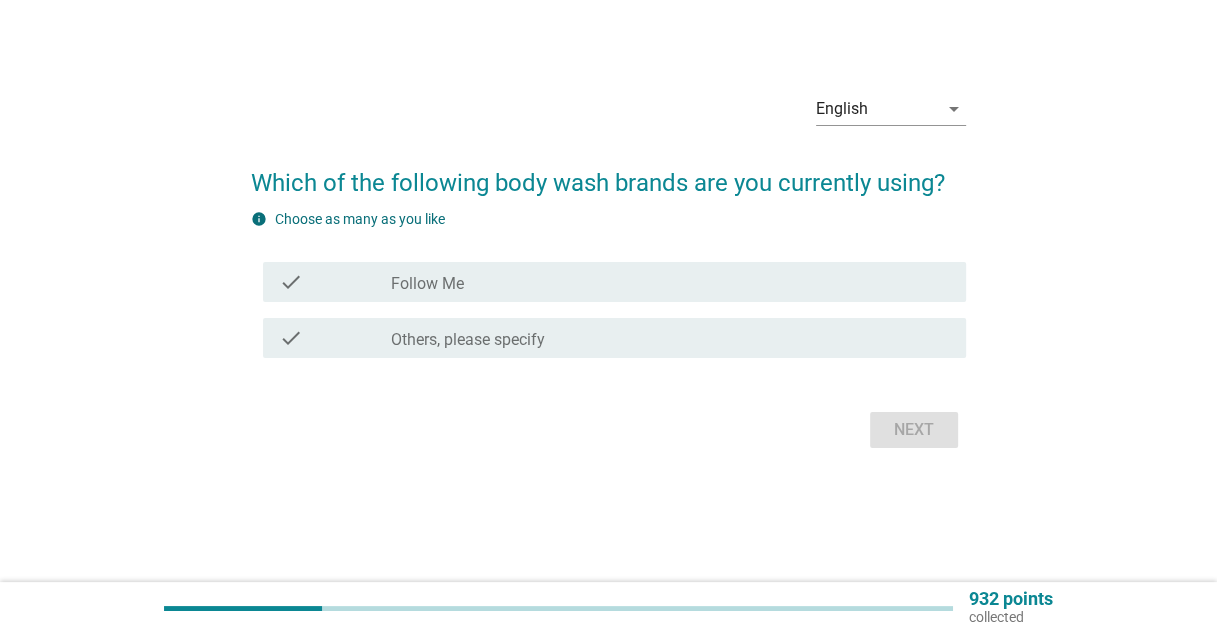 scroll, scrollTop: 0, scrollLeft: 0, axis: both 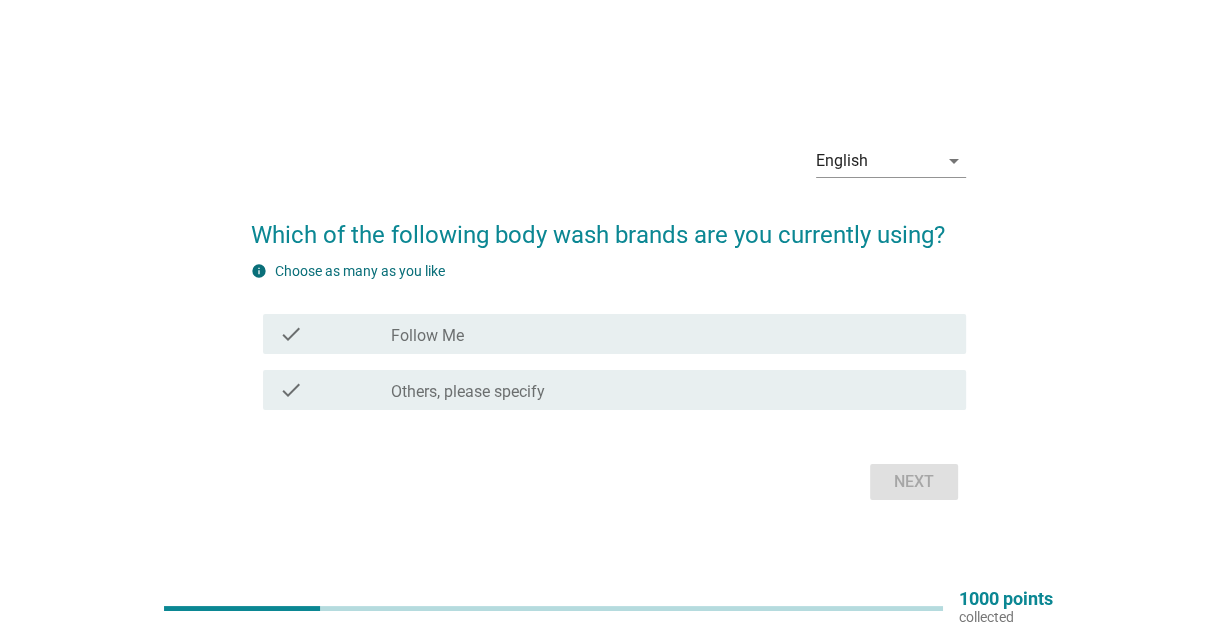 click on "check_box_outline_blank Follow Me" at bounding box center [670, 334] 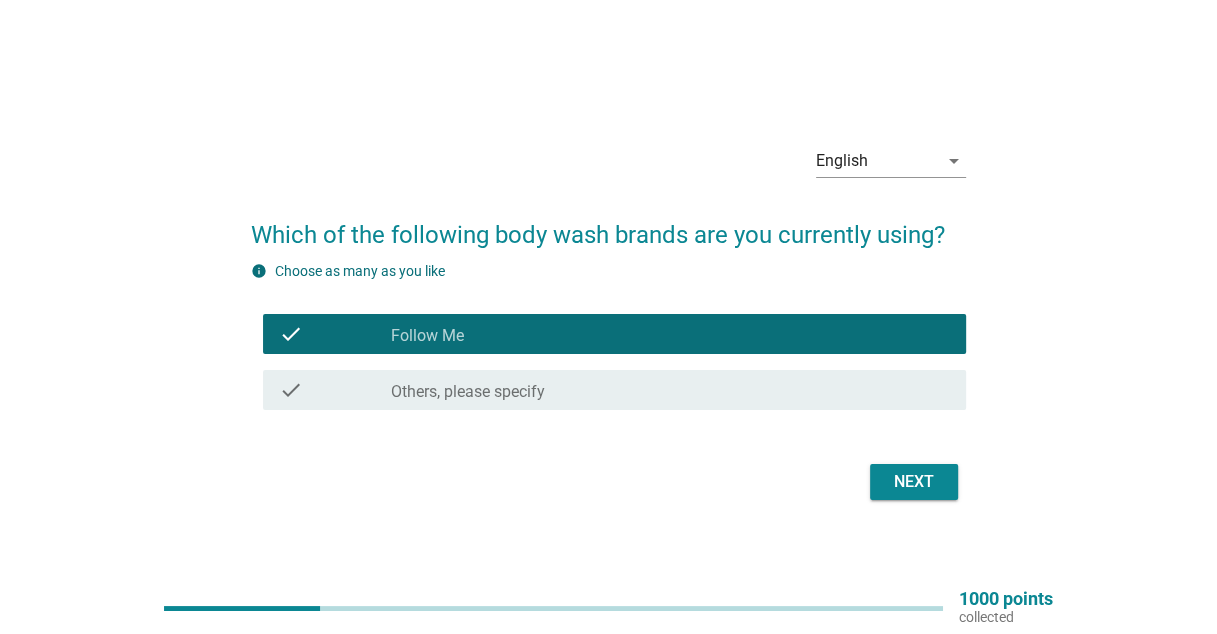 click on "Next" at bounding box center (914, 482) 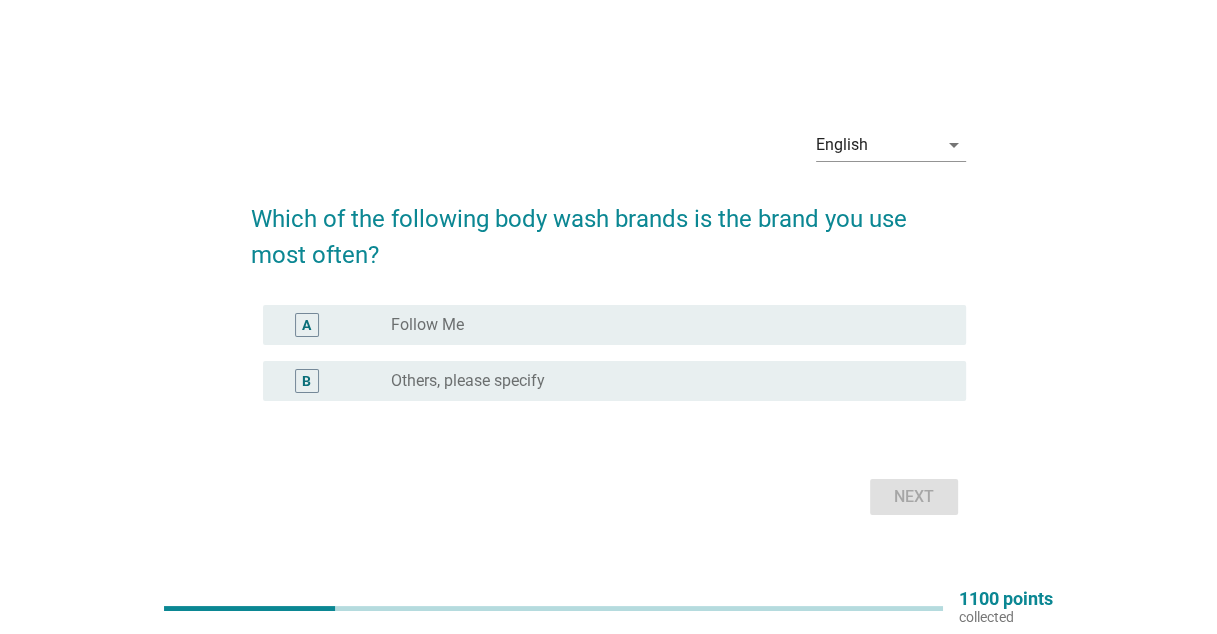 click on "radio_button_unchecked Follow Me" at bounding box center (662, 325) 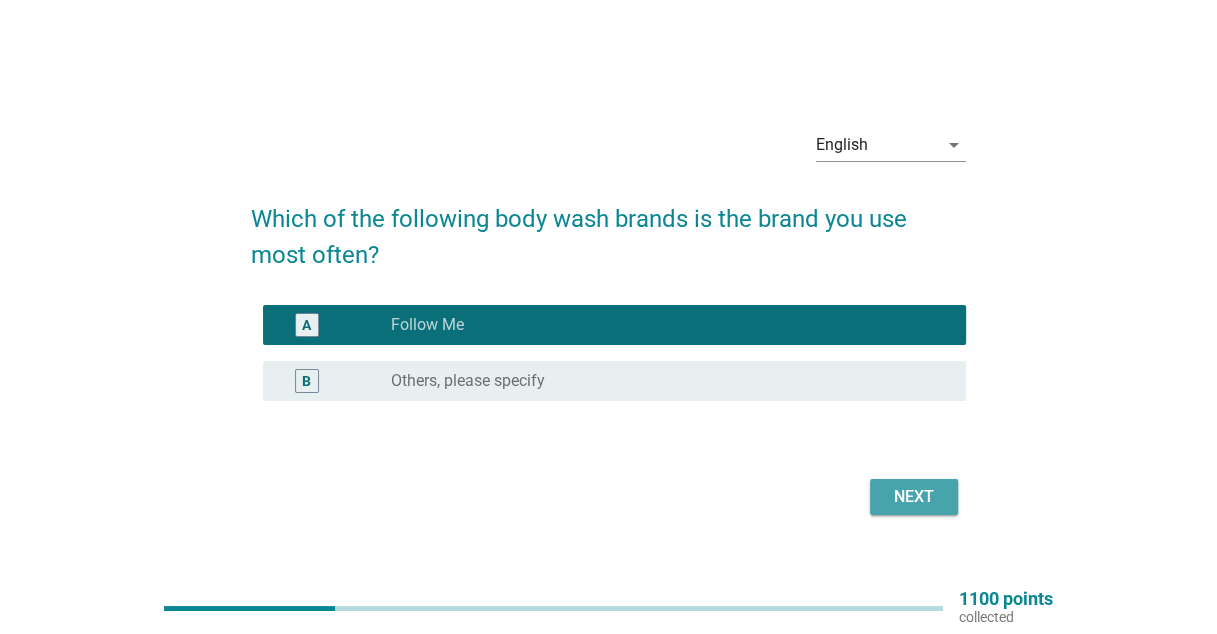 click on "Next" at bounding box center (914, 497) 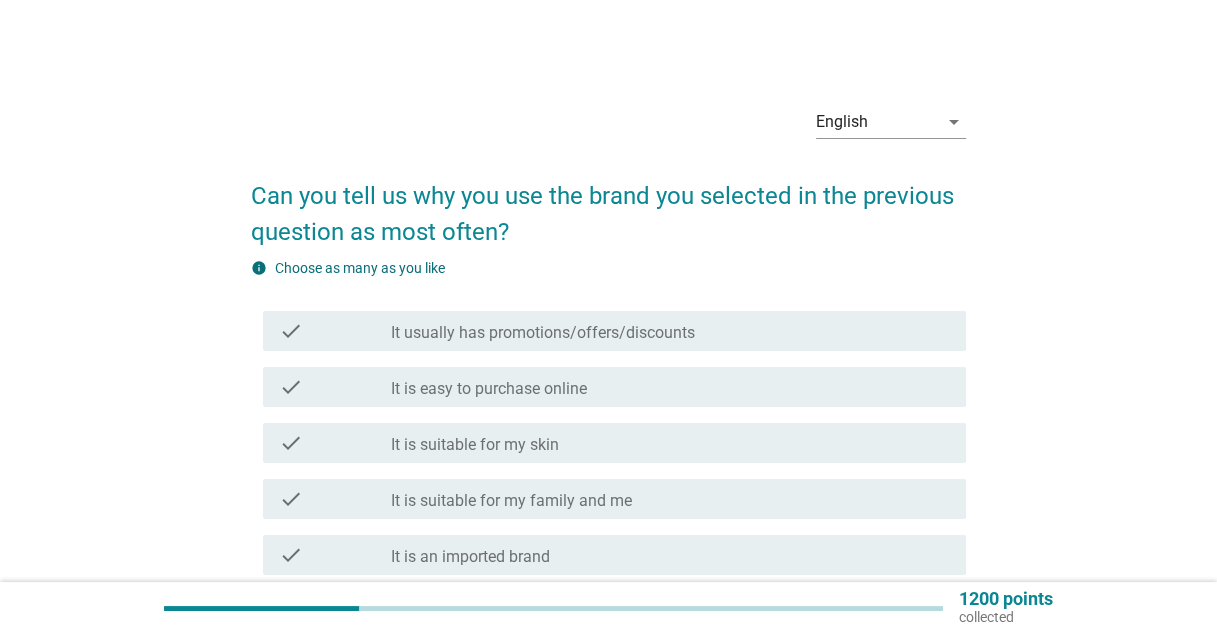 scroll, scrollTop: 100, scrollLeft: 0, axis: vertical 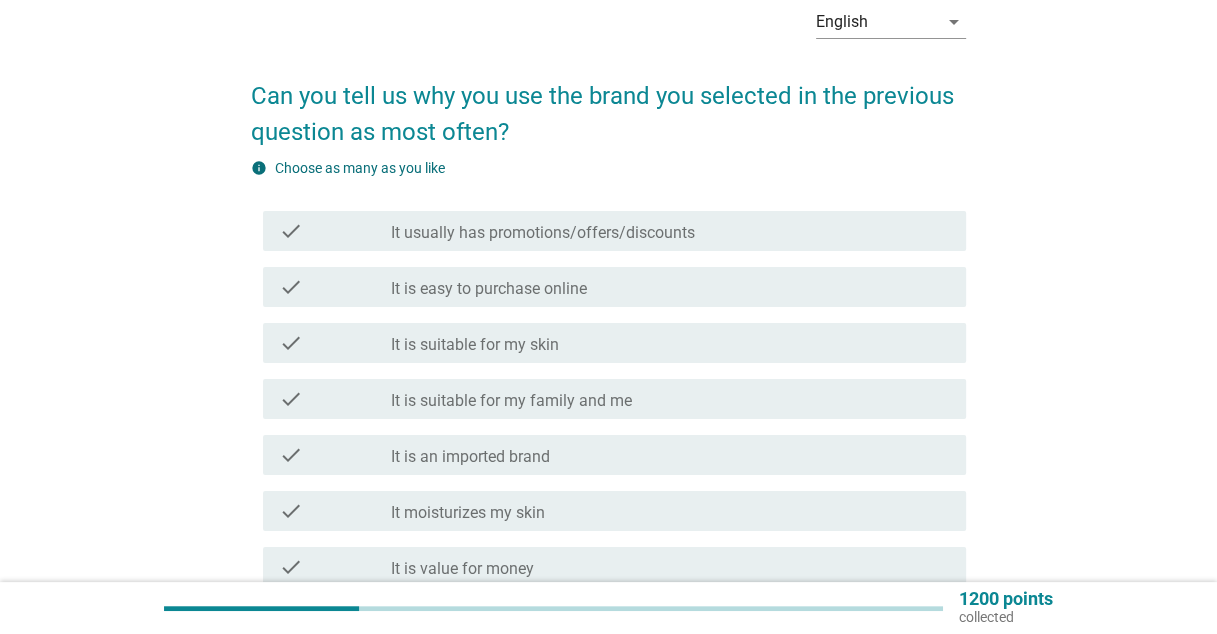 click on "It usually has promotions/offers/discounts" at bounding box center (543, 233) 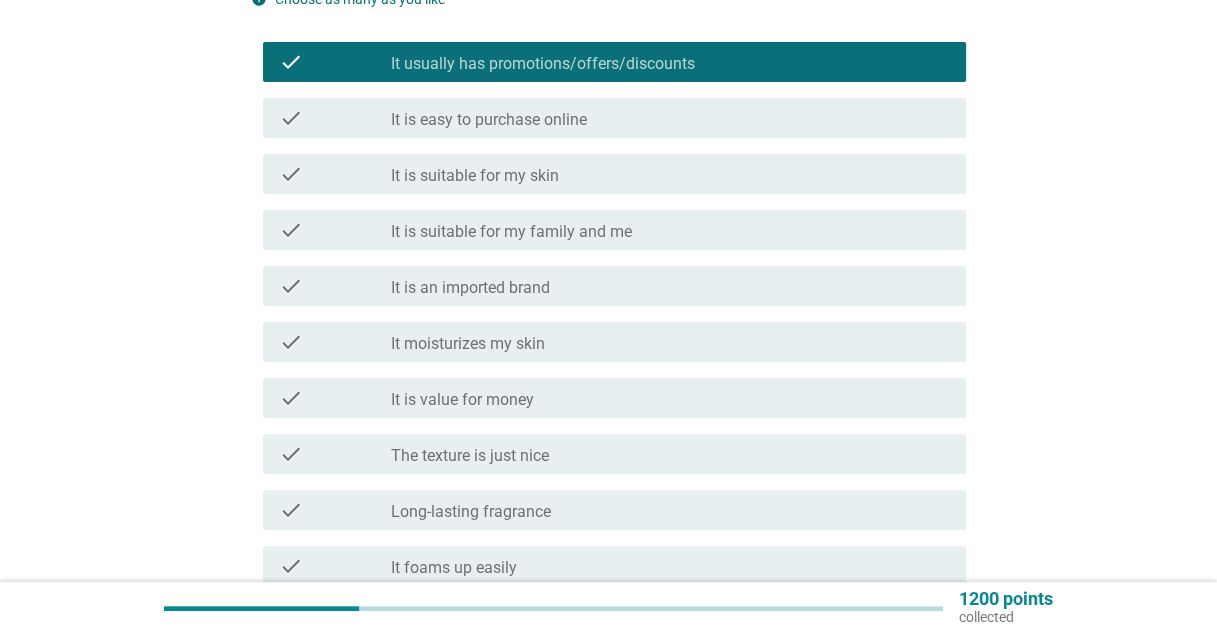 scroll, scrollTop: 300, scrollLeft: 0, axis: vertical 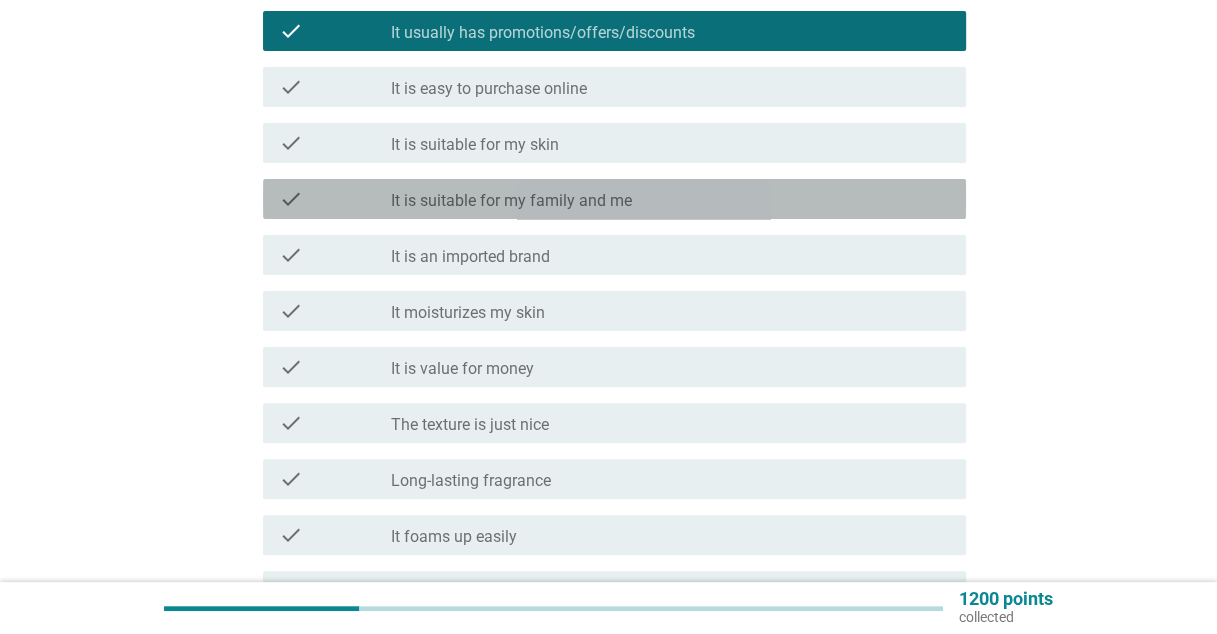 click on "It is suitable for my family and me" at bounding box center (511, 201) 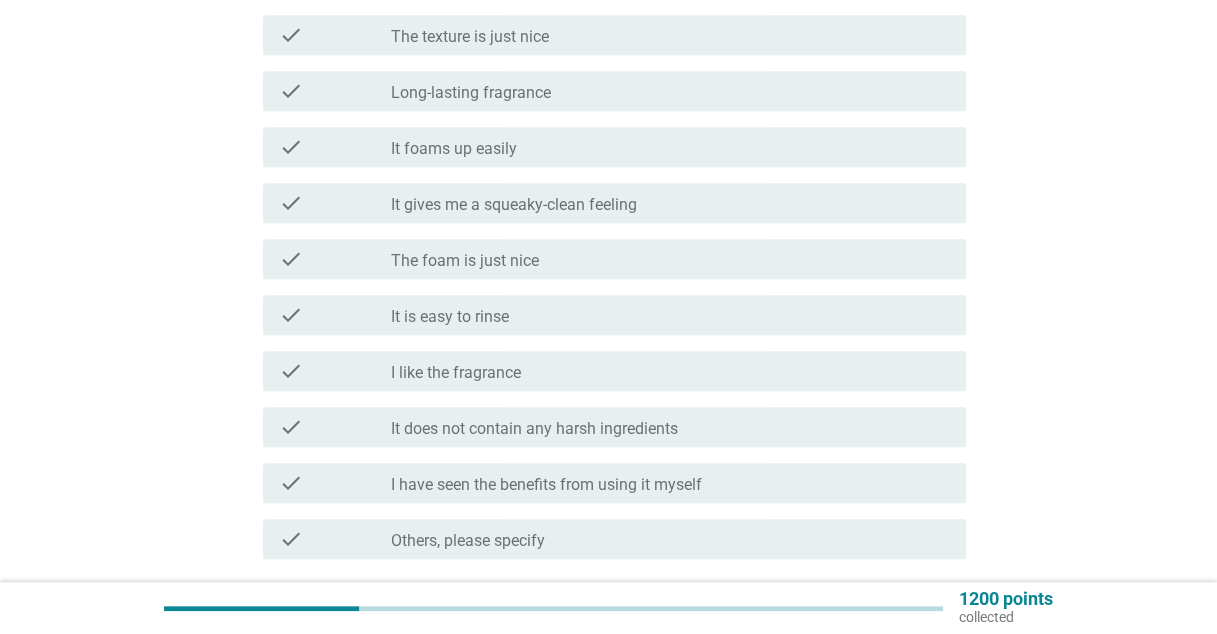scroll, scrollTop: 800, scrollLeft: 0, axis: vertical 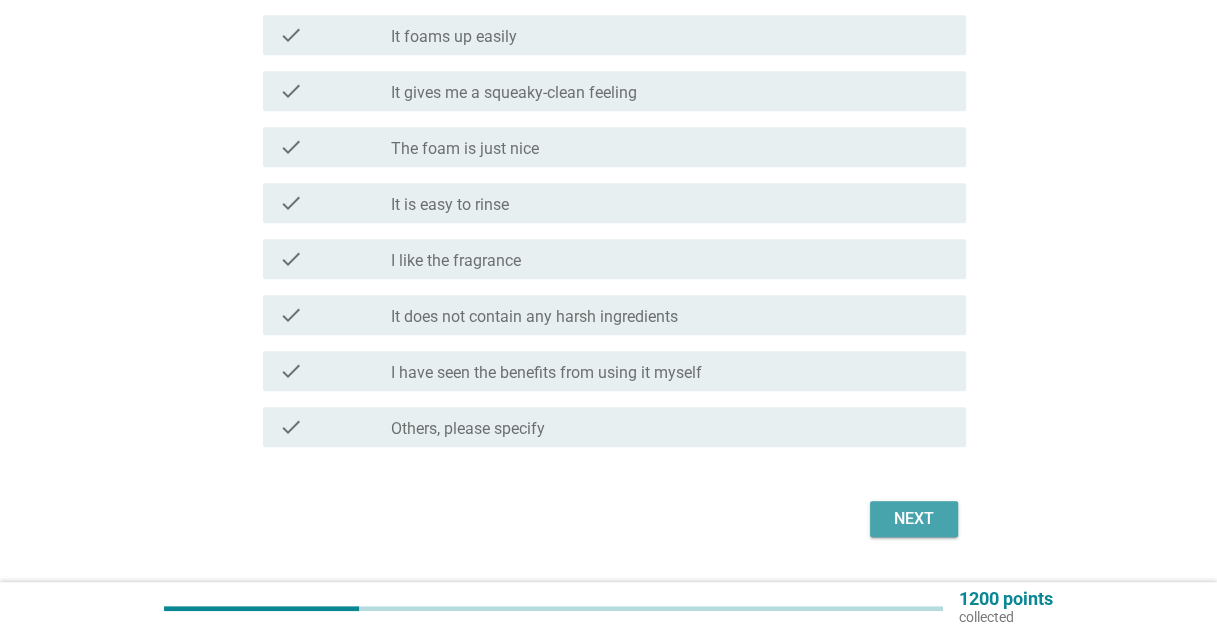 click on "Next" at bounding box center [914, 519] 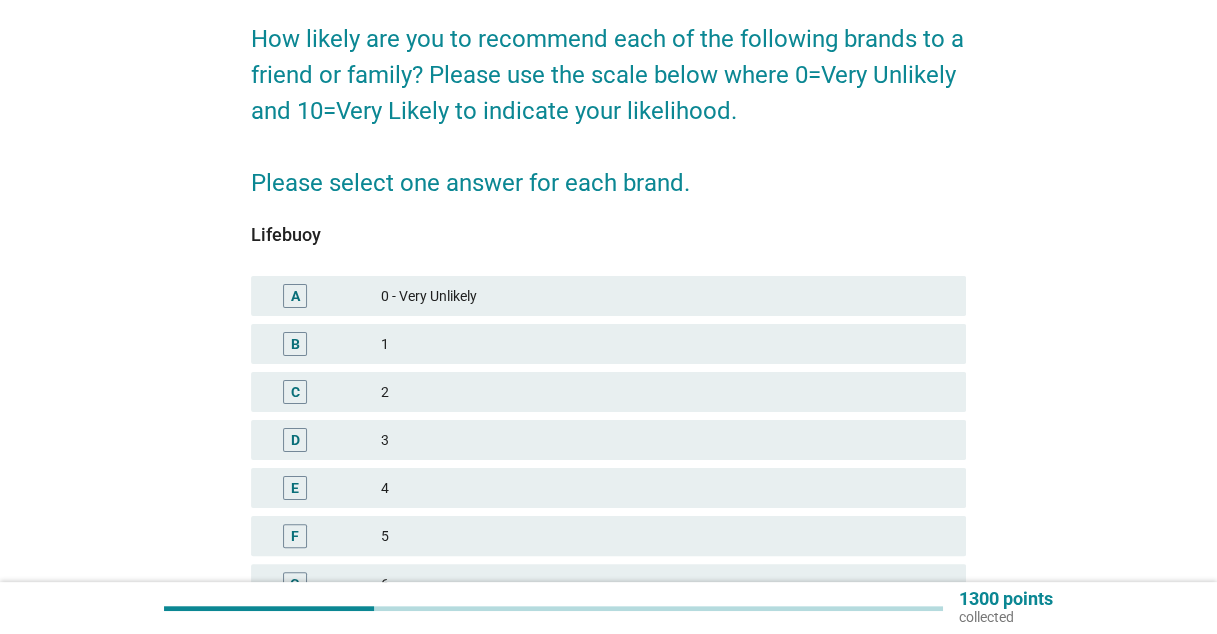 scroll, scrollTop: 300, scrollLeft: 0, axis: vertical 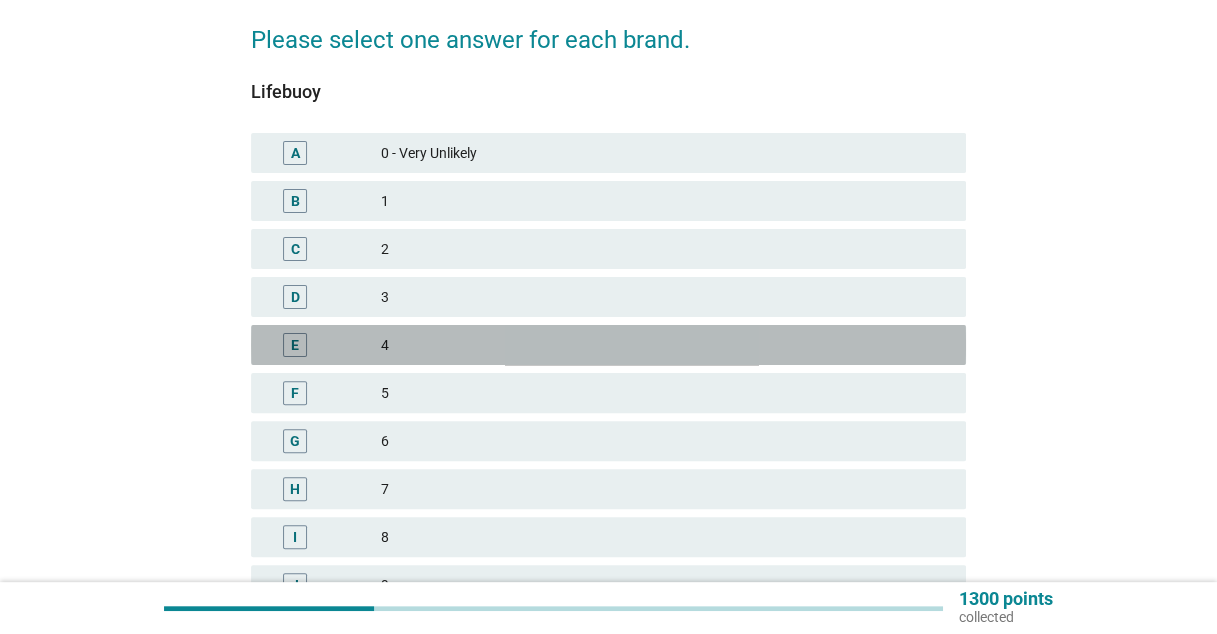 click on "E   4" at bounding box center [608, 345] 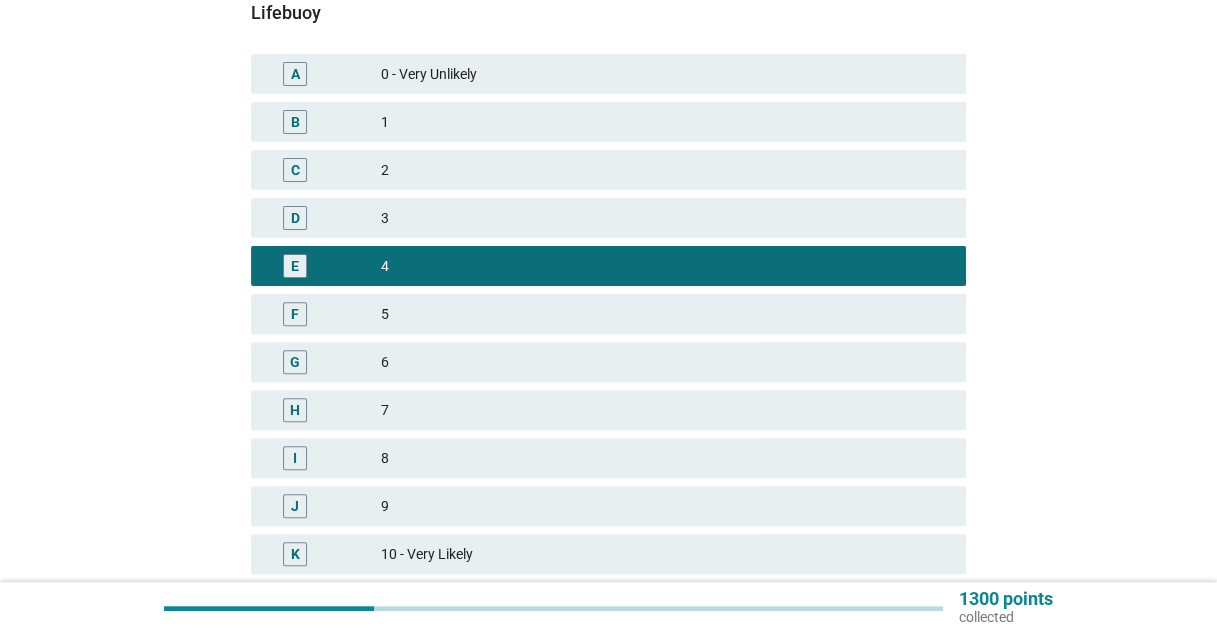scroll, scrollTop: 540, scrollLeft: 0, axis: vertical 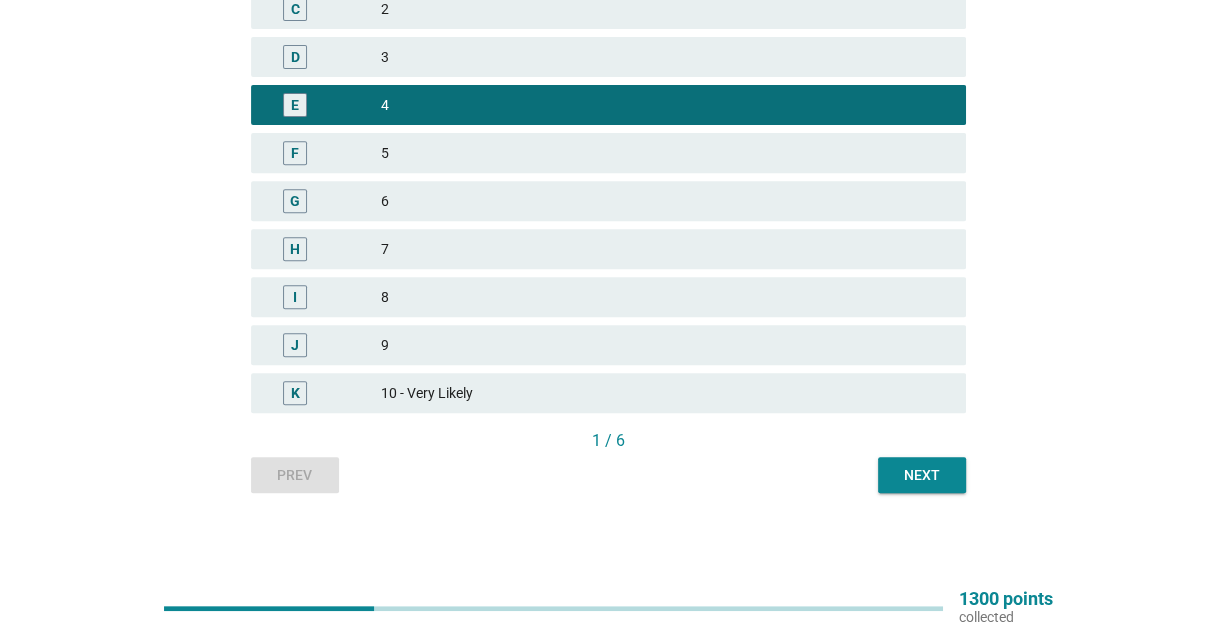 click on "Next" at bounding box center (922, 475) 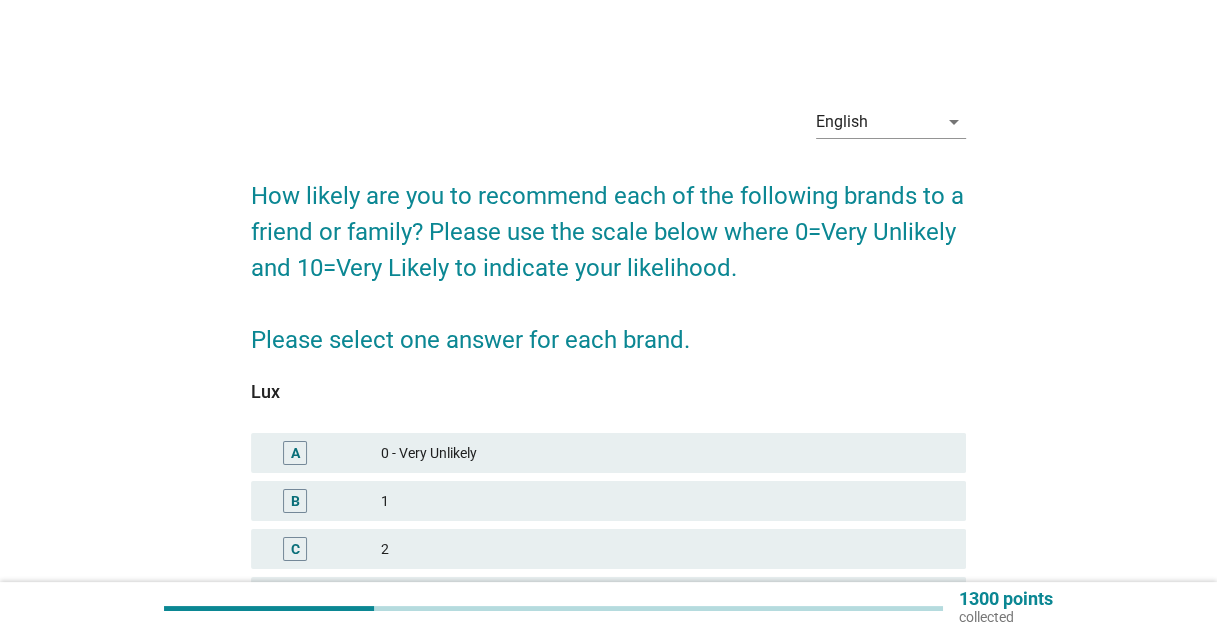 scroll, scrollTop: 200, scrollLeft: 0, axis: vertical 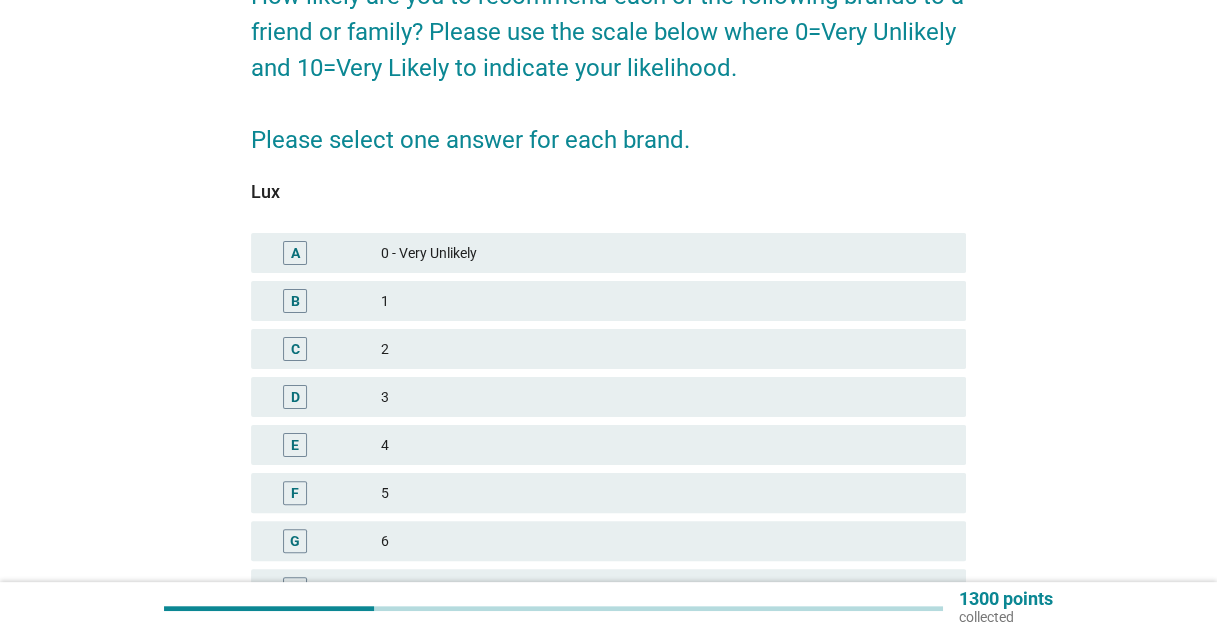 click on "3" at bounding box center (665, 397) 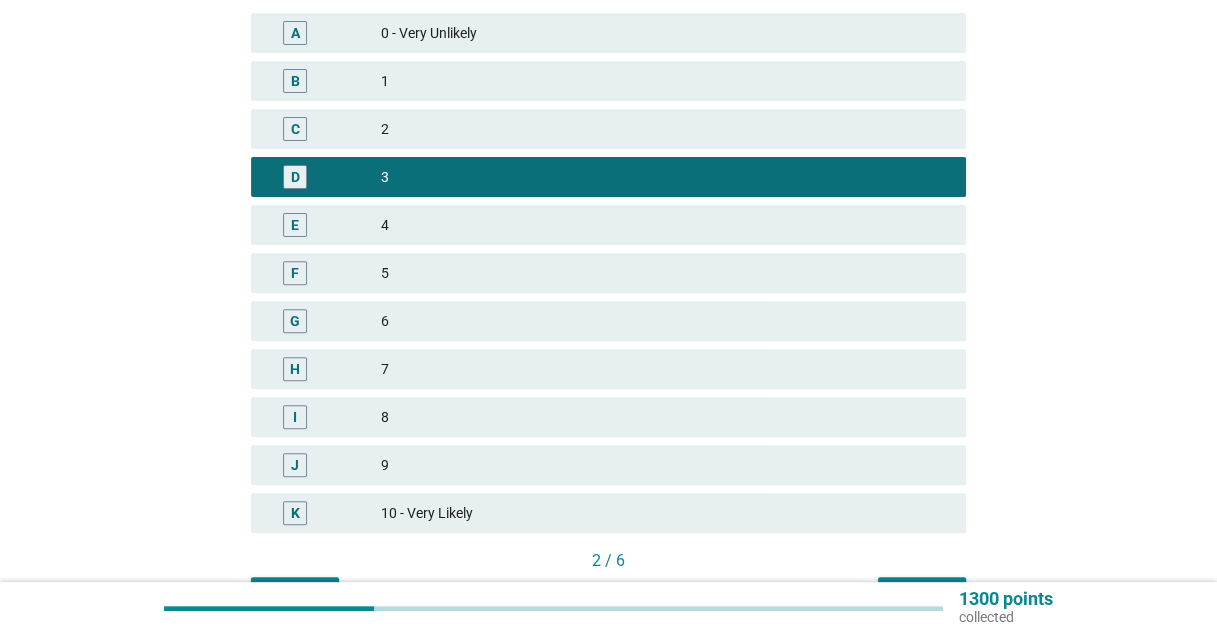scroll, scrollTop: 500, scrollLeft: 0, axis: vertical 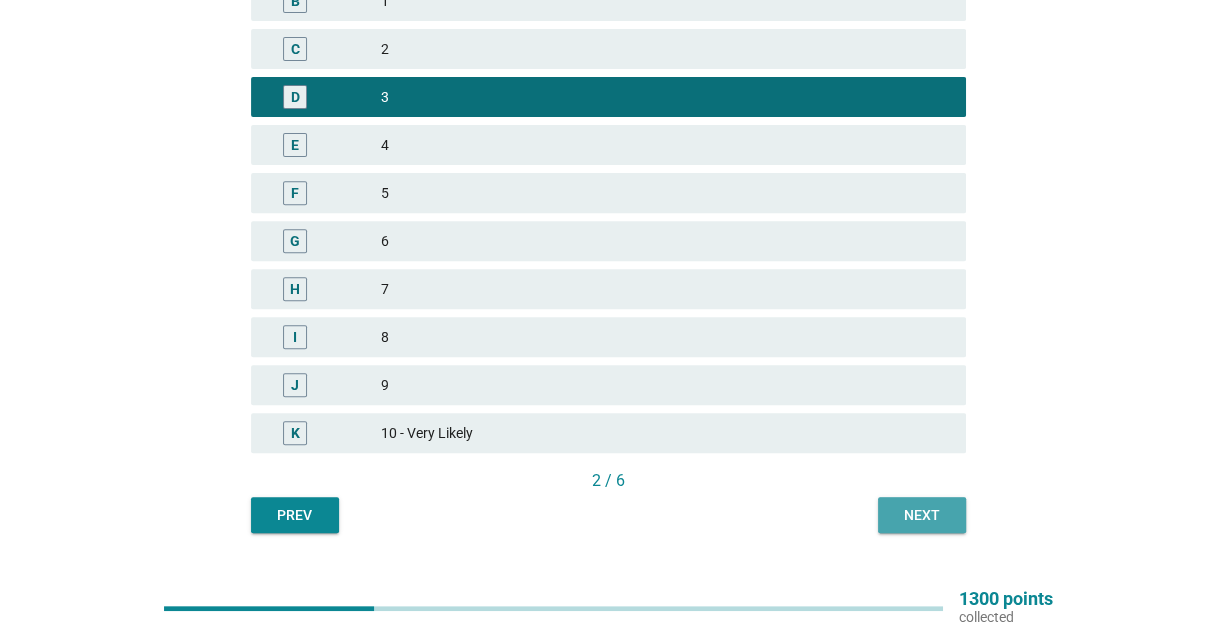 click on "Next" at bounding box center [922, 515] 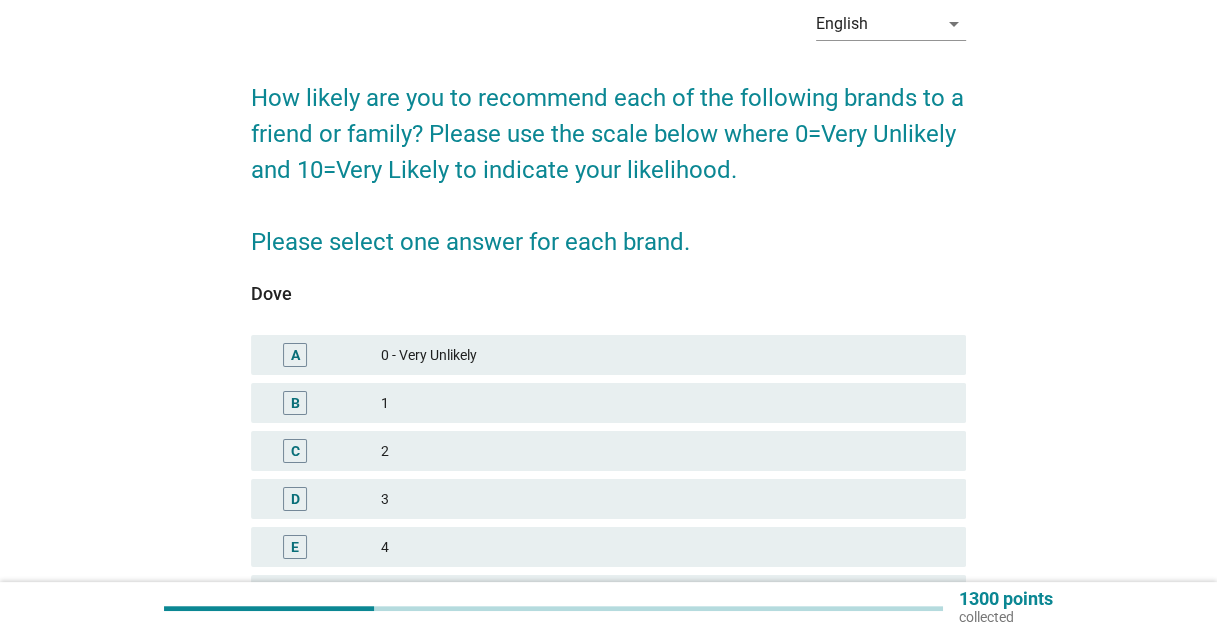 scroll, scrollTop: 300, scrollLeft: 0, axis: vertical 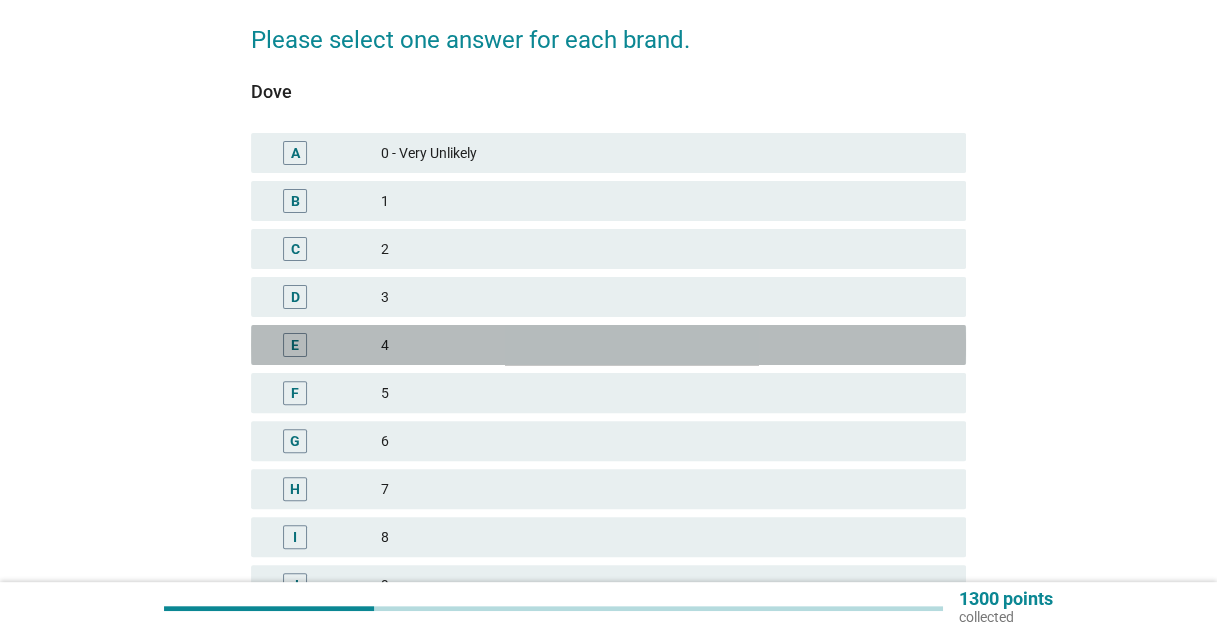 click on "4" at bounding box center [665, 345] 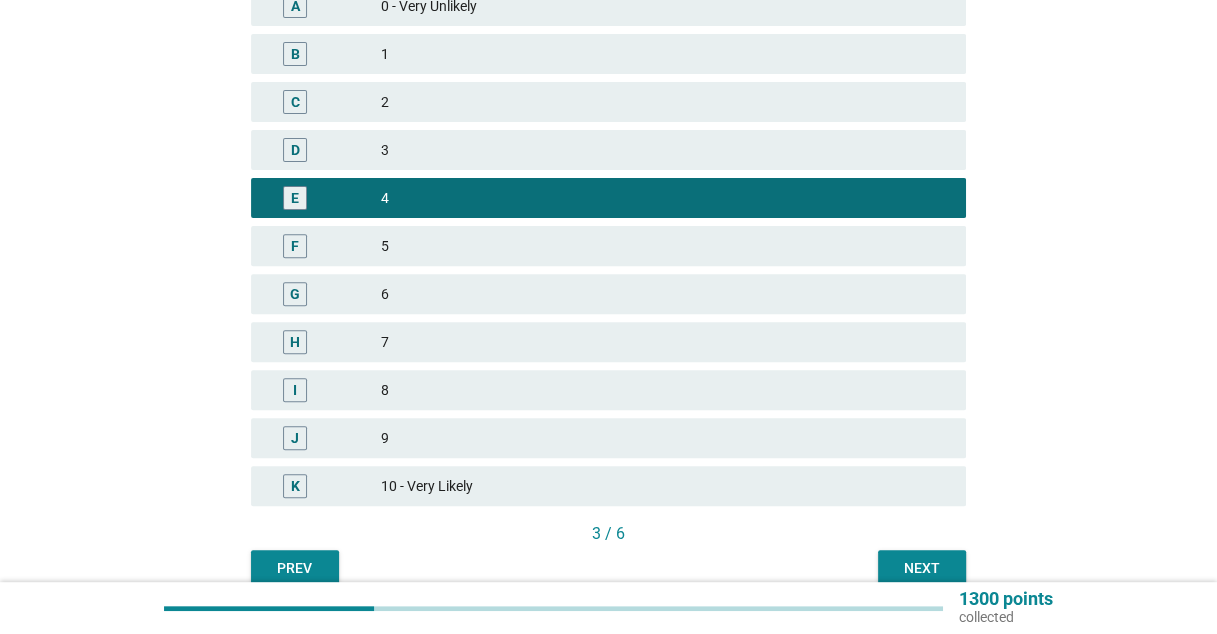 scroll, scrollTop: 540, scrollLeft: 0, axis: vertical 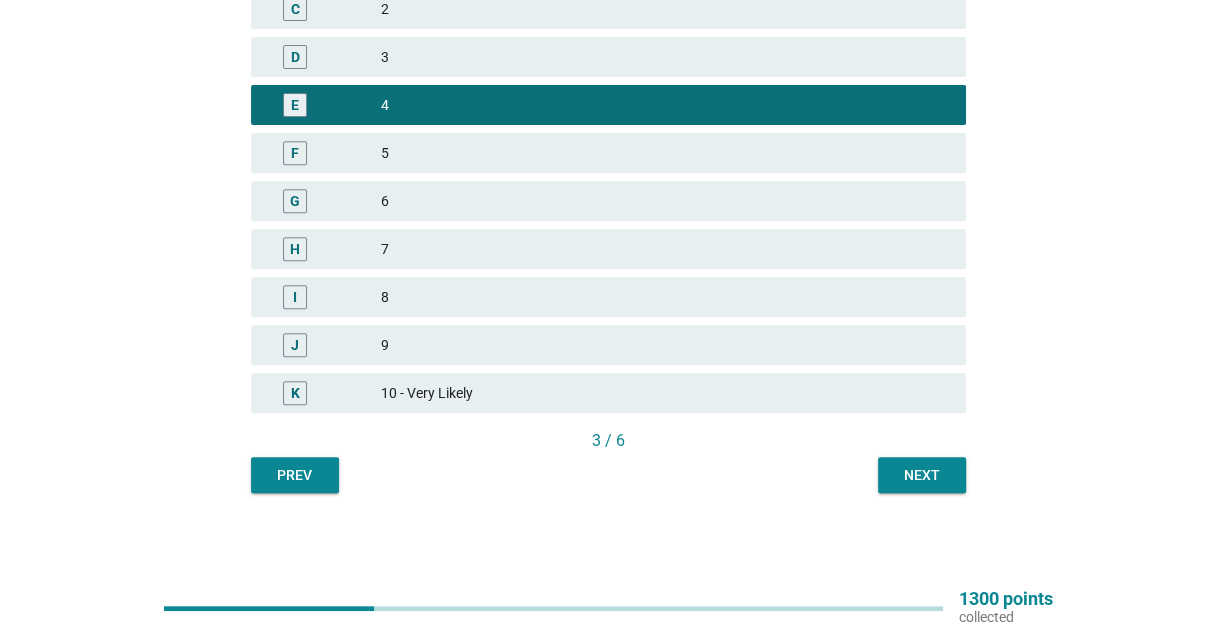 click on "Next" at bounding box center [922, 475] 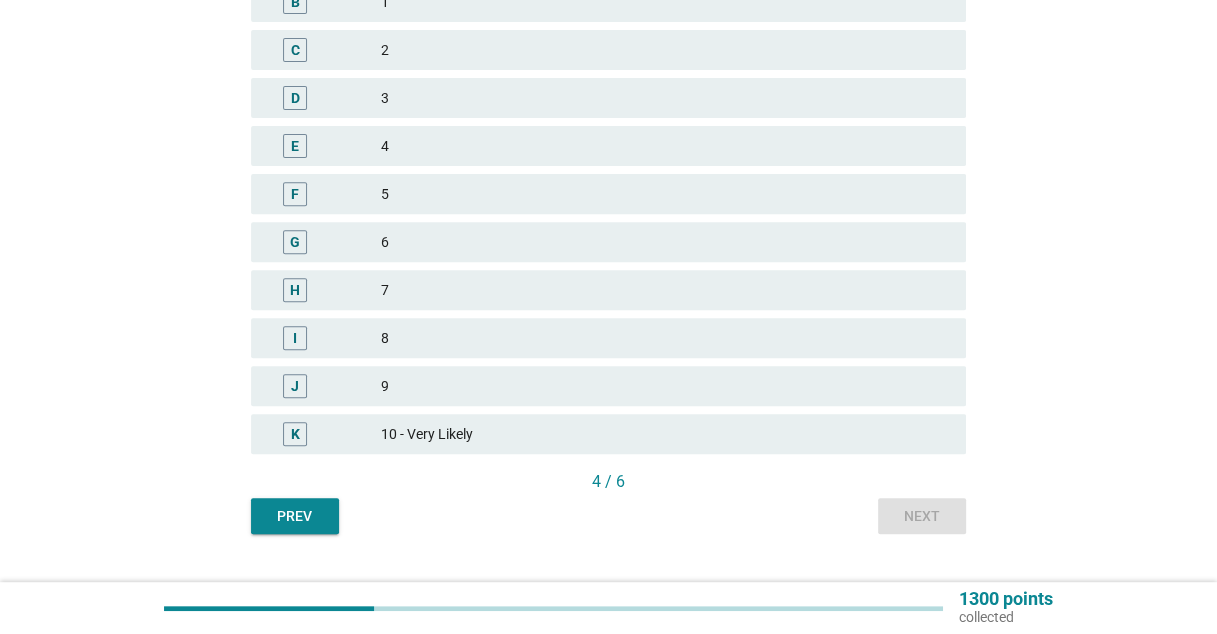 scroll, scrollTop: 500, scrollLeft: 0, axis: vertical 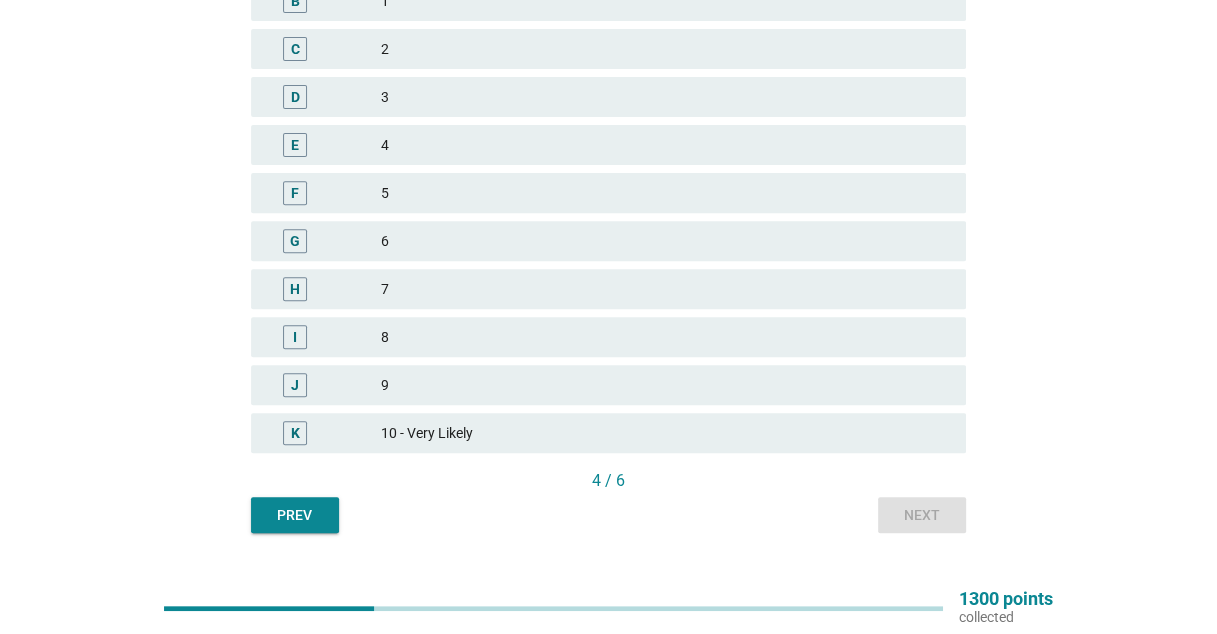 click on "5" at bounding box center [665, 193] 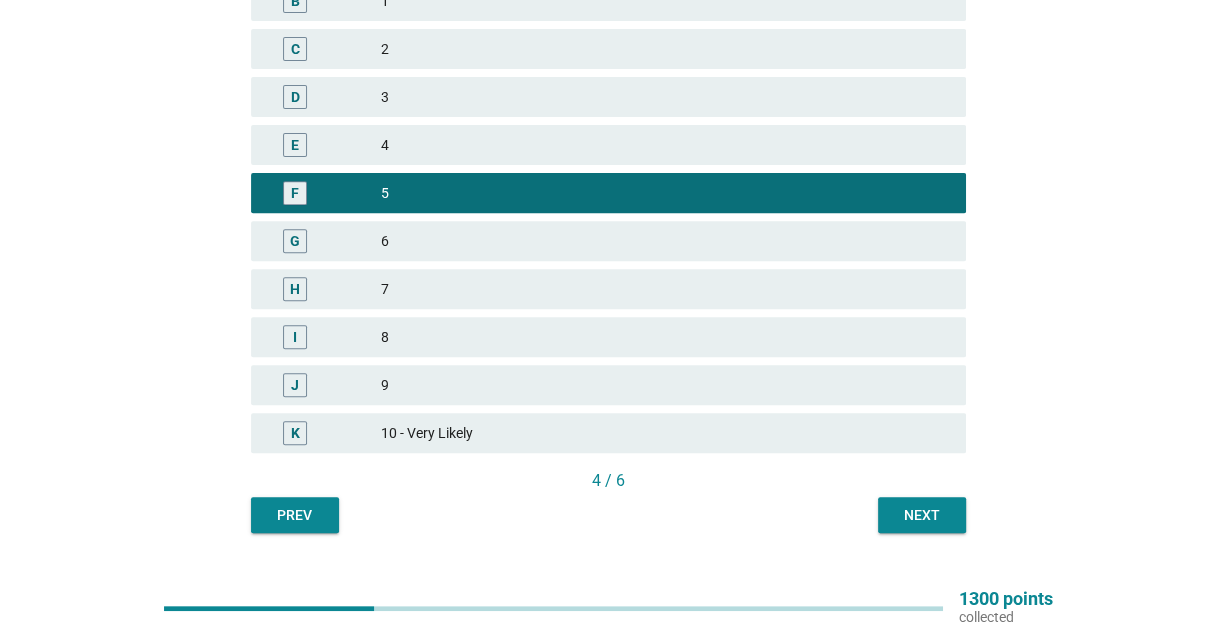 click on "Next" at bounding box center [922, 515] 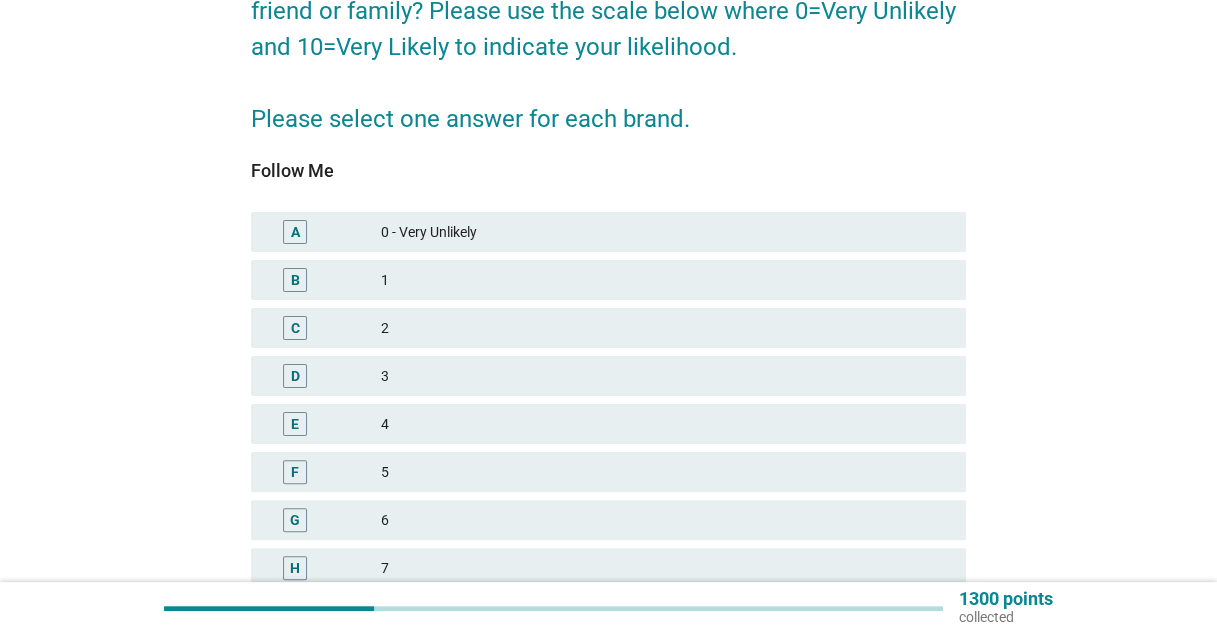 scroll, scrollTop: 500, scrollLeft: 0, axis: vertical 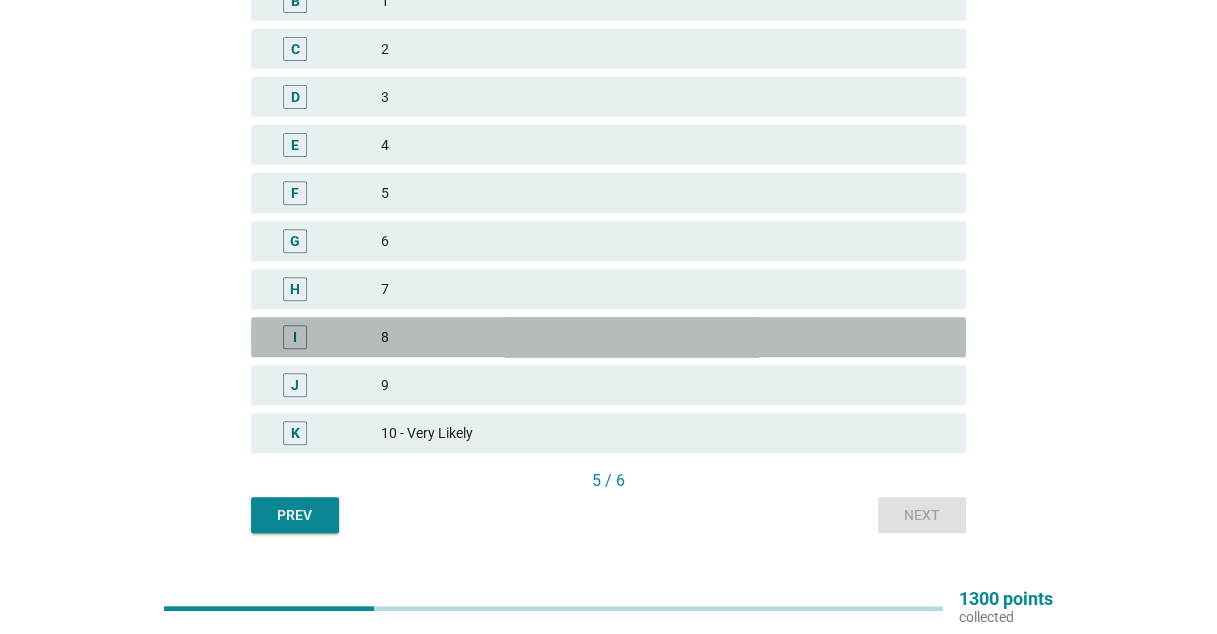 click on "8" at bounding box center (665, 337) 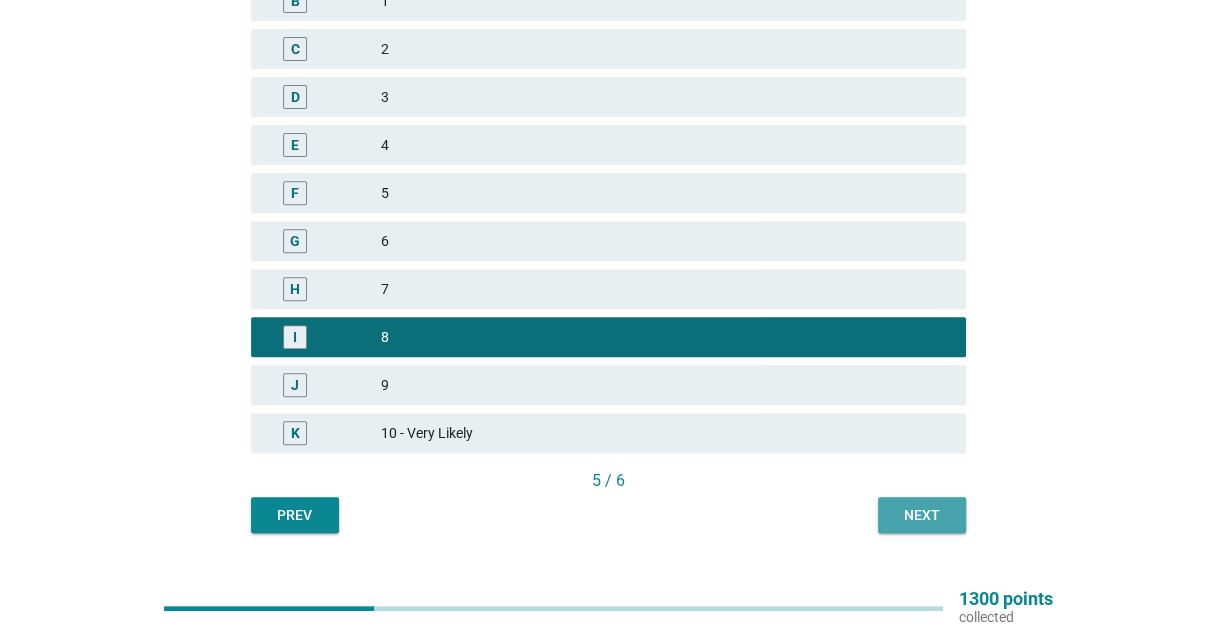 click on "Next" at bounding box center [922, 515] 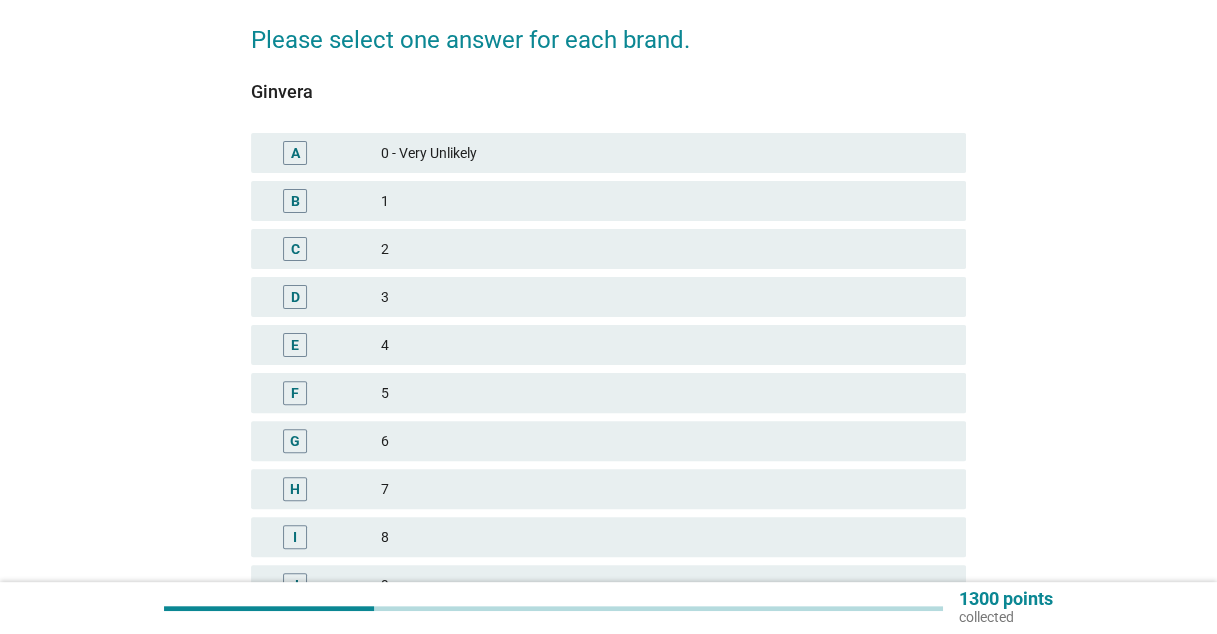 click on "F" at bounding box center [324, 393] 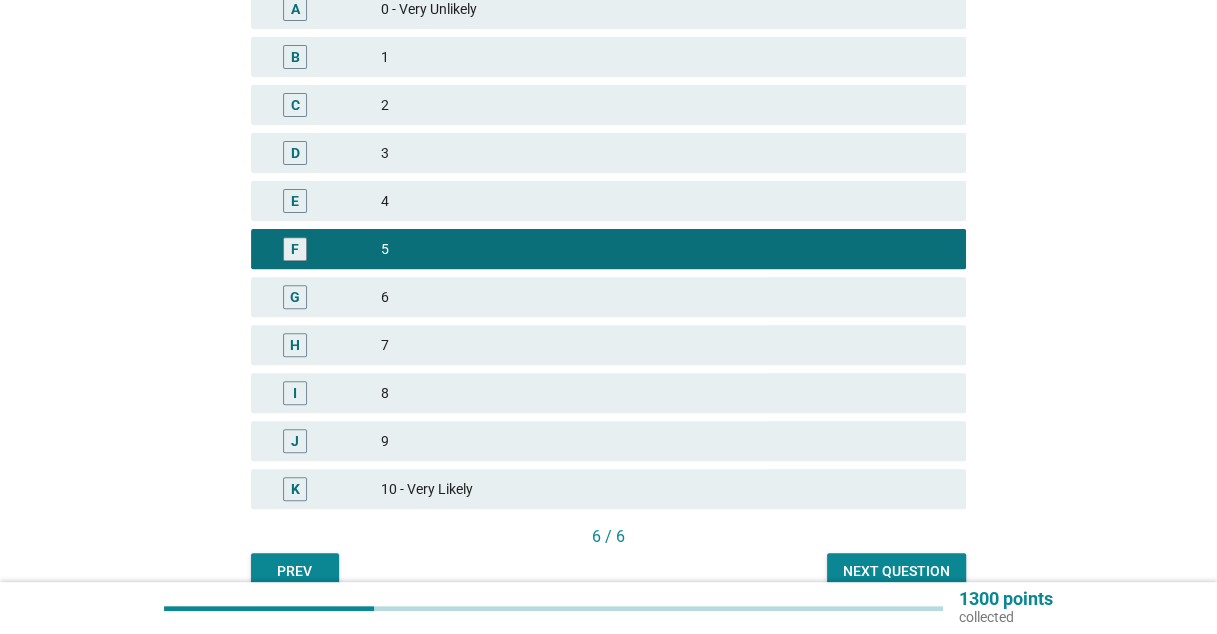 scroll, scrollTop: 540, scrollLeft: 0, axis: vertical 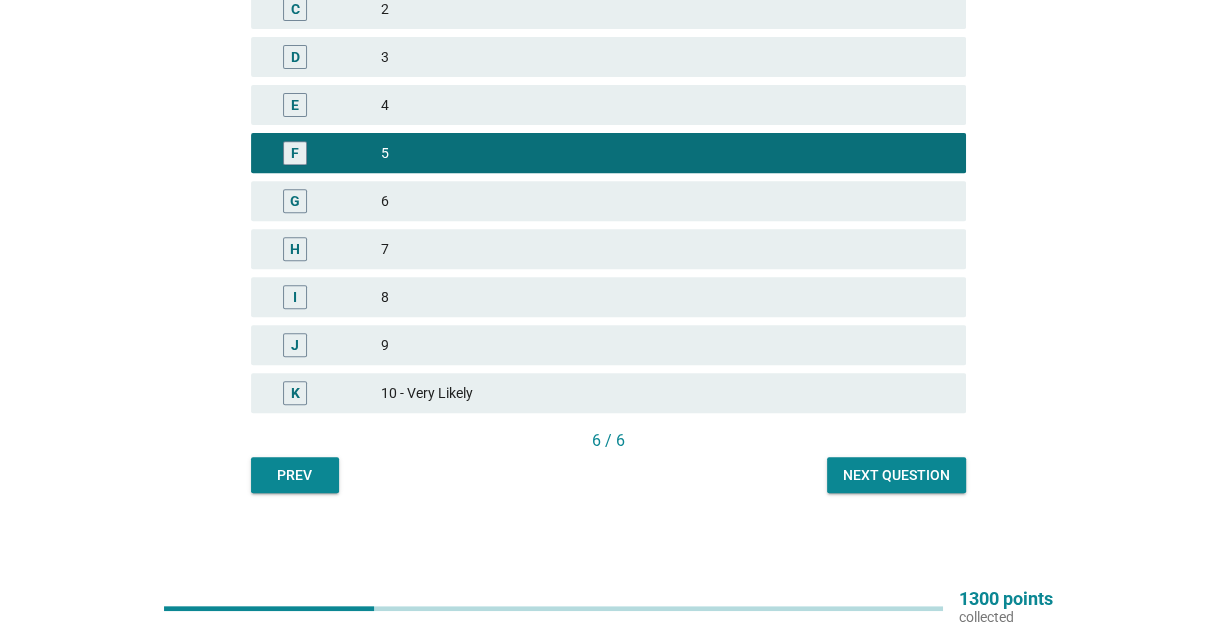 click on "Next question" at bounding box center [896, 475] 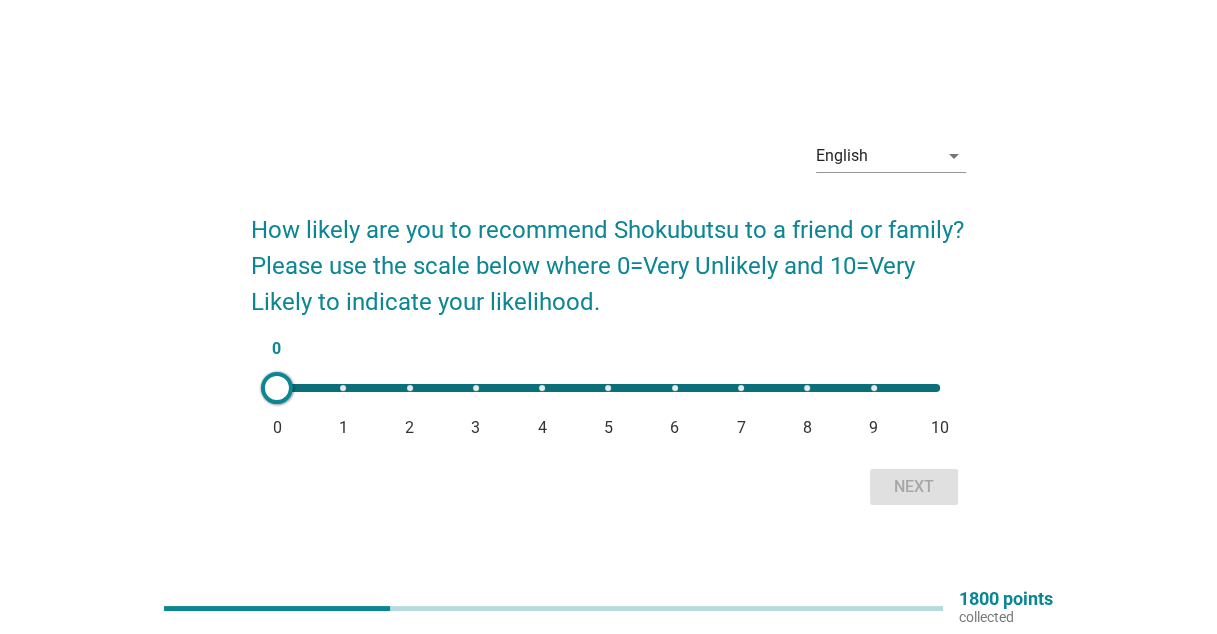 scroll, scrollTop: 52, scrollLeft: 0, axis: vertical 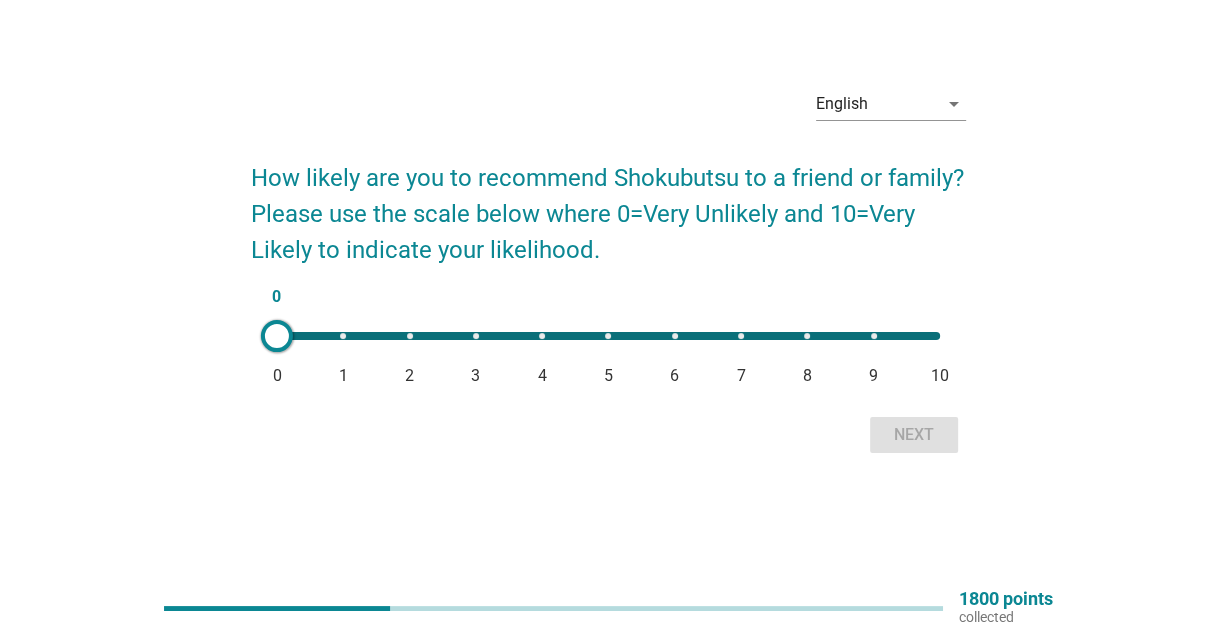 click on "0
0
1
2
3
4
5
6
7
8
9
10" at bounding box center (608, 336) 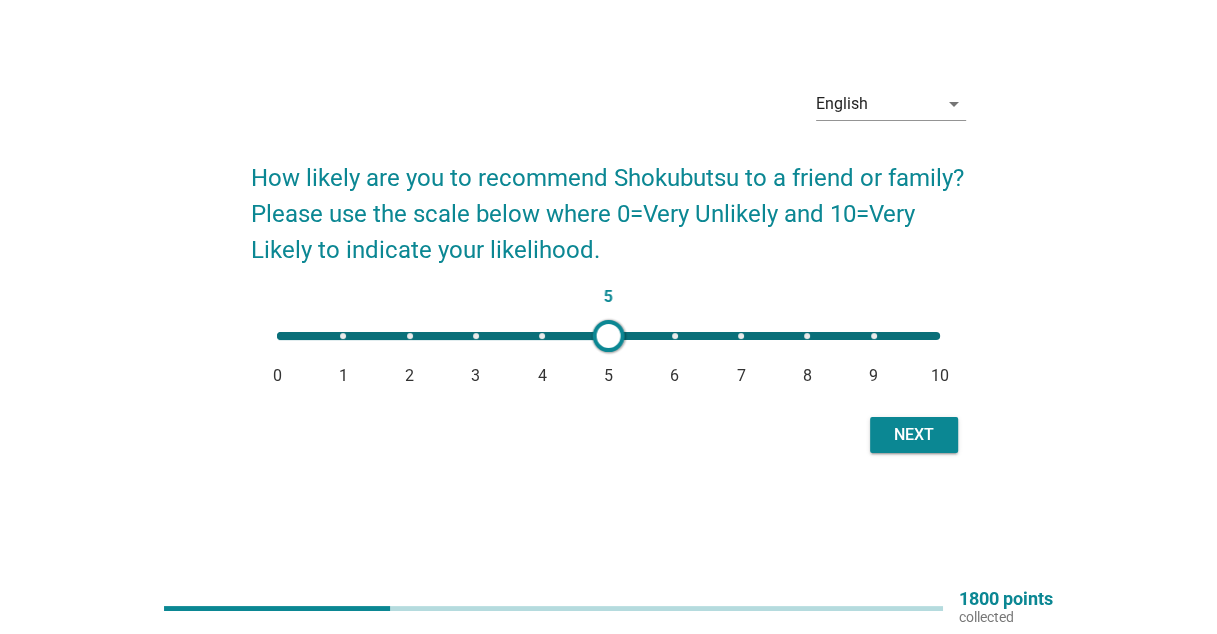 click on "Next" at bounding box center [914, 435] 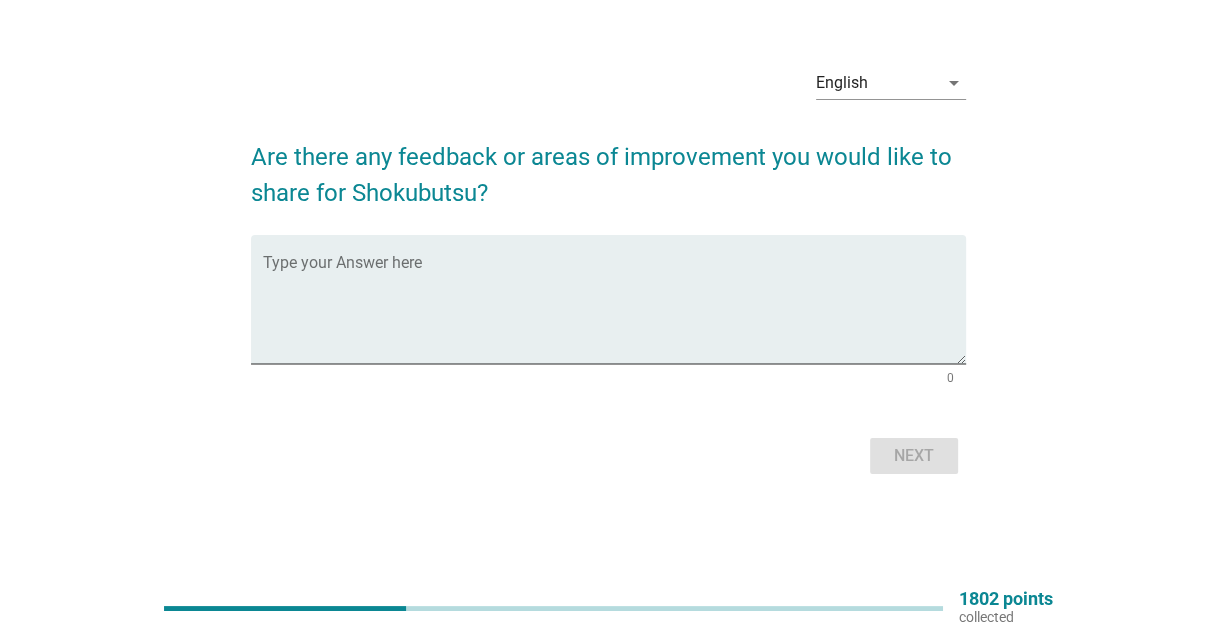 scroll, scrollTop: 0, scrollLeft: 0, axis: both 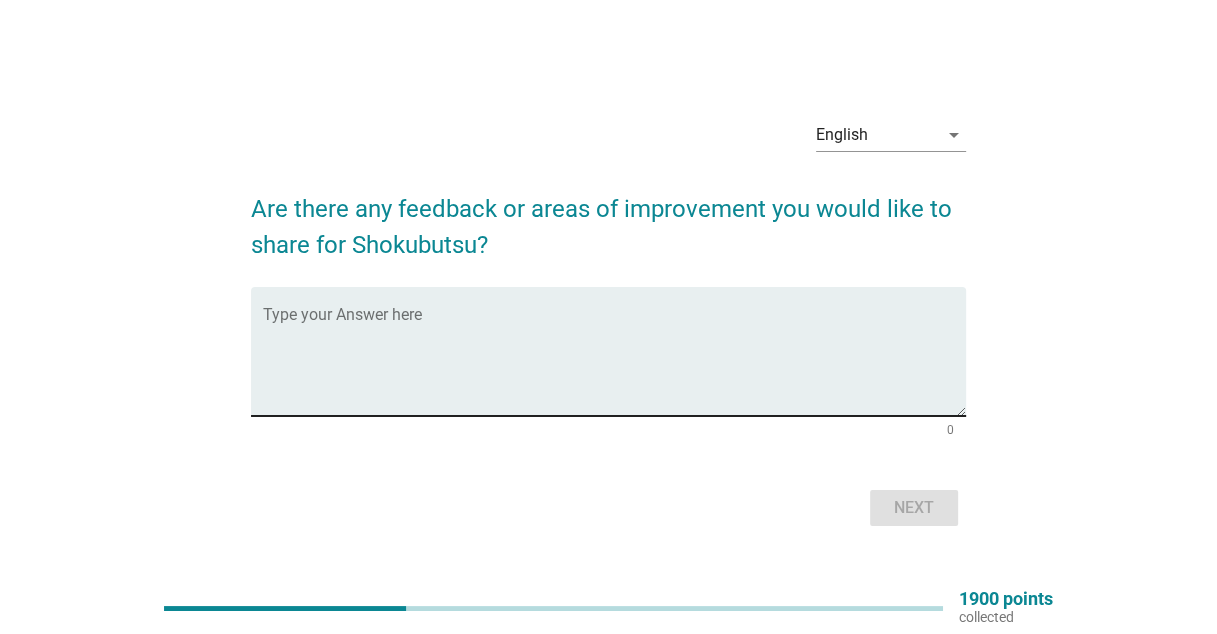 click at bounding box center [614, 363] 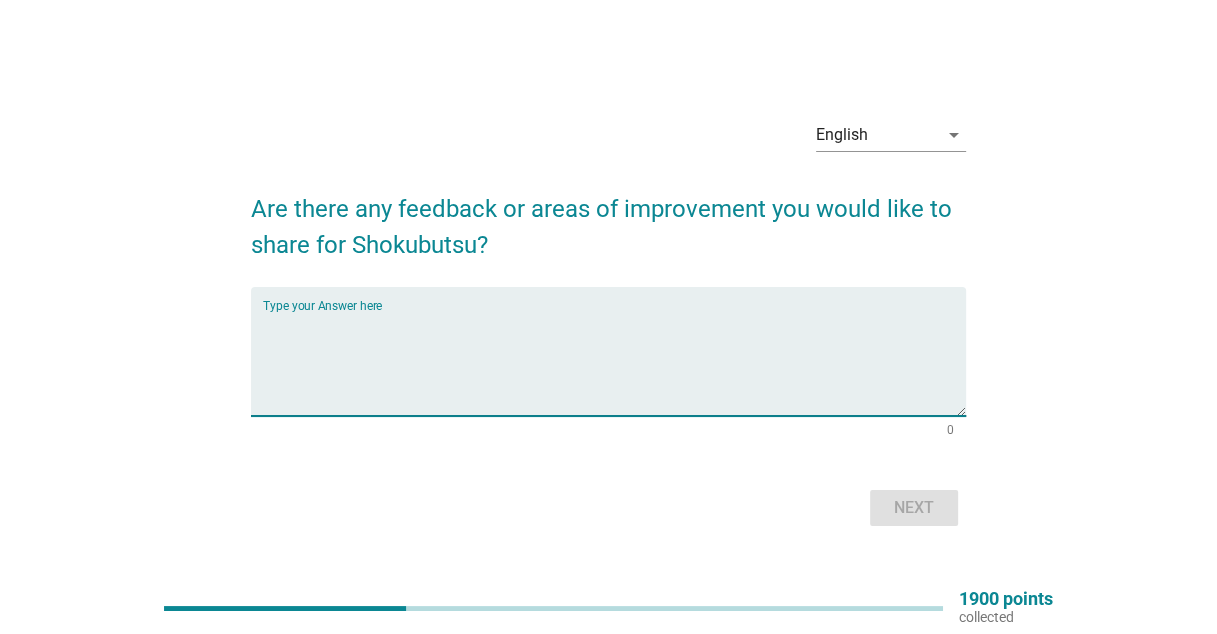 type on "i" 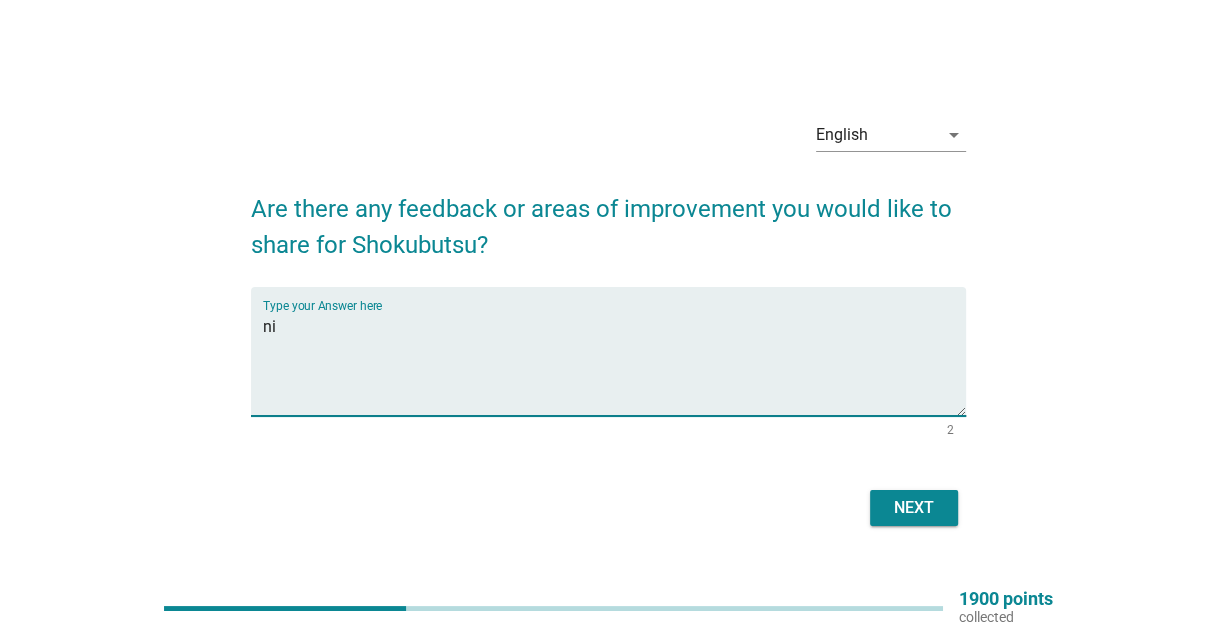 type on "n" 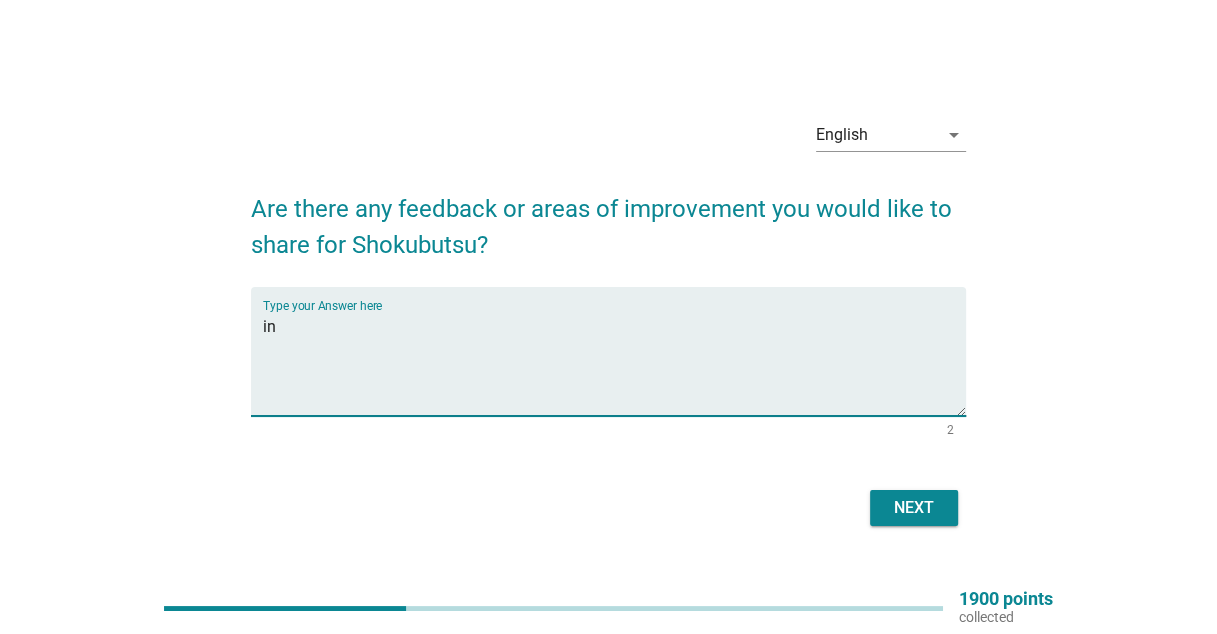 type on "i" 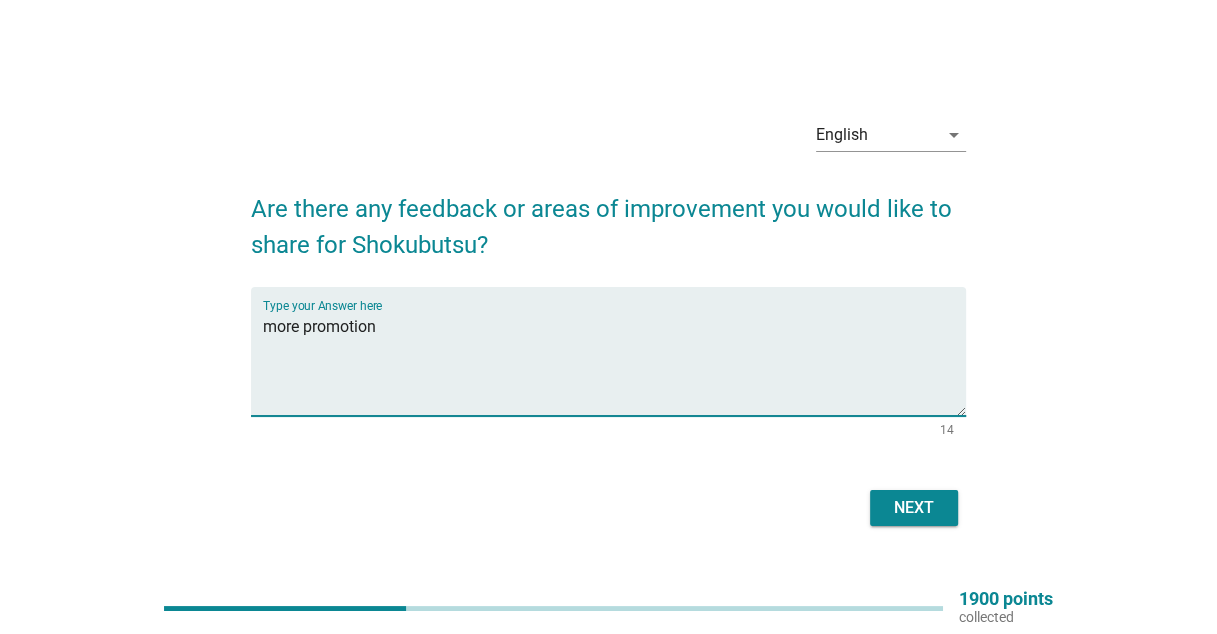 type on "more promotion" 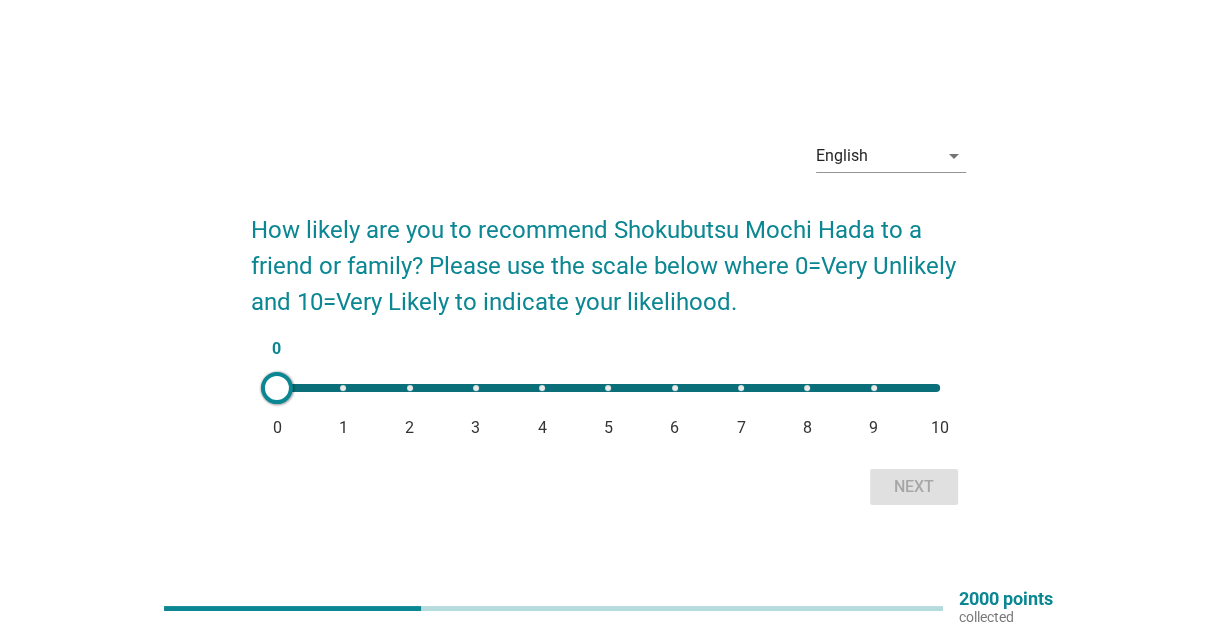 click on "0
0
1
2
3
4
5
6
7
8
9
10" at bounding box center (608, 388) 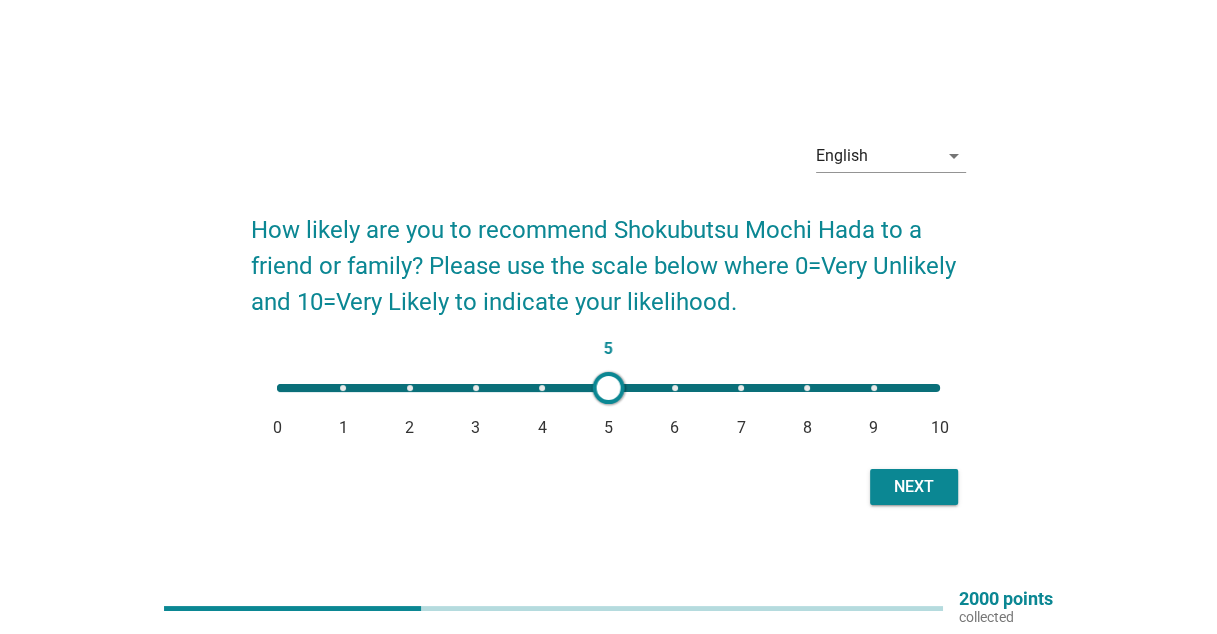 click on "Next" at bounding box center [914, 487] 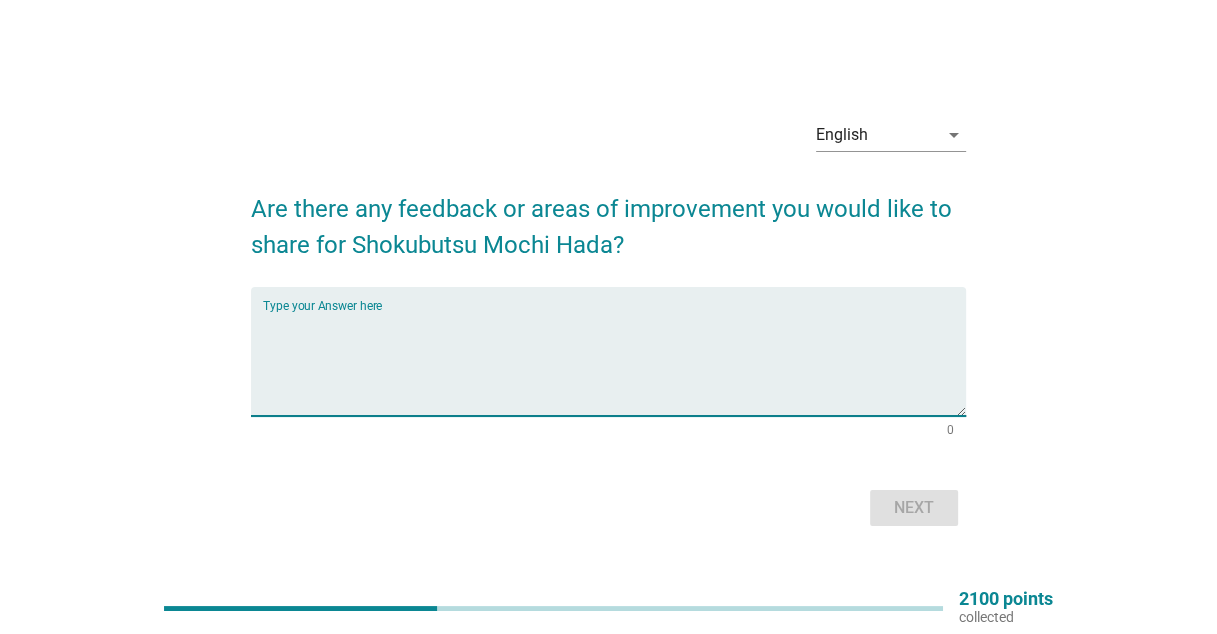 click at bounding box center (614, 363) 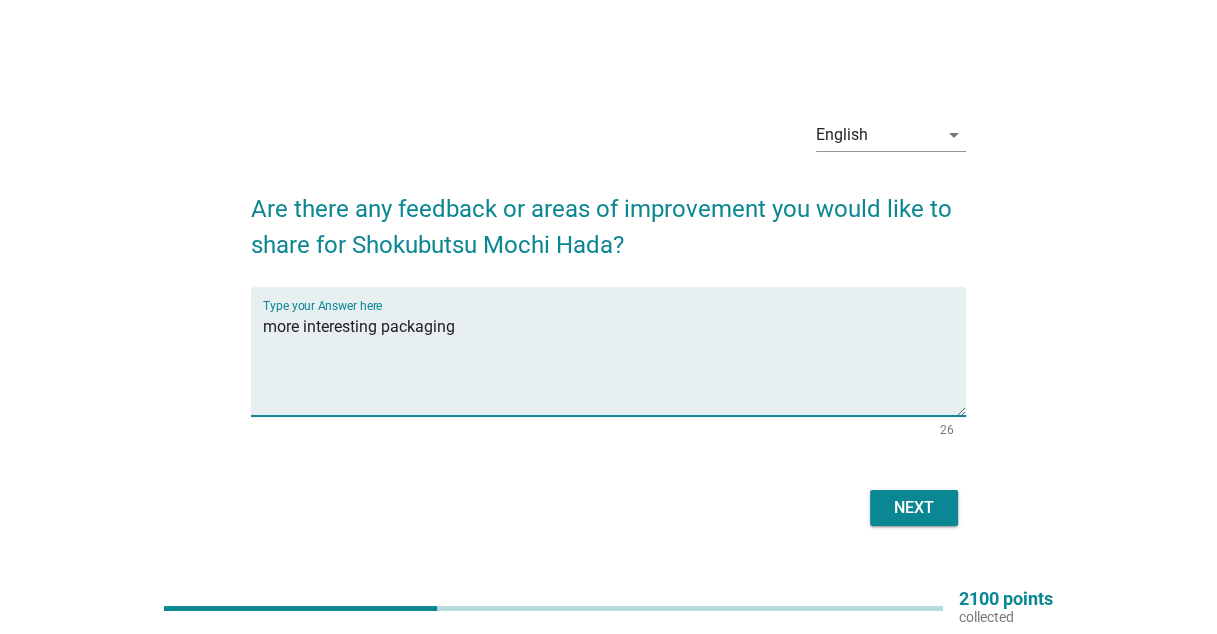 type on "more interesting packaging" 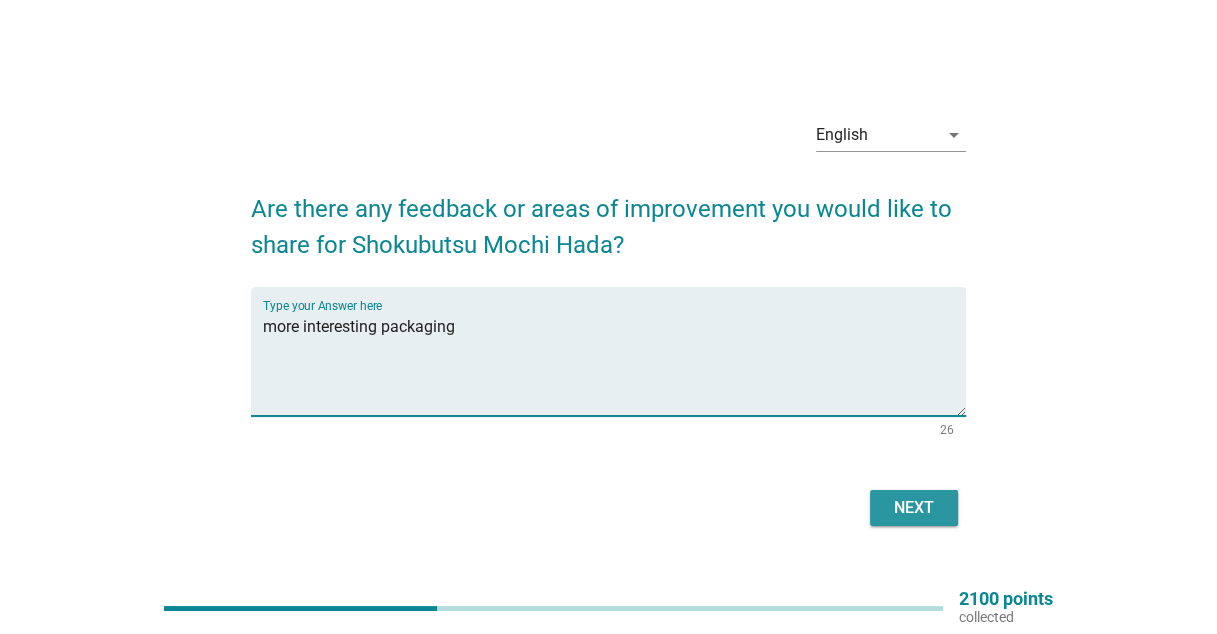 click on "Next" at bounding box center [914, 508] 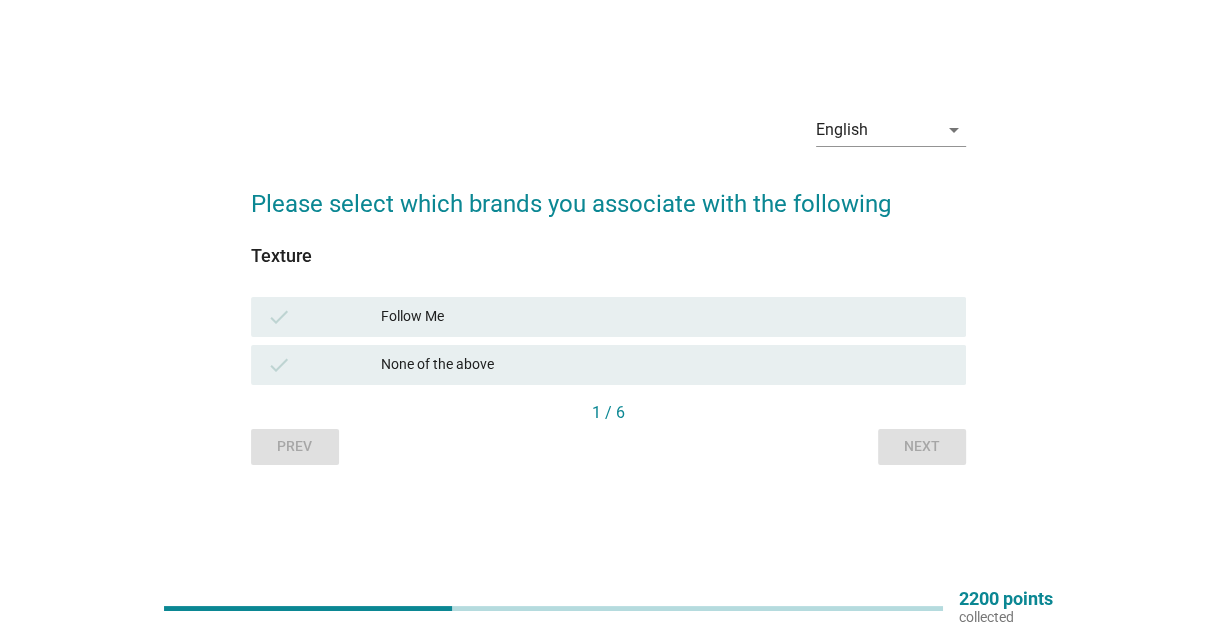 scroll, scrollTop: 52, scrollLeft: 0, axis: vertical 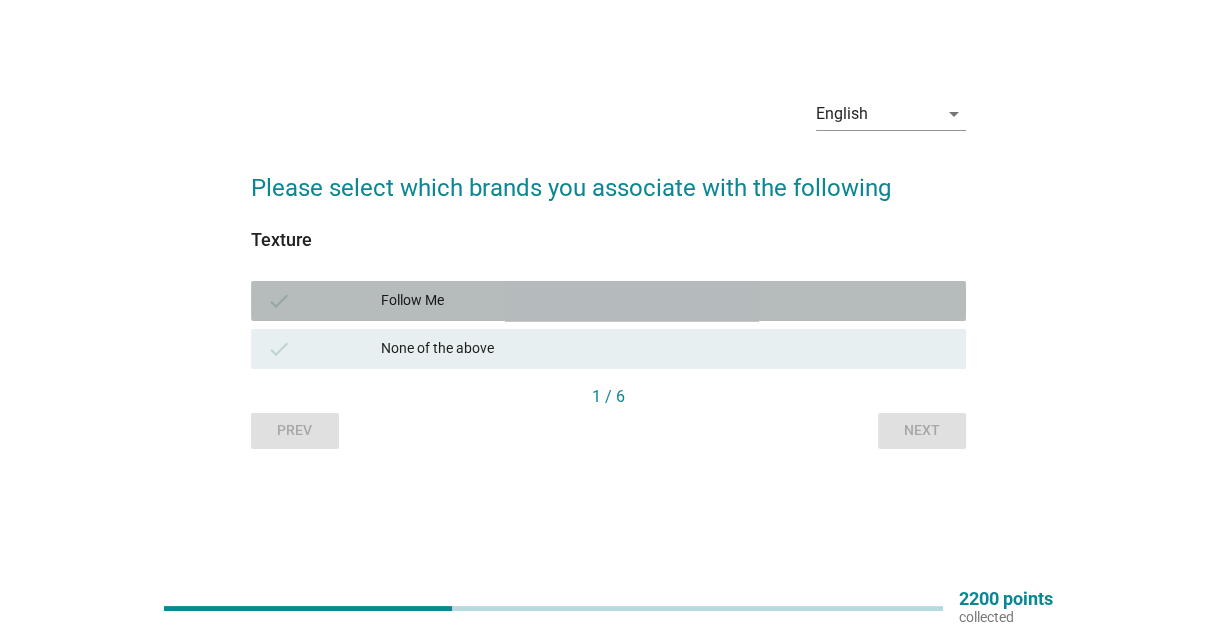 click on "Follow Me" at bounding box center (665, 301) 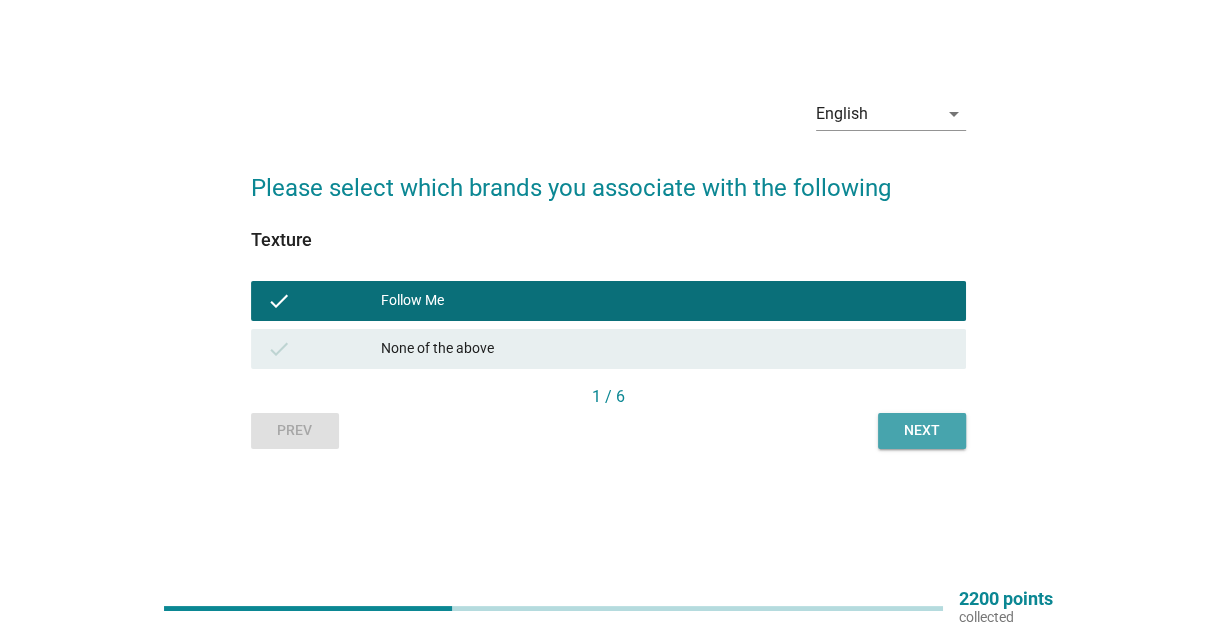 click on "Next" at bounding box center [922, 430] 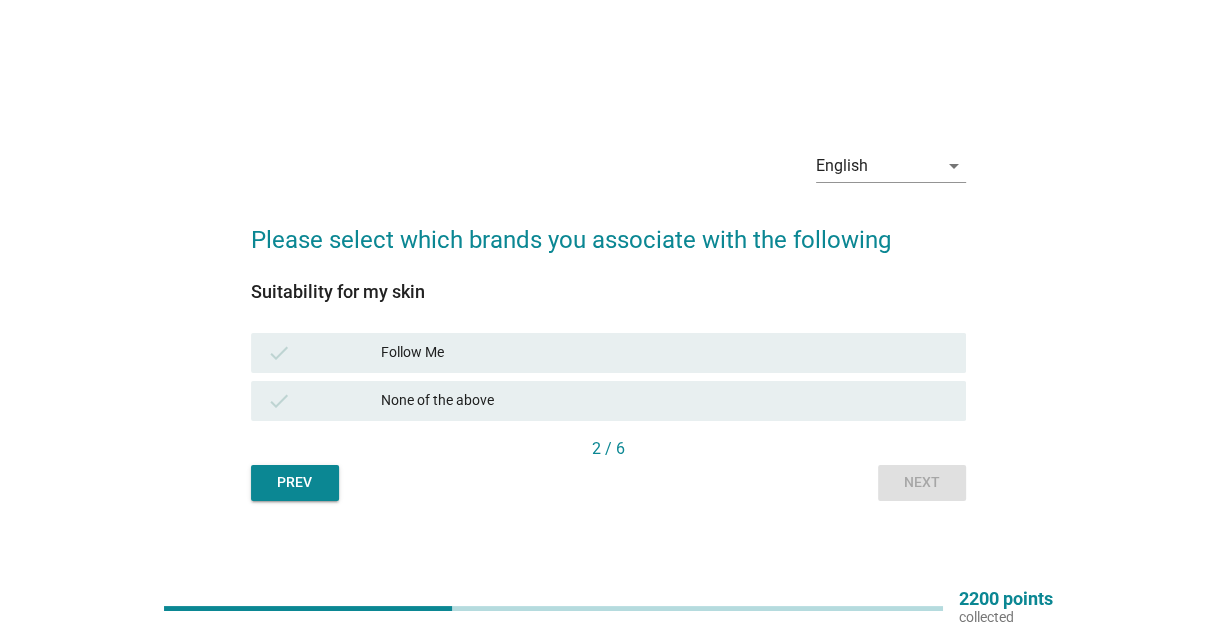 click on "Follow Me" at bounding box center (665, 353) 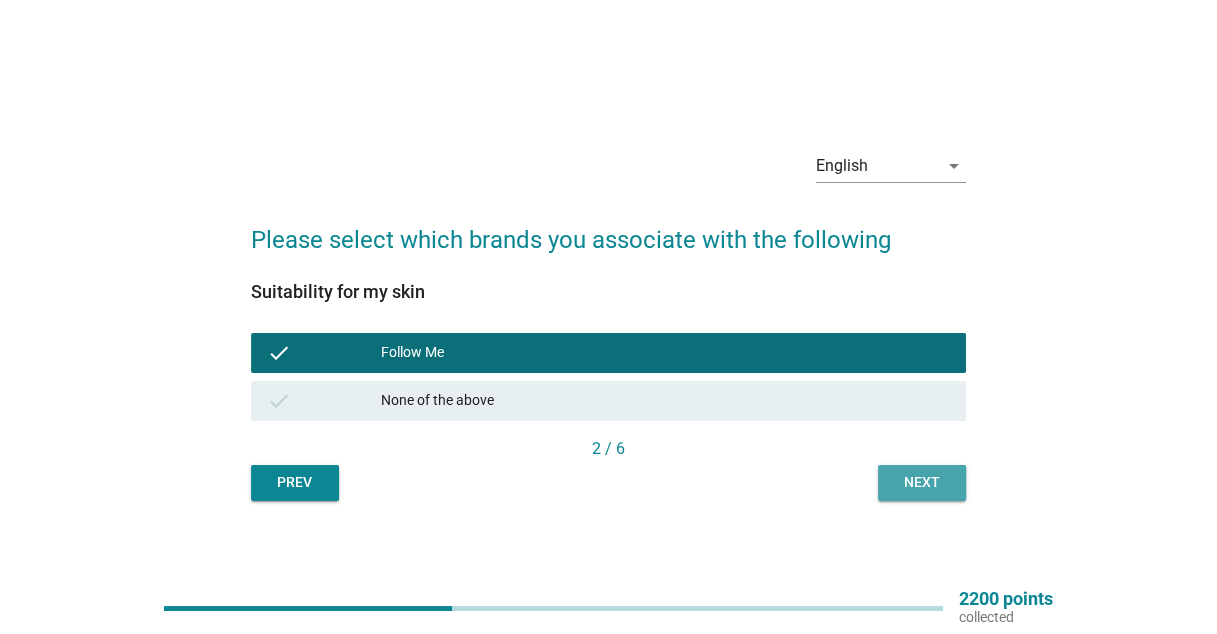 click on "Next" at bounding box center (922, 483) 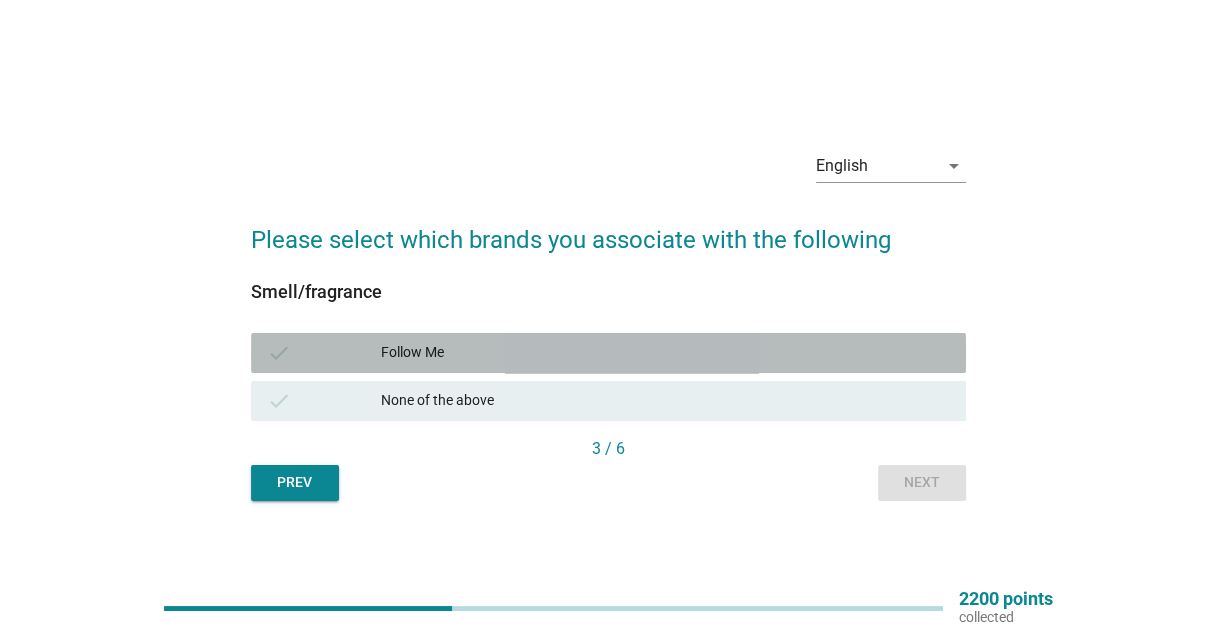 click on "Follow Me" at bounding box center [665, 353] 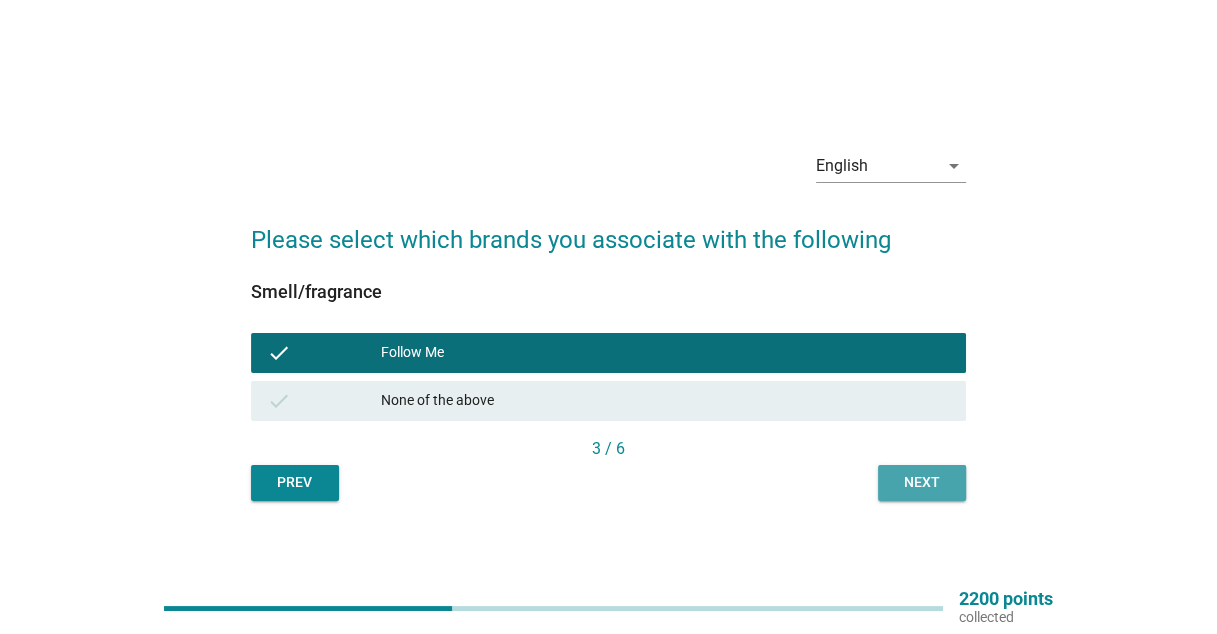 click on "Next" at bounding box center (922, 482) 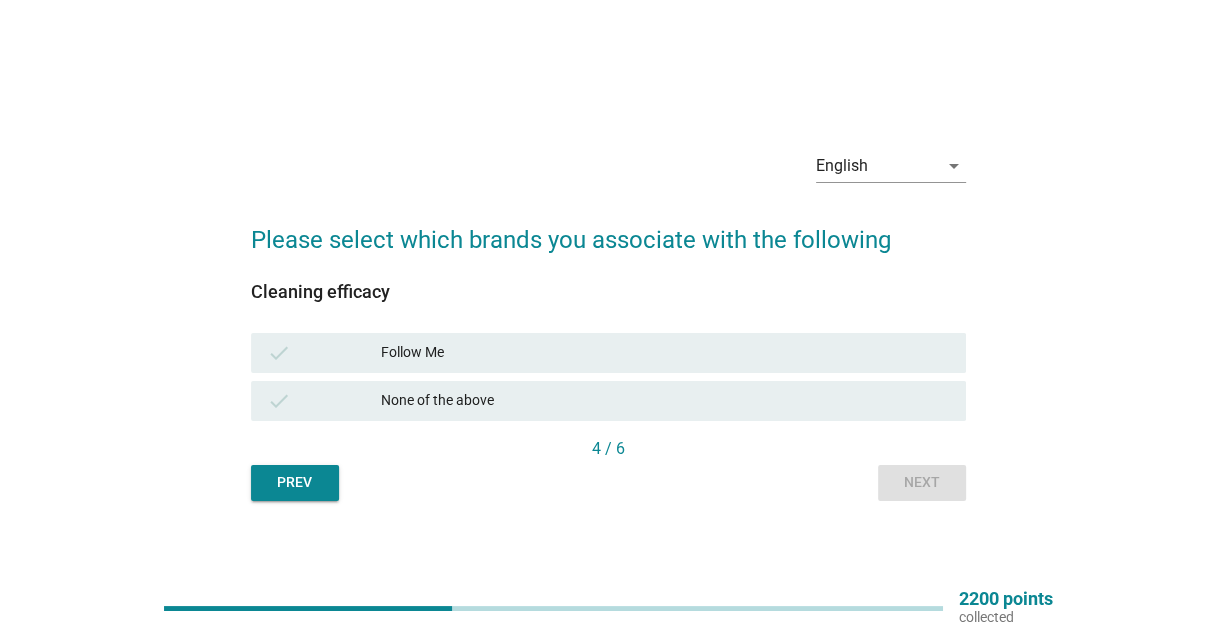 click on "Follow Me" at bounding box center [665, 353] 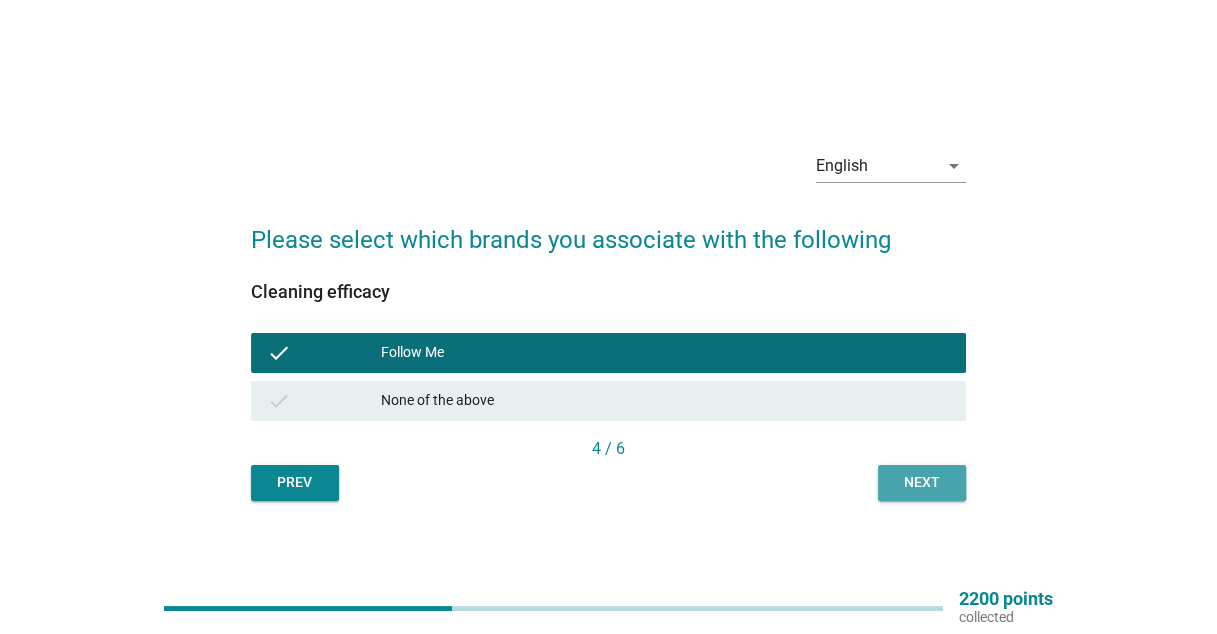 click on "Next" at bounding box center [922, 482] 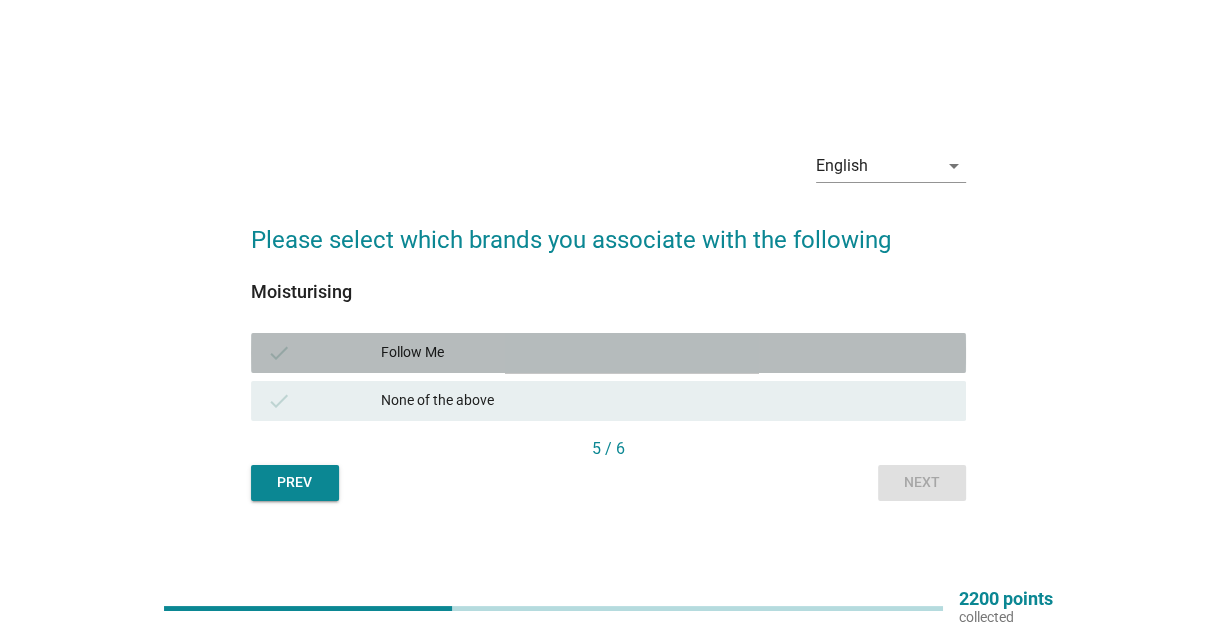 click on "Follow Me" at bounding box center (665, 353) 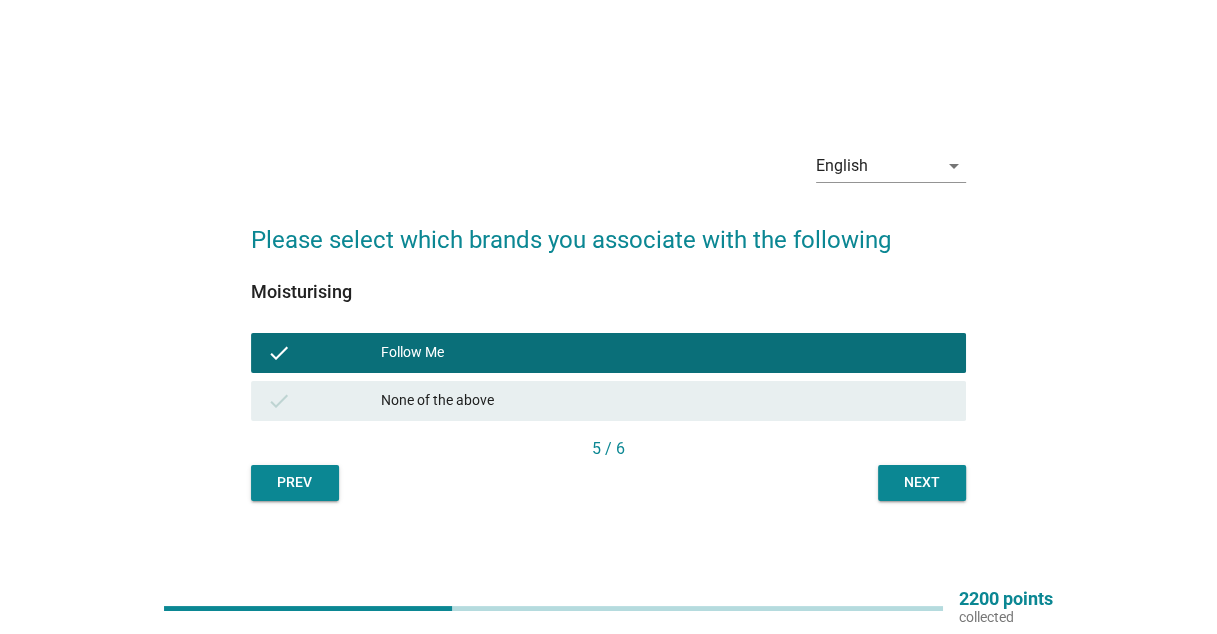click on "5 / 6" at bounding box center (608, 451) 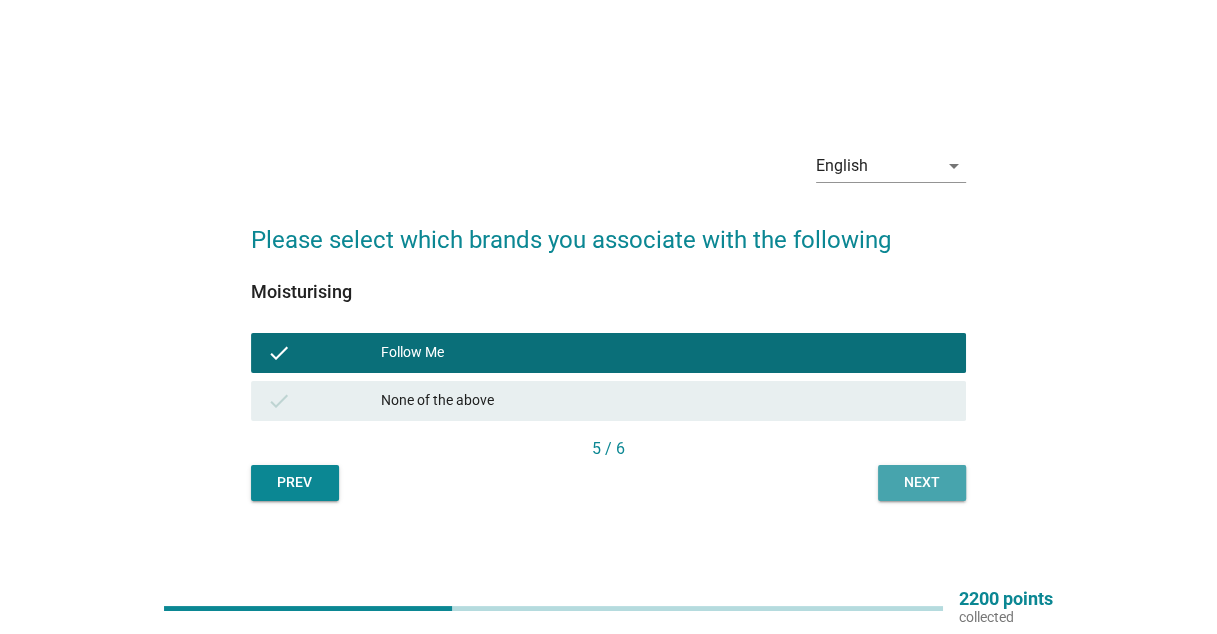 click on "Next" at bounding box center (922, 482) 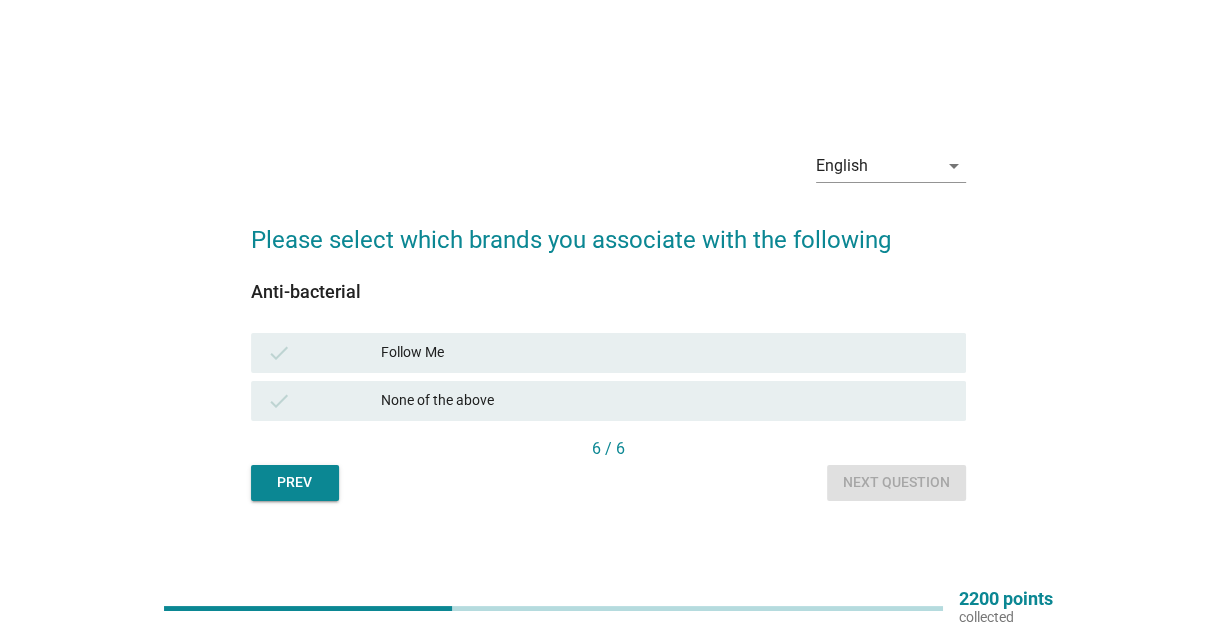 click on "Follow Me" at bounding box center [665, 353] 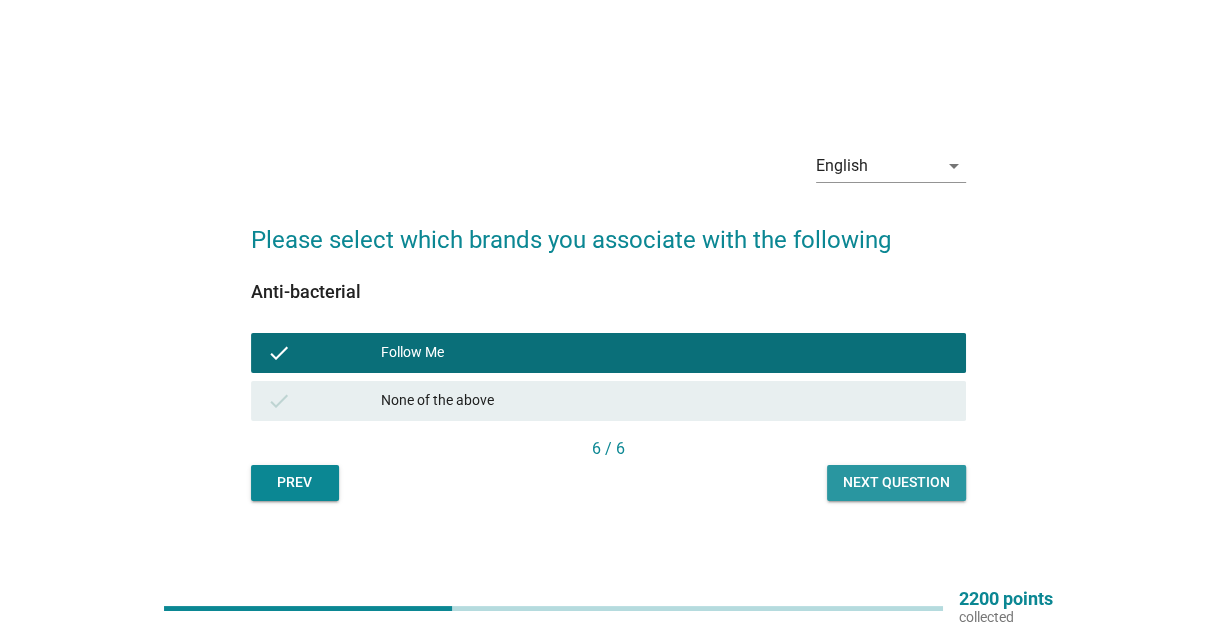 click on "Next question" at bounding box center (896, 482) 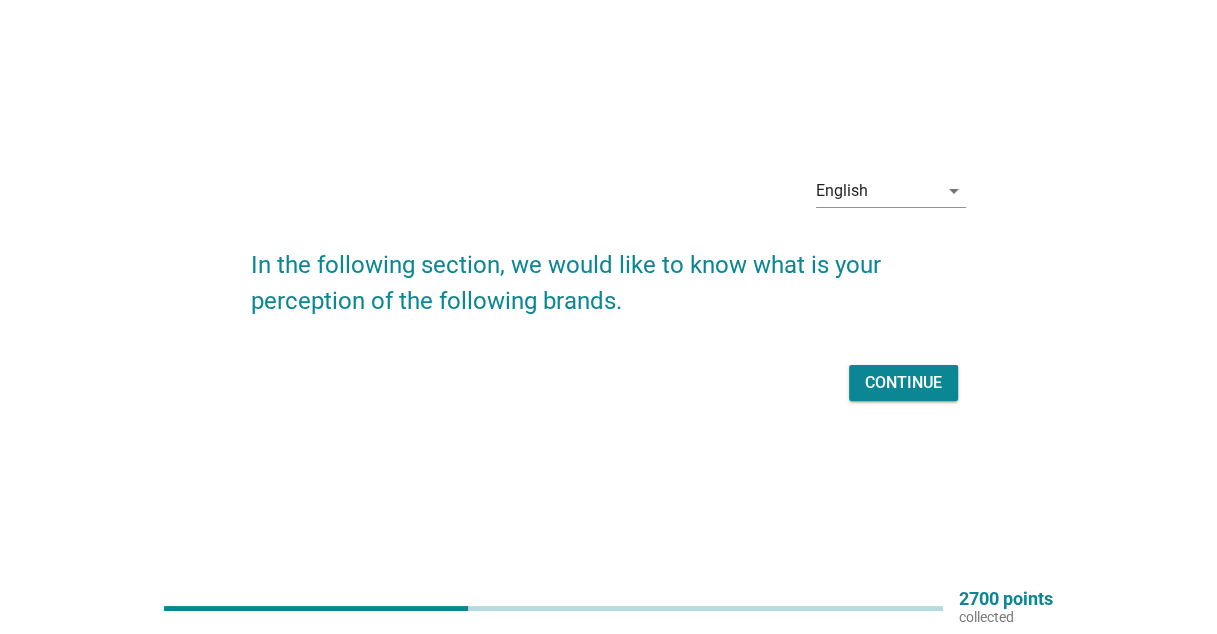 scroll, scrollTop: 52, scrollLeft: 0, axis: vertical 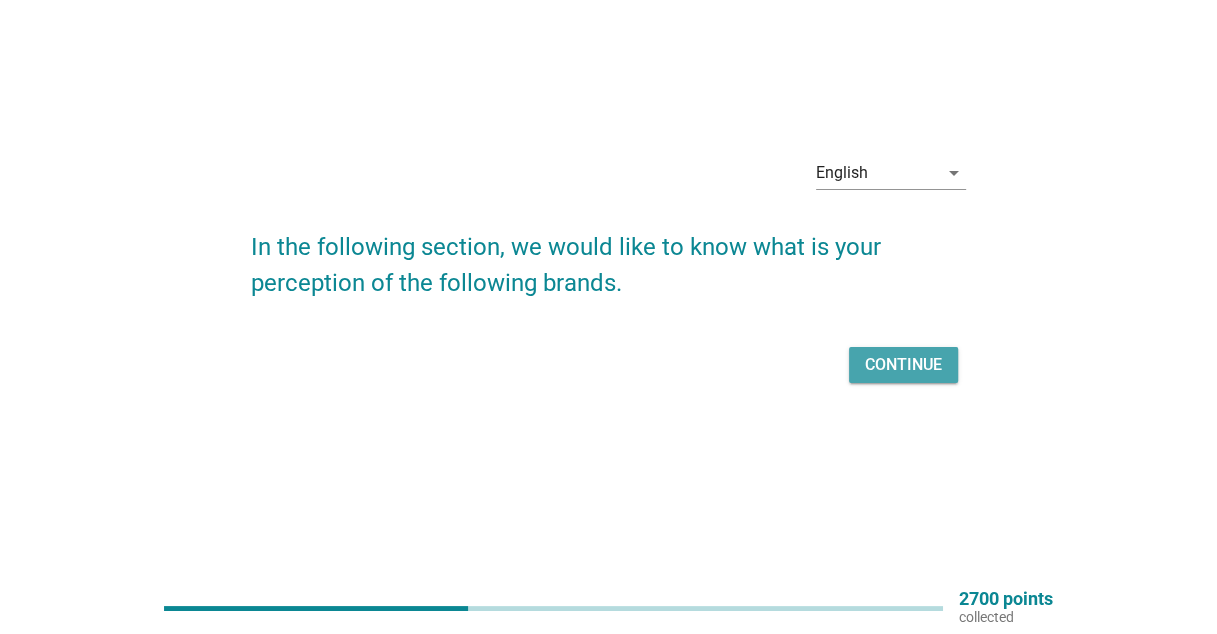 click on "Continue" at bounding box center (903, 365) 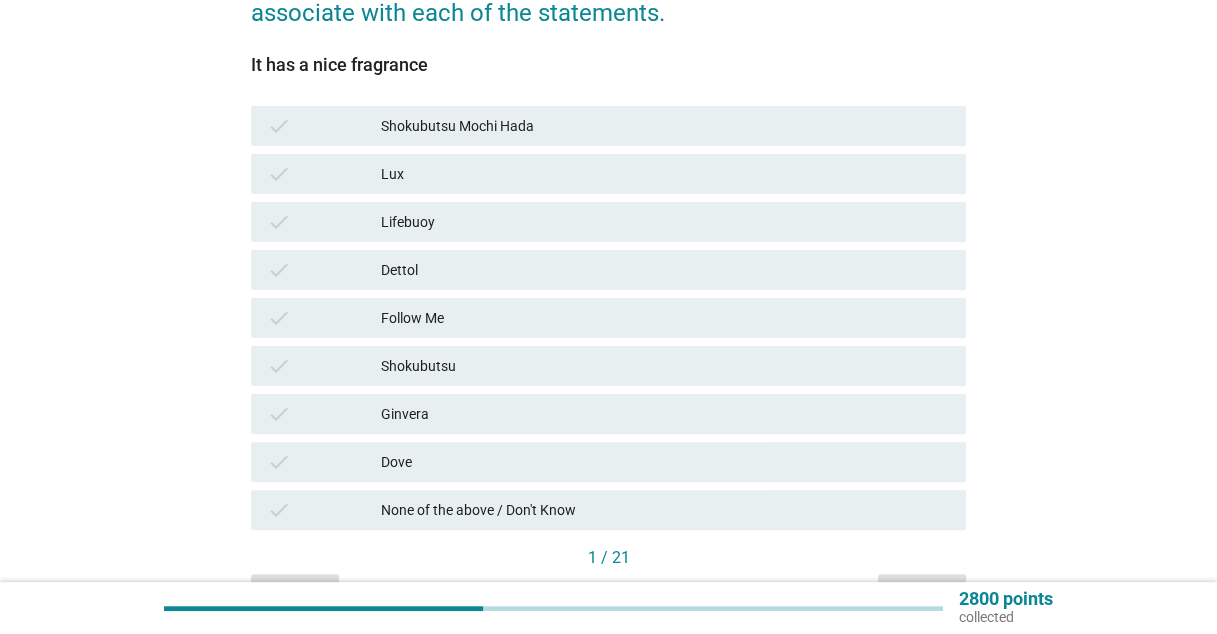 scroll, scrollTop: 300, scrollLeft: 0, axis: vertical 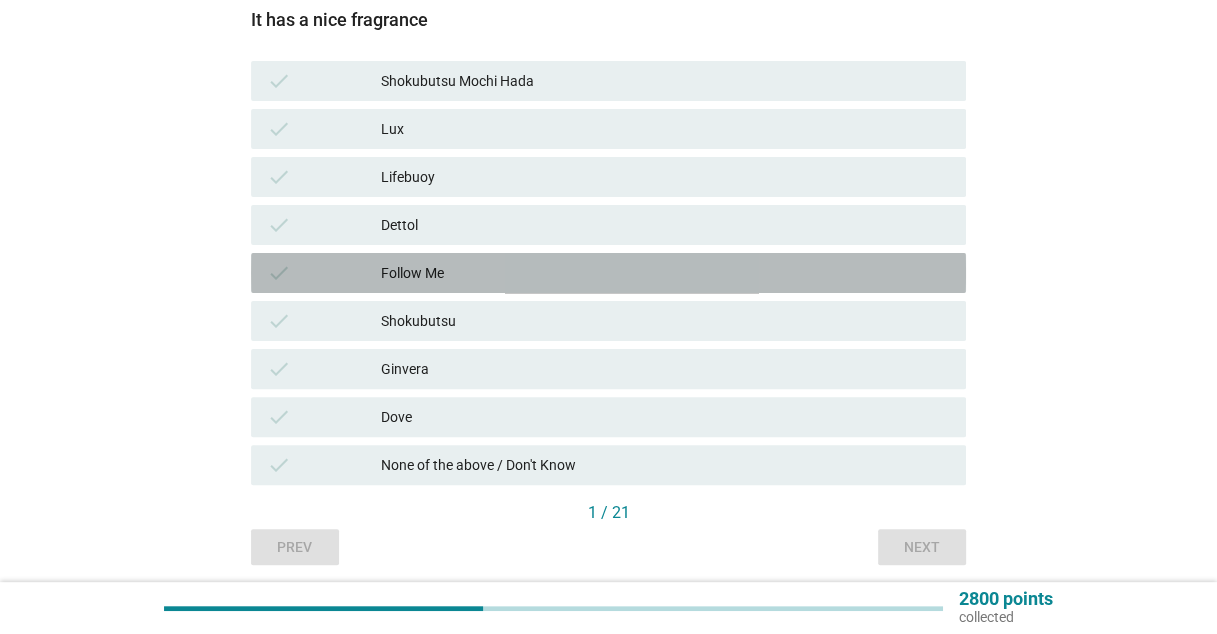 click on "Follow Me" at bounding box center (665, 273) 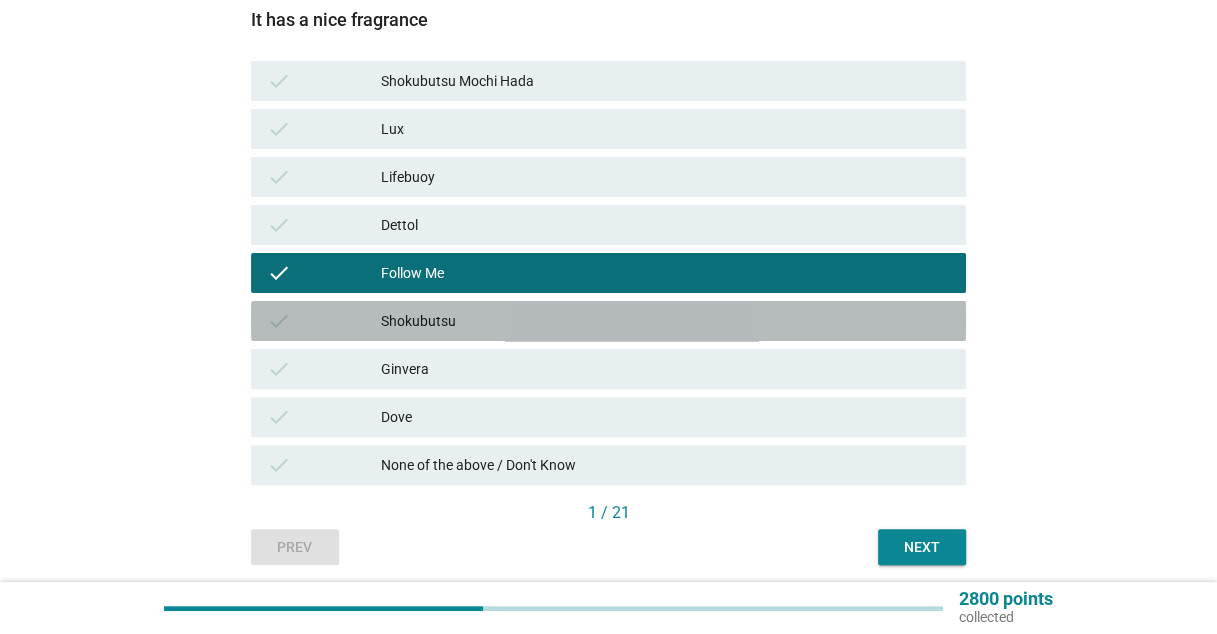 click on "Shokubutsu" at bounding box center [665, 321] 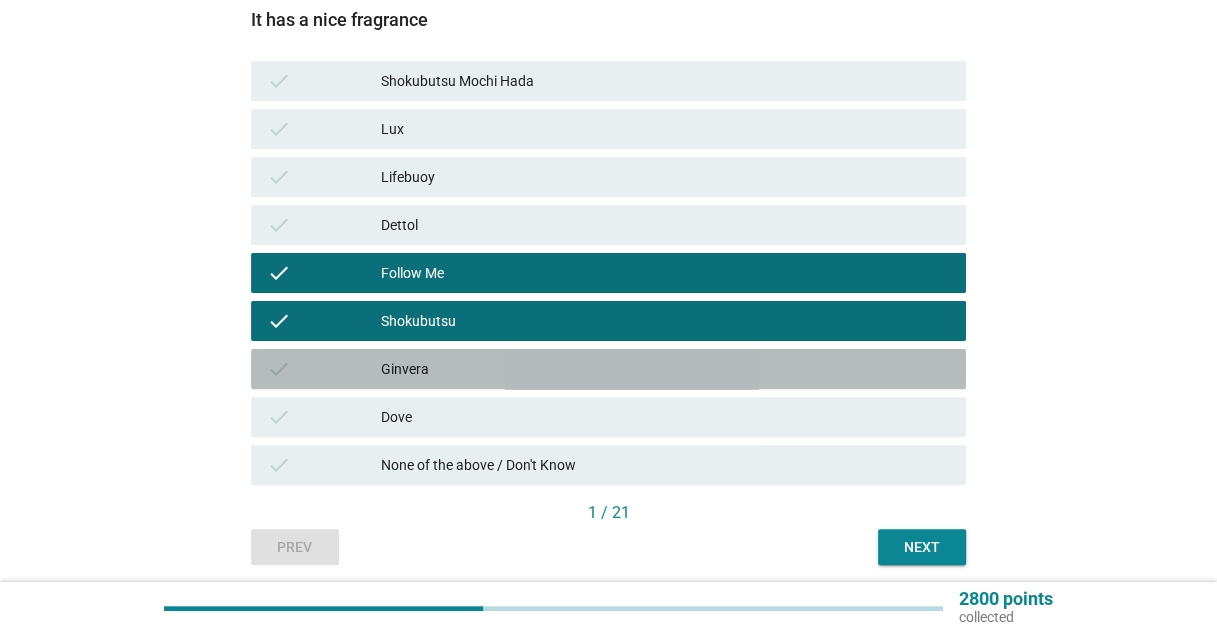 click on "Ginvera" at bounding box center (665, 369) 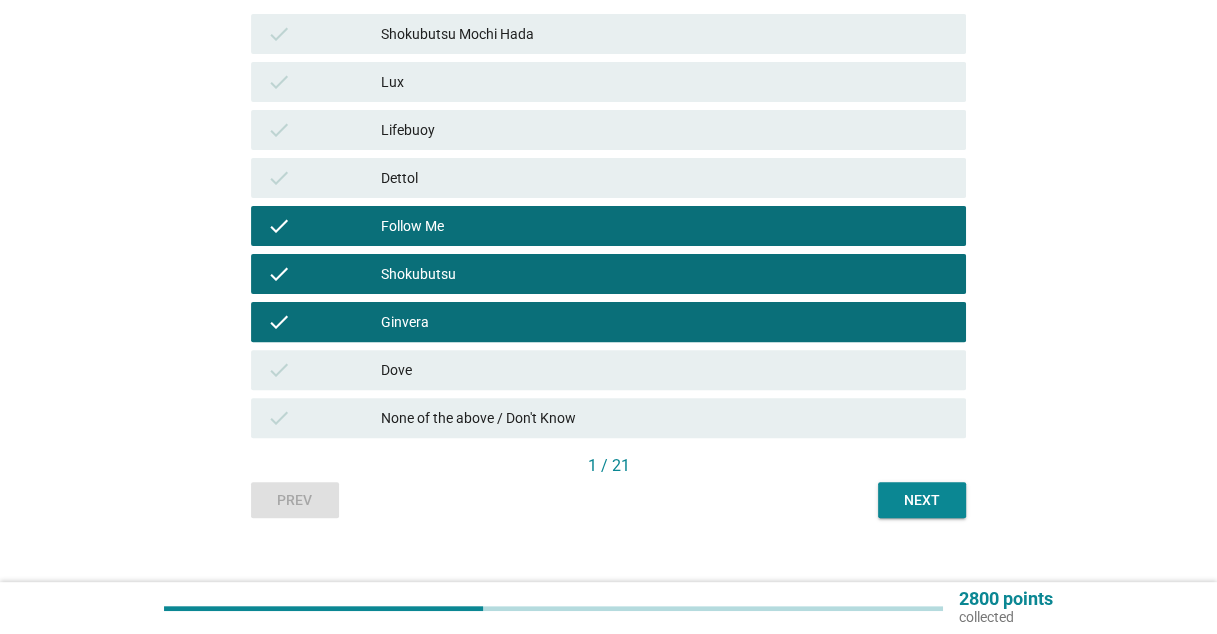 scroll, scrollTop: 372, scrollLeft: 0, axis: vertical 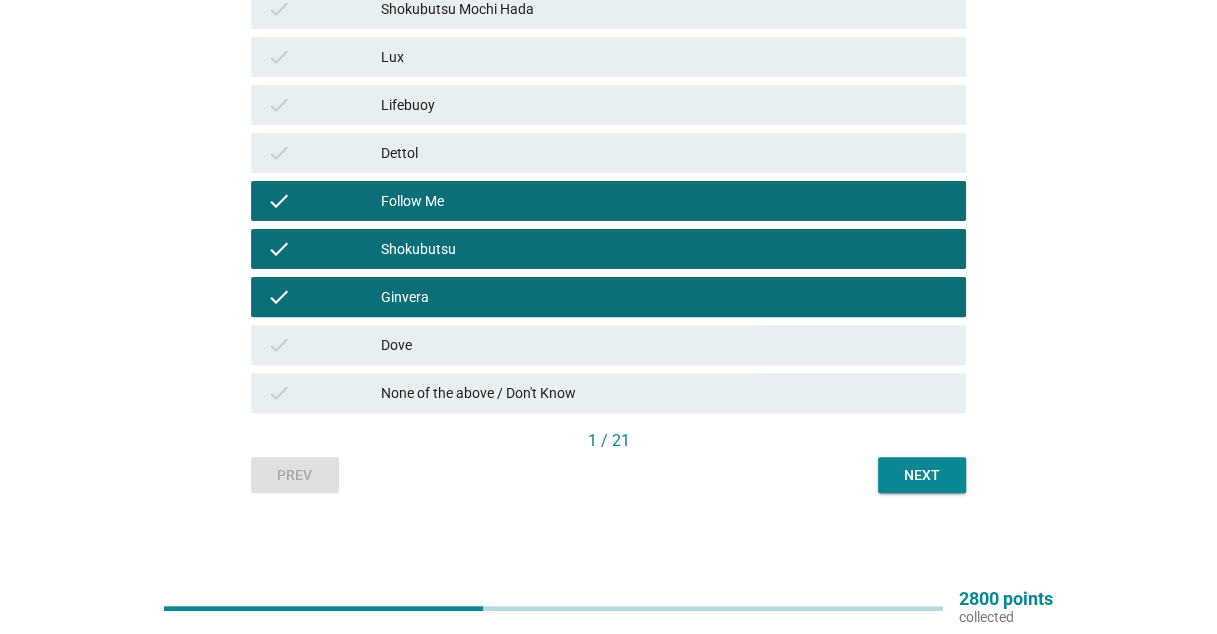 click on "Ginvera" at bounding box center [665, 297] 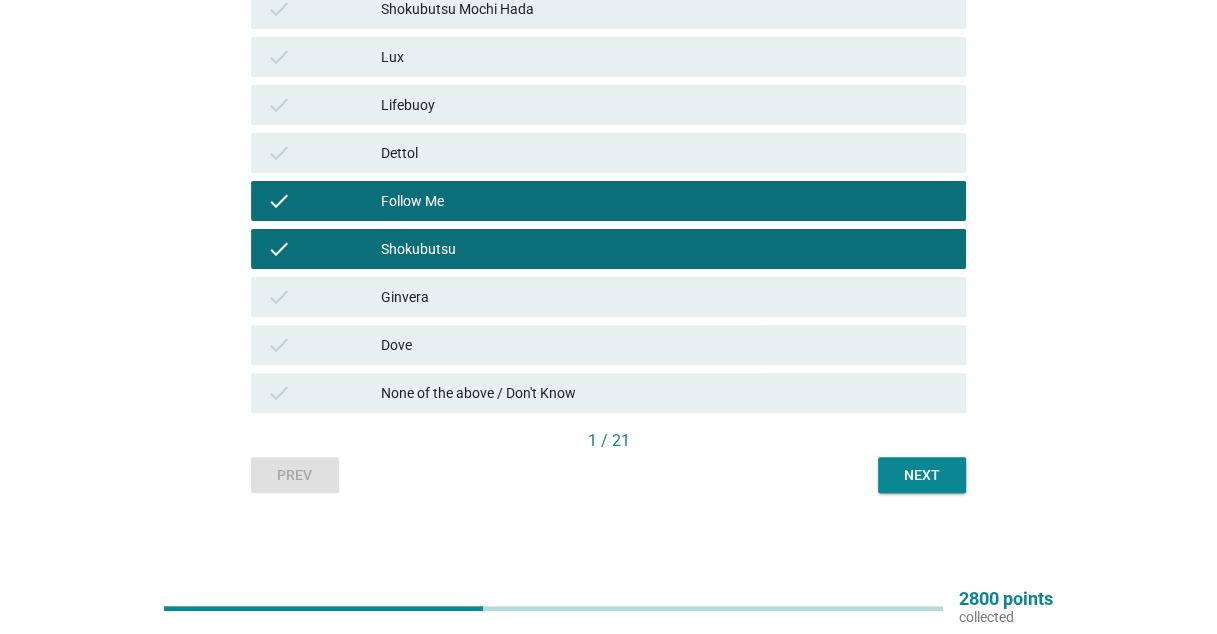 click on "Next" at bounding box center (922, 475) 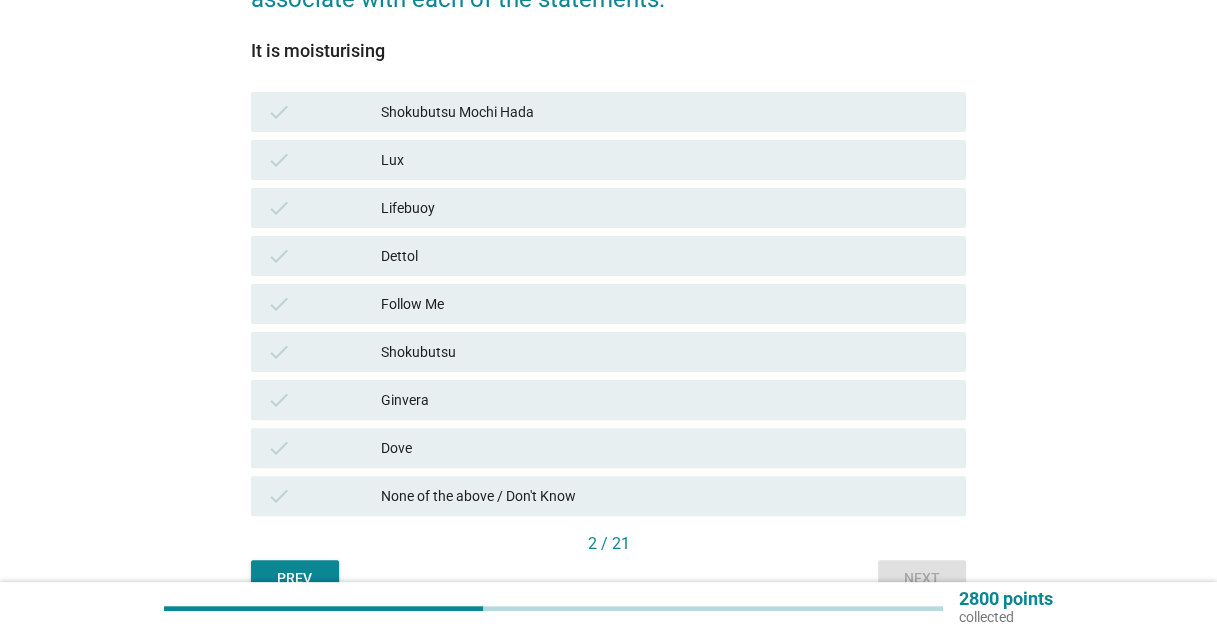 scroll, scrollTop: 300, scrollLeft: 0, axis: vertical 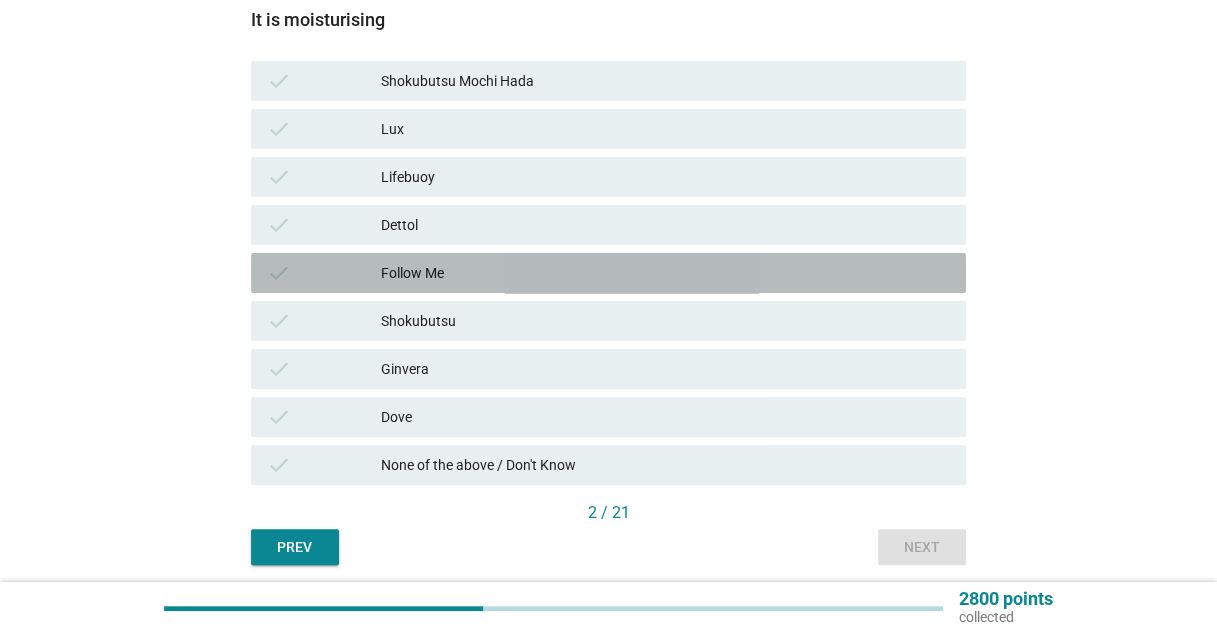 click on "Follow Me" at bounding box center [665, 273] 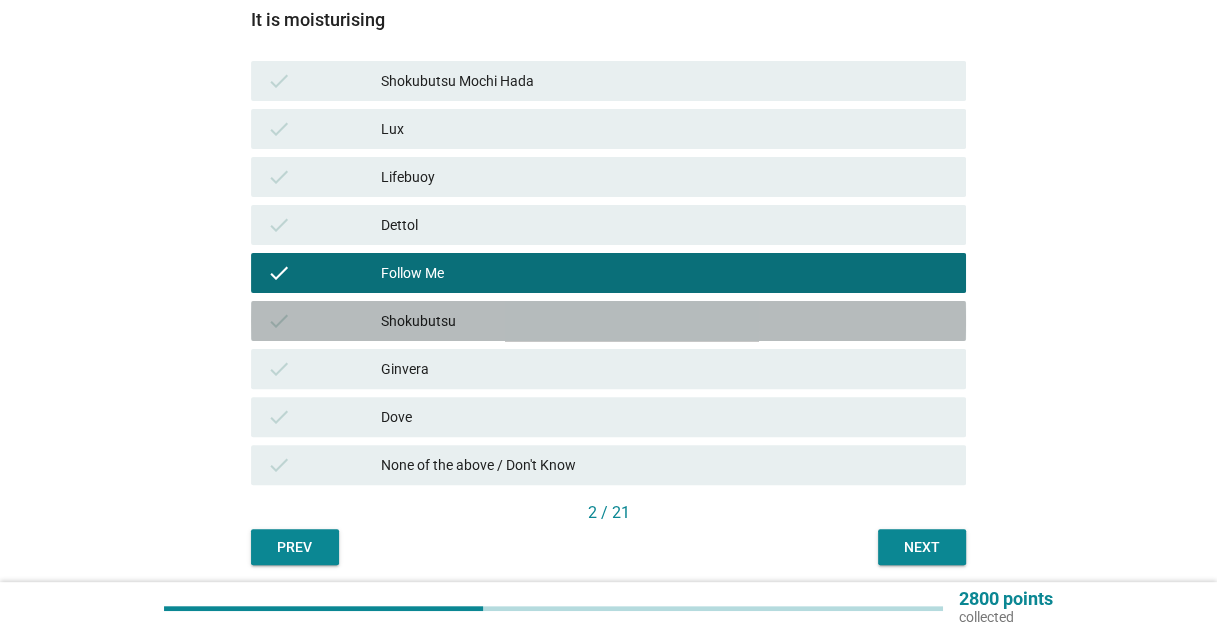 click on "Shokubutsu" at bounding box center [665, 321] 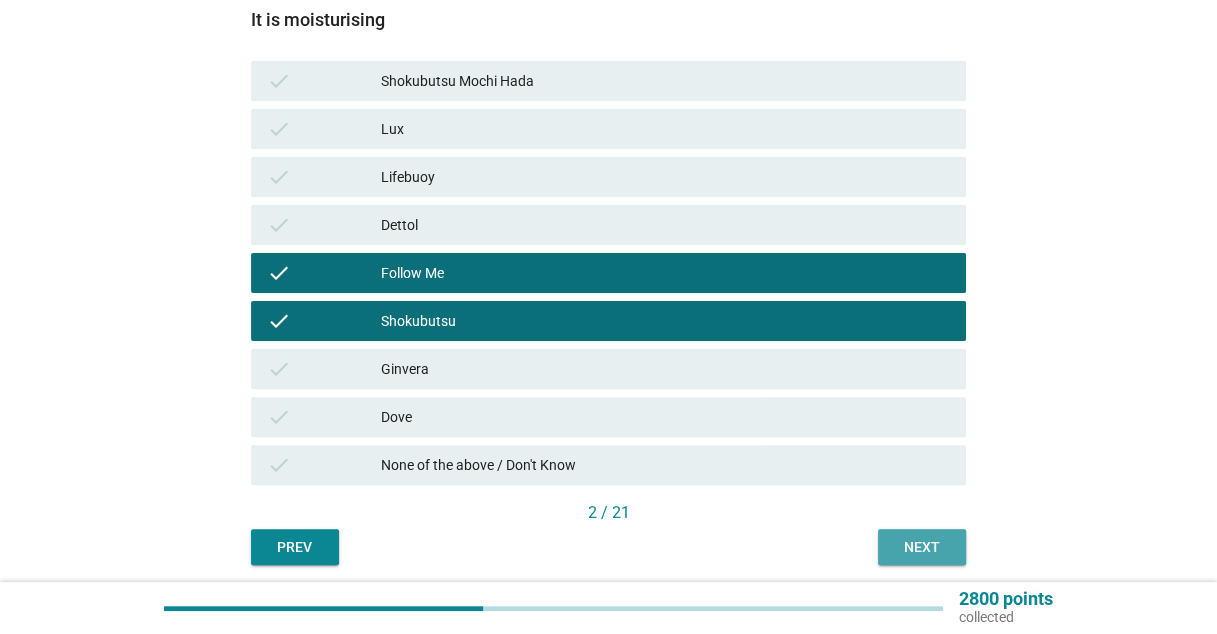 click on "Next" at bounding box center [922, 547] 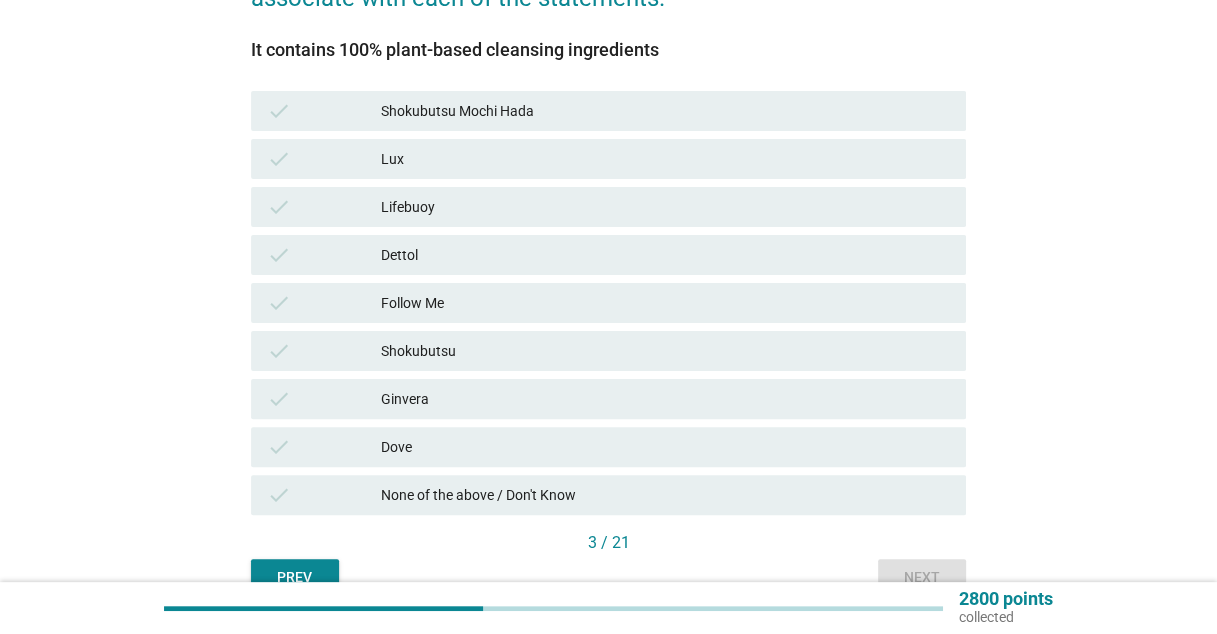 scroll, scrollTop: 300, scrollLeft: 0, axis: vertical 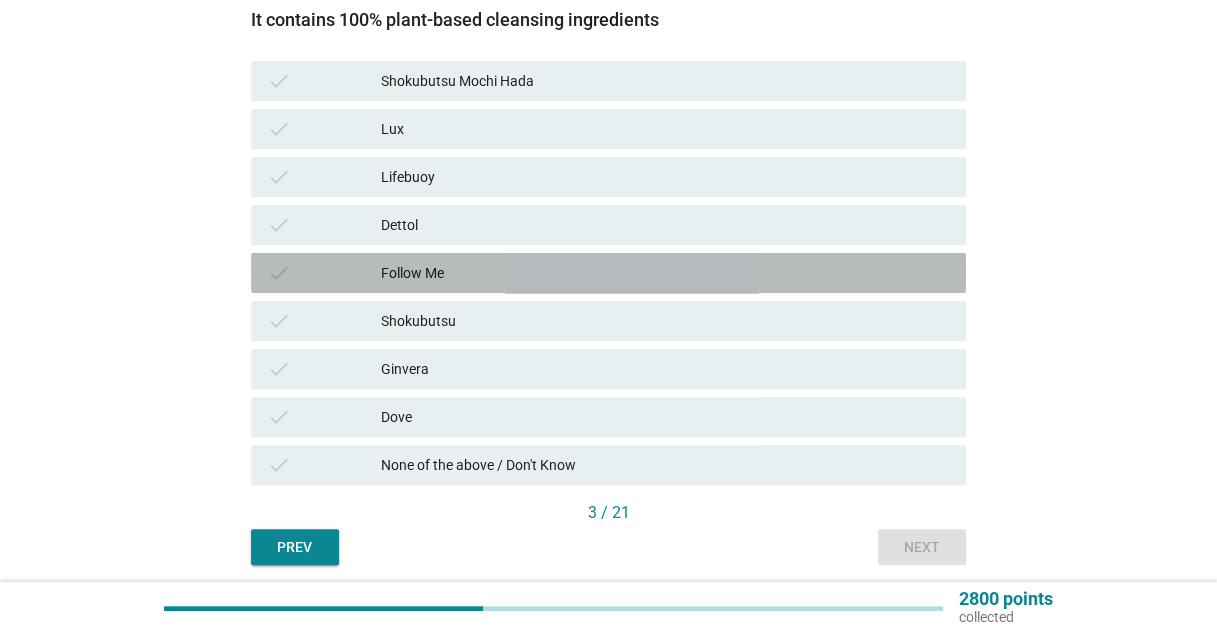 click on "Follow Me" at bounding box center [665, 273] 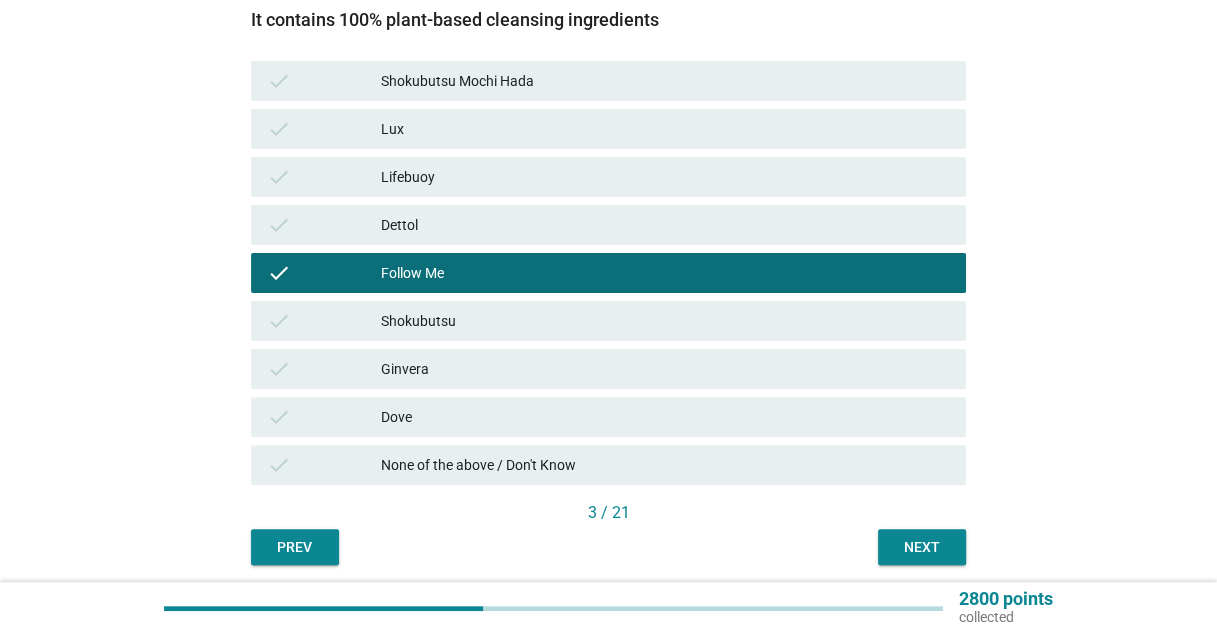 click on "Dettol" at bounding box center [665, 225] 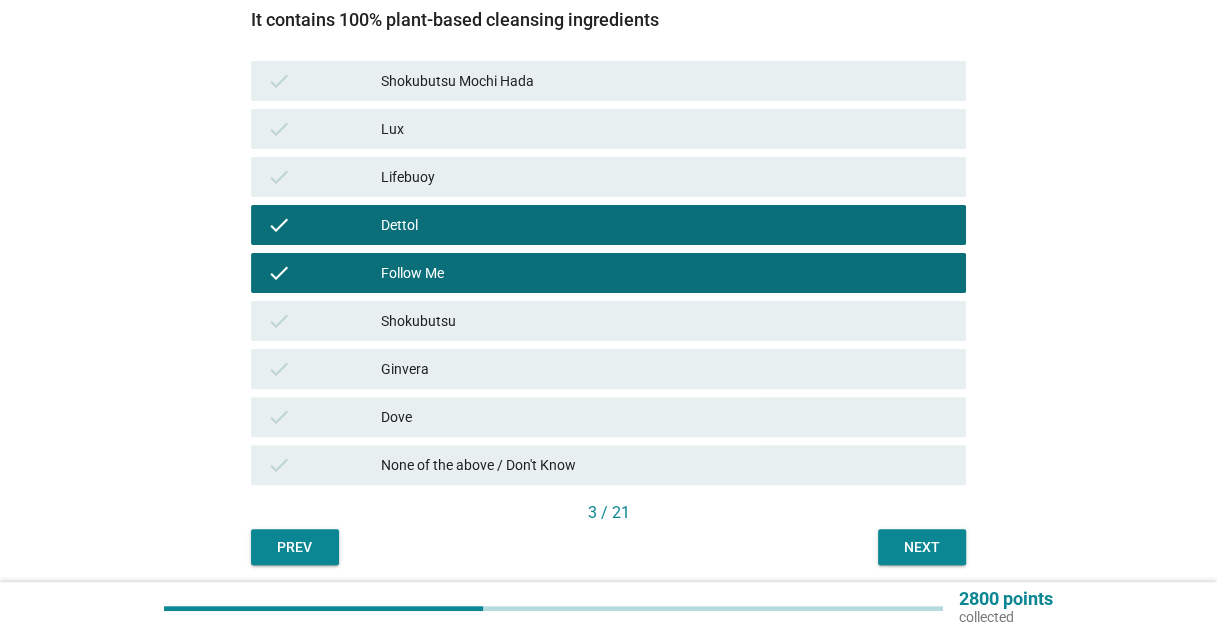 click on "Lifebuoy" at bounding box center [665, 177] 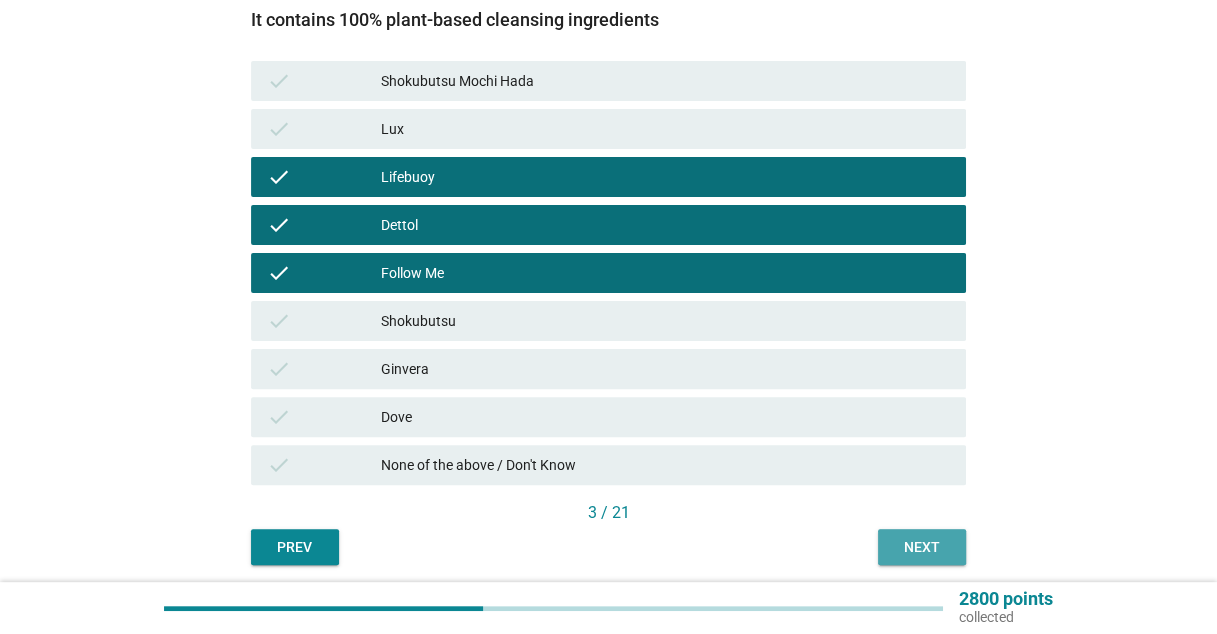click on "Next" at bounding box center [922, 547] 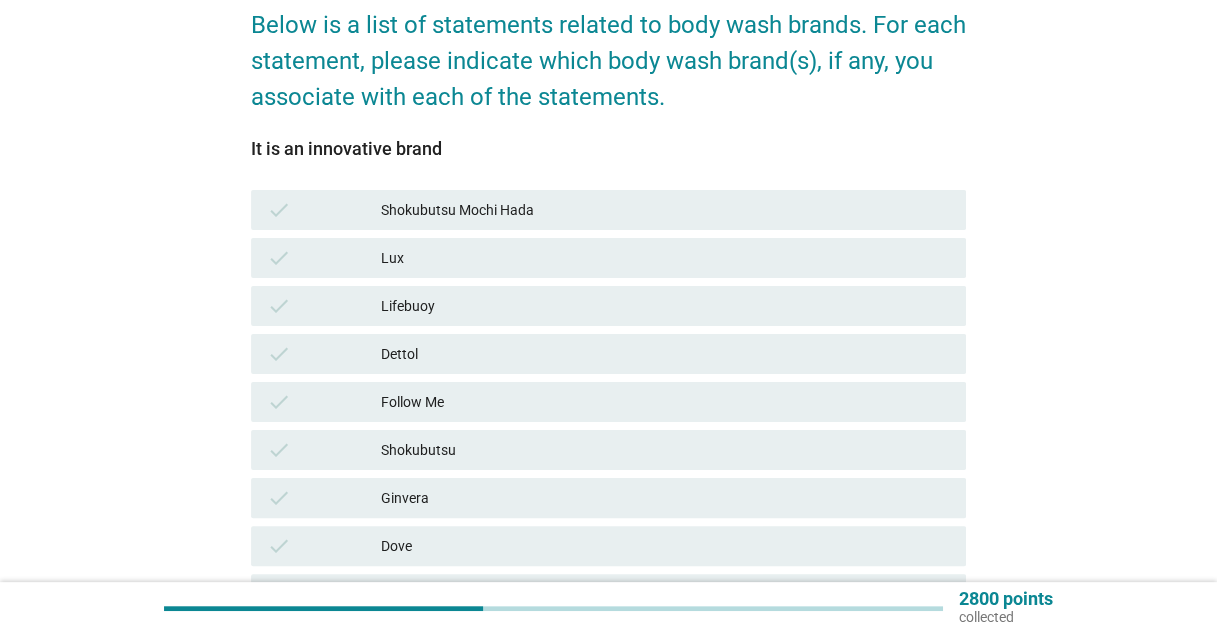 scroll, scrollTop: 200, scrollLeft: 0, axis: vertical 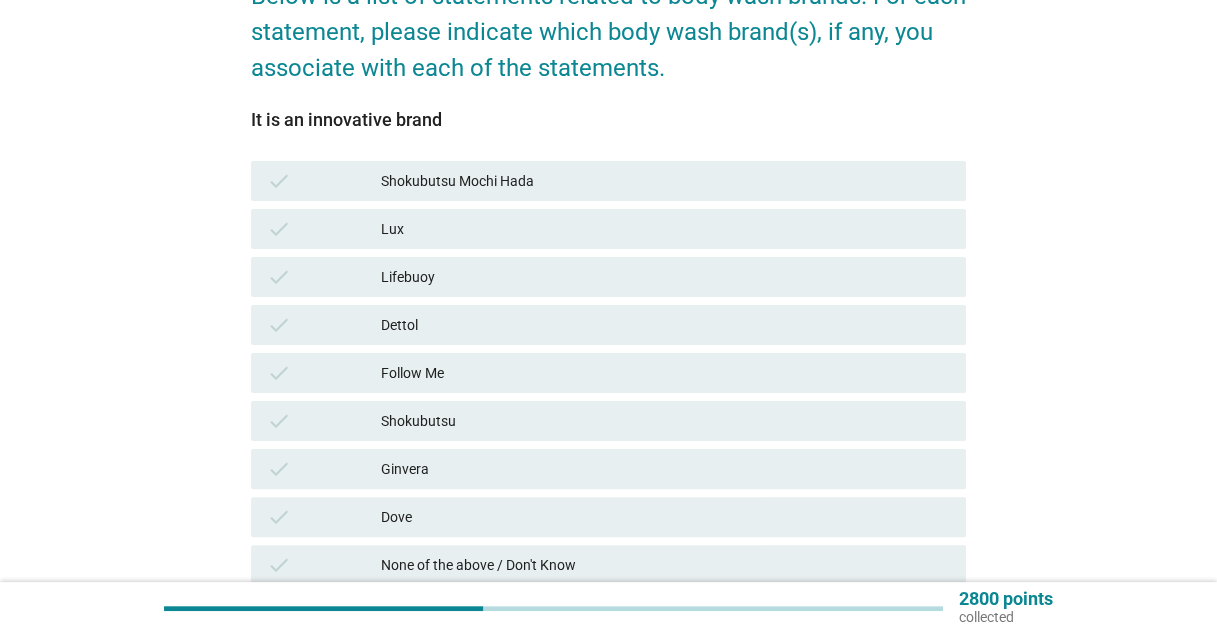 click on "check   Follow Me" at bounding box center [608, 373] 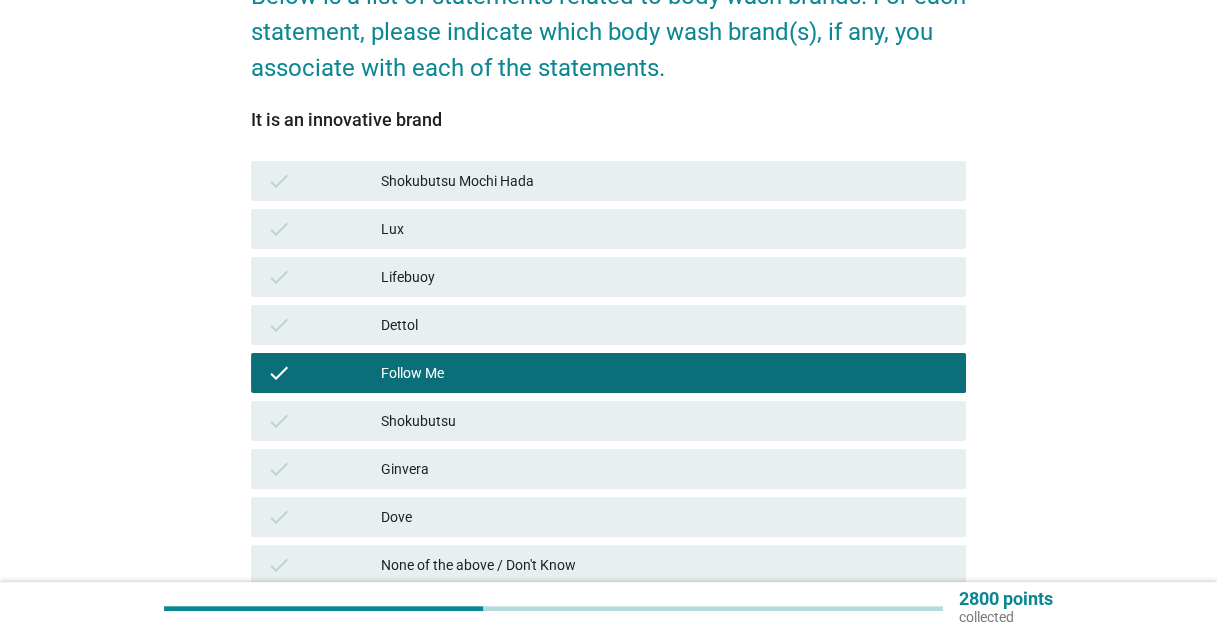 click on "Dettol" at bounding box center [665, 325] 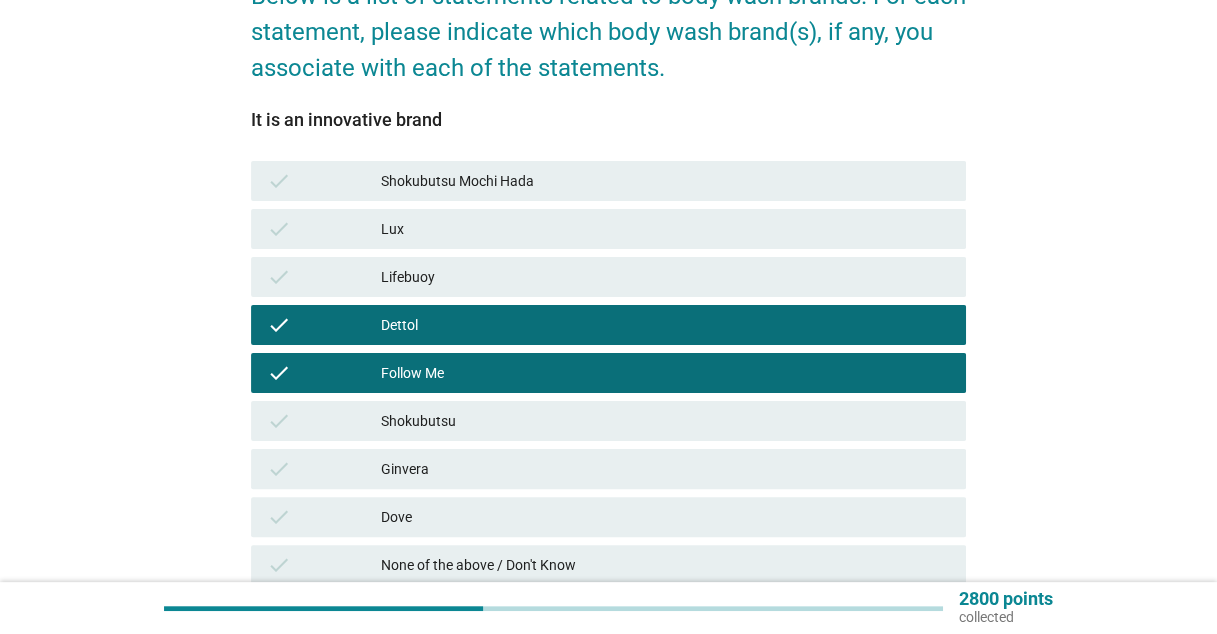 click on "Lux" at bounding box center [665, 229] 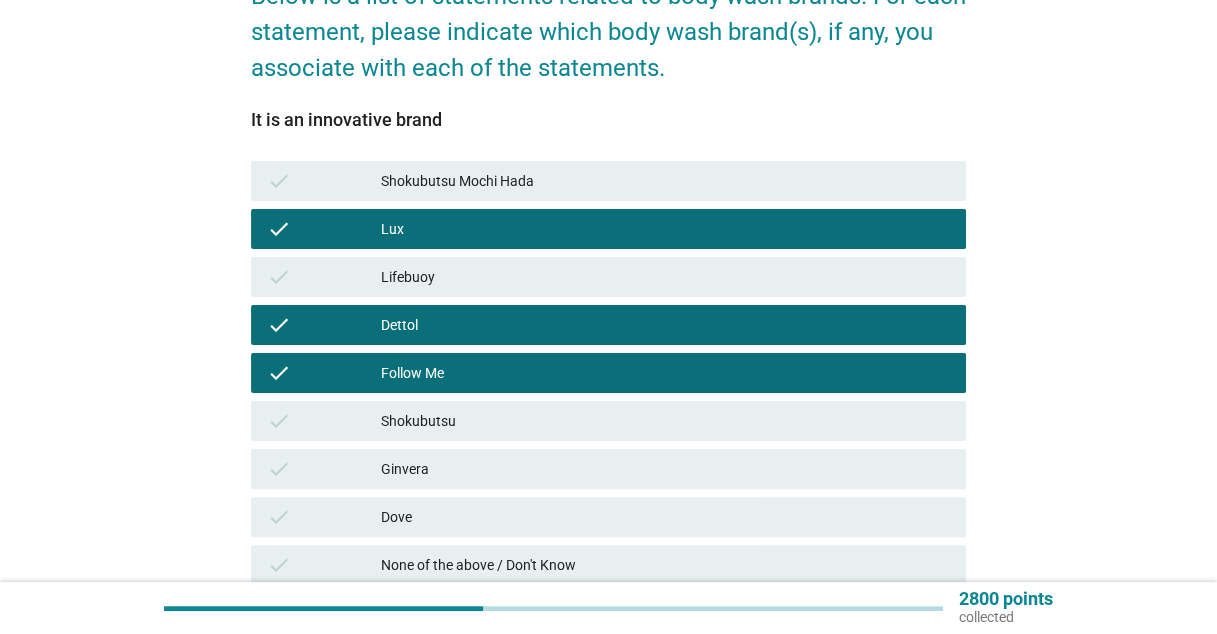 scroll, scrollTop: 372, scrollLeft: 0, axis: vertical 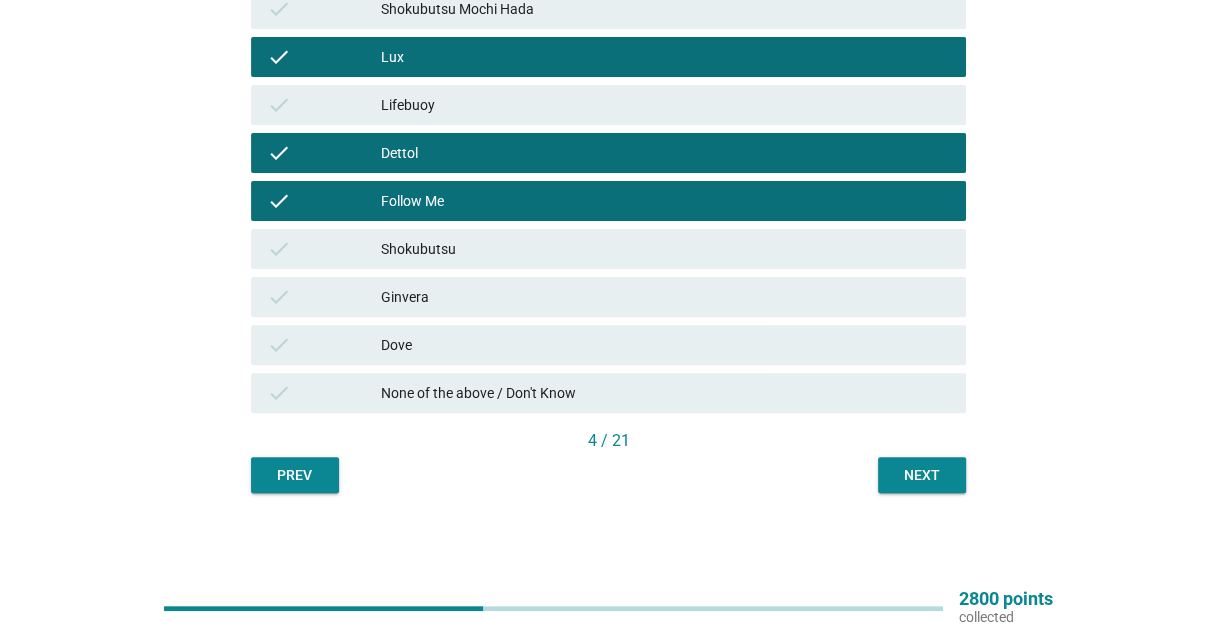 click on "Next" at bounding box center [922, 475] 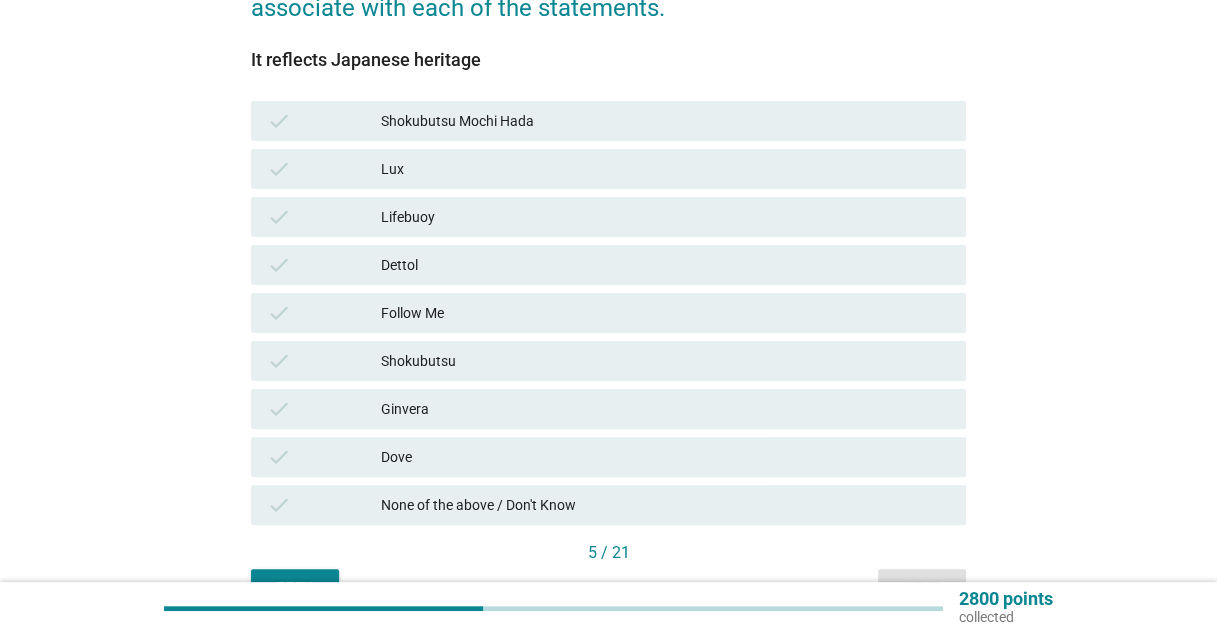 scroll, scrollTop: 300, scrollLeft: 0, axis: vertical 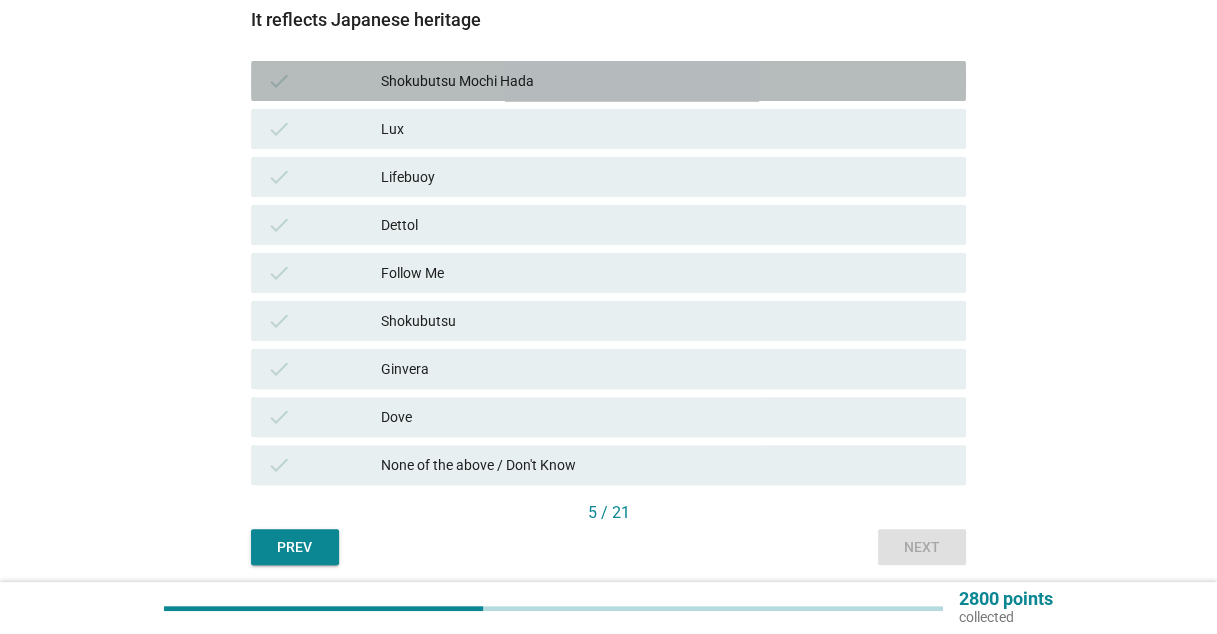 click on "Shokubutsu Mochi Hada" at bounding box center [665, 81] 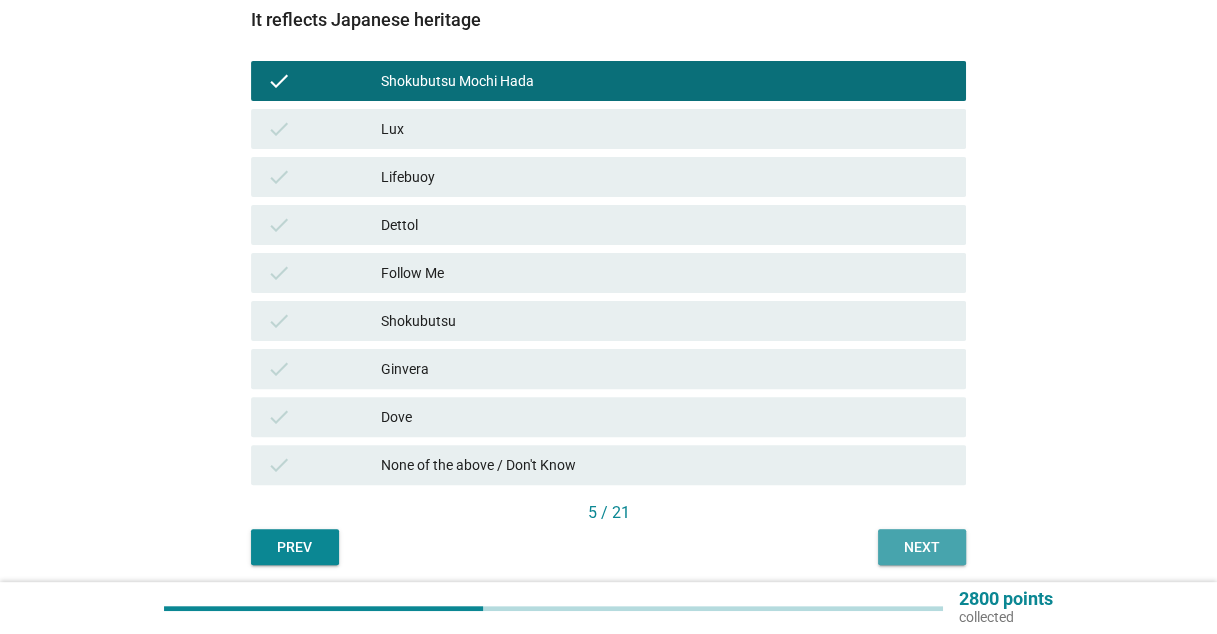 click on "Next" at bounding box center (922, 547) 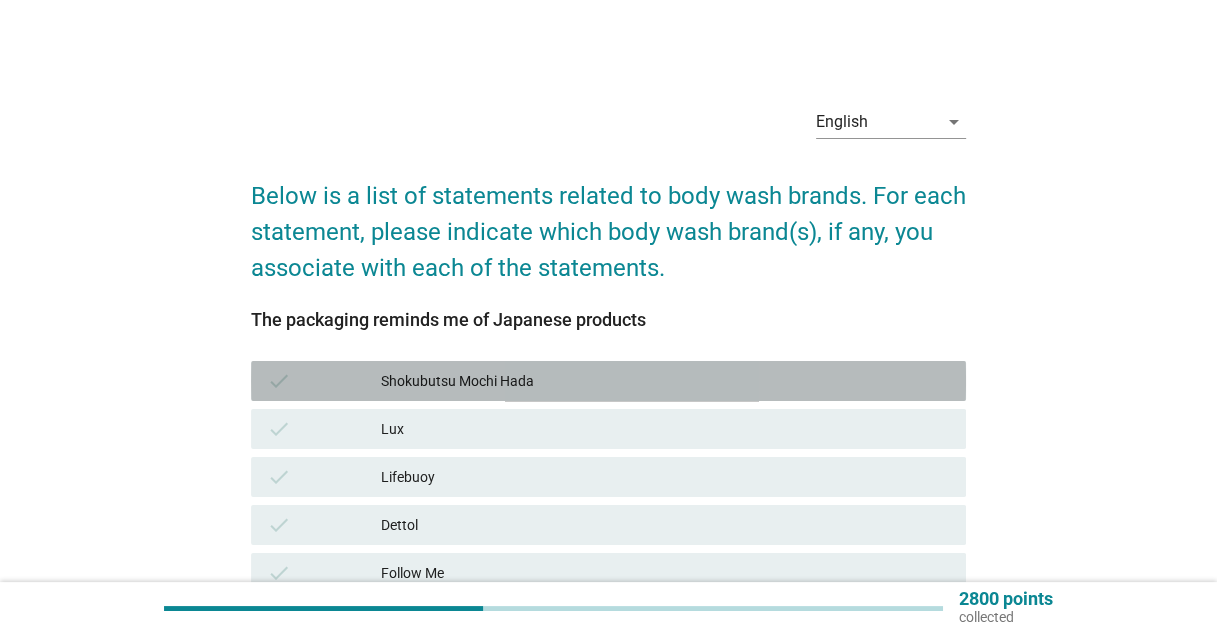 click on "Shokubutsu Mochi Hada" at bounding box center (665, 381) 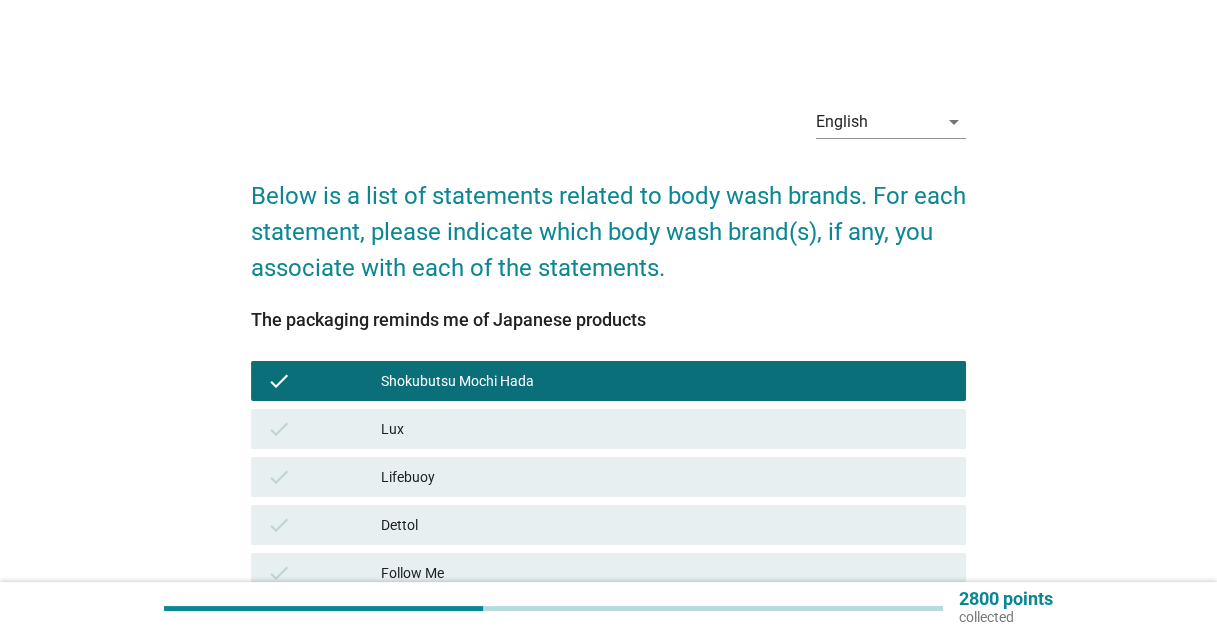 scroll, scrollTop: 372, scrollLeft: 0, axis: vertical 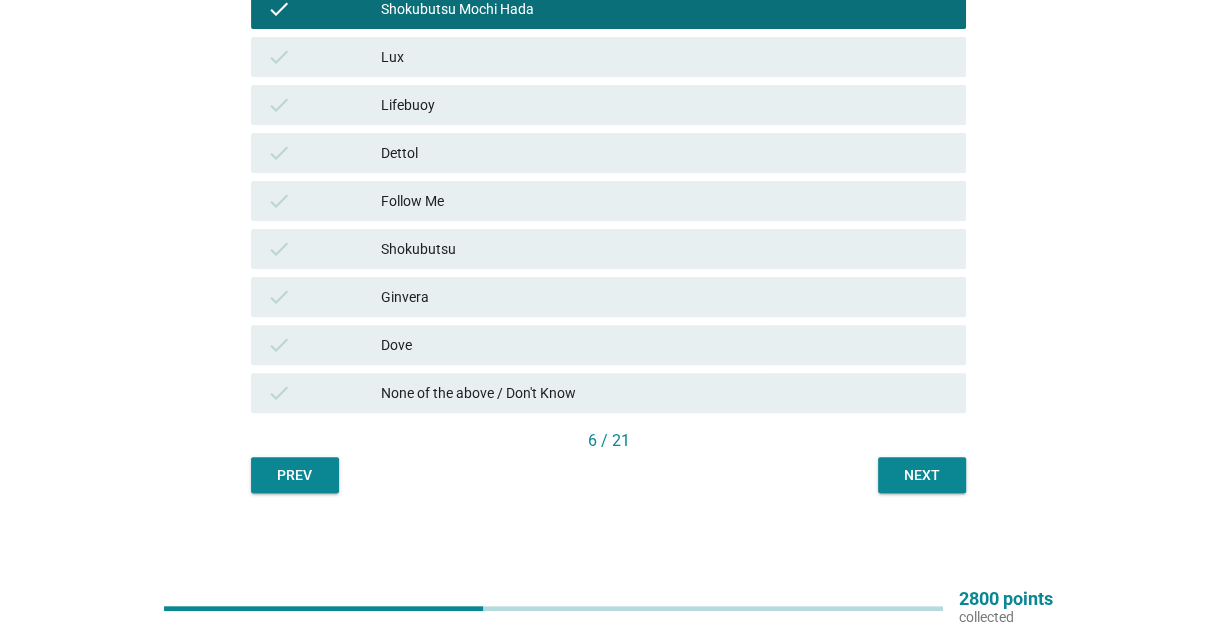 click on "Next" at bounding box center (922, 475) 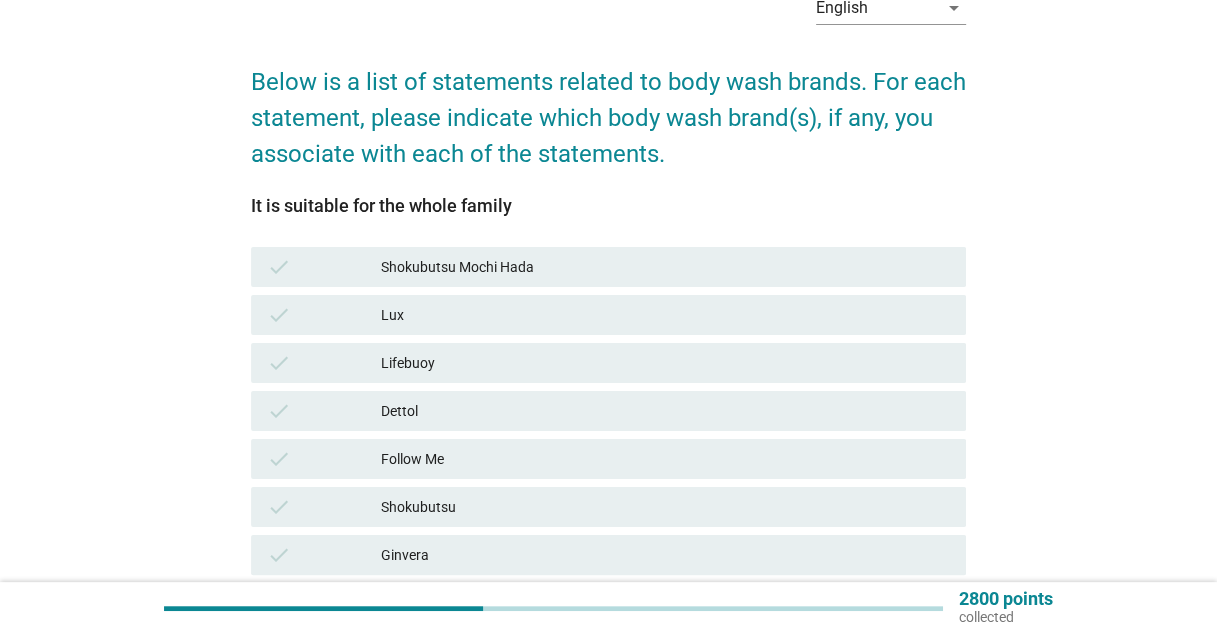 scroll, scrollTop: 200, scrollLeft: 0, axis: vertical 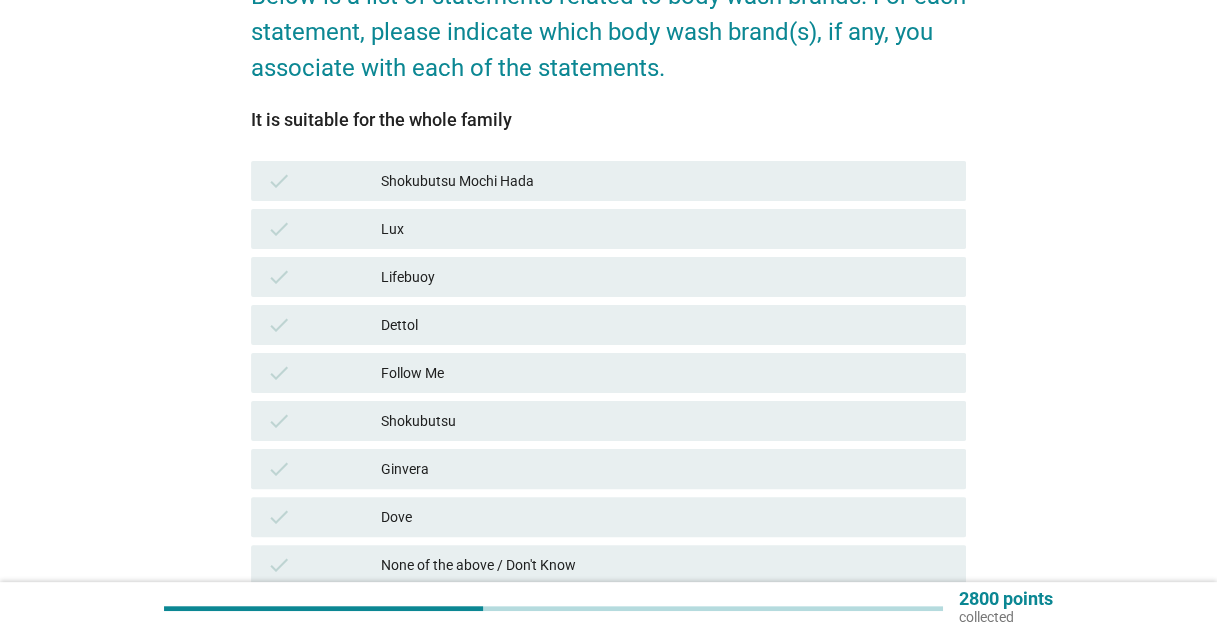click on "Follow Me" at bounding box center [665, 373] 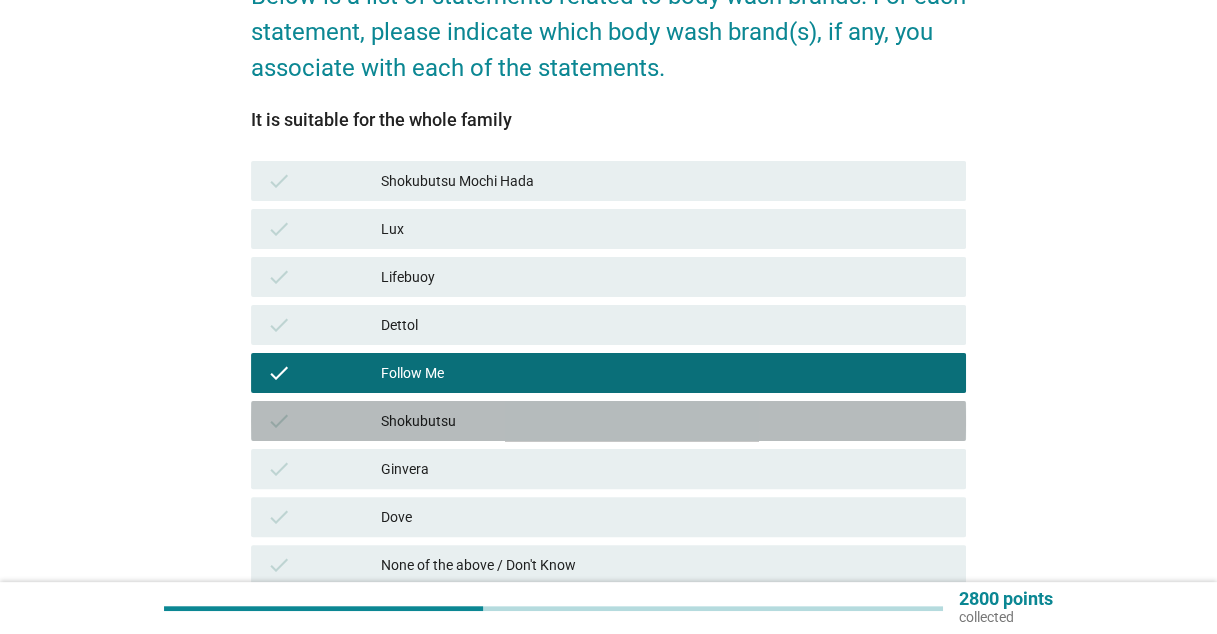 click on "Shokubutsu" at bounding box center (665, 421) 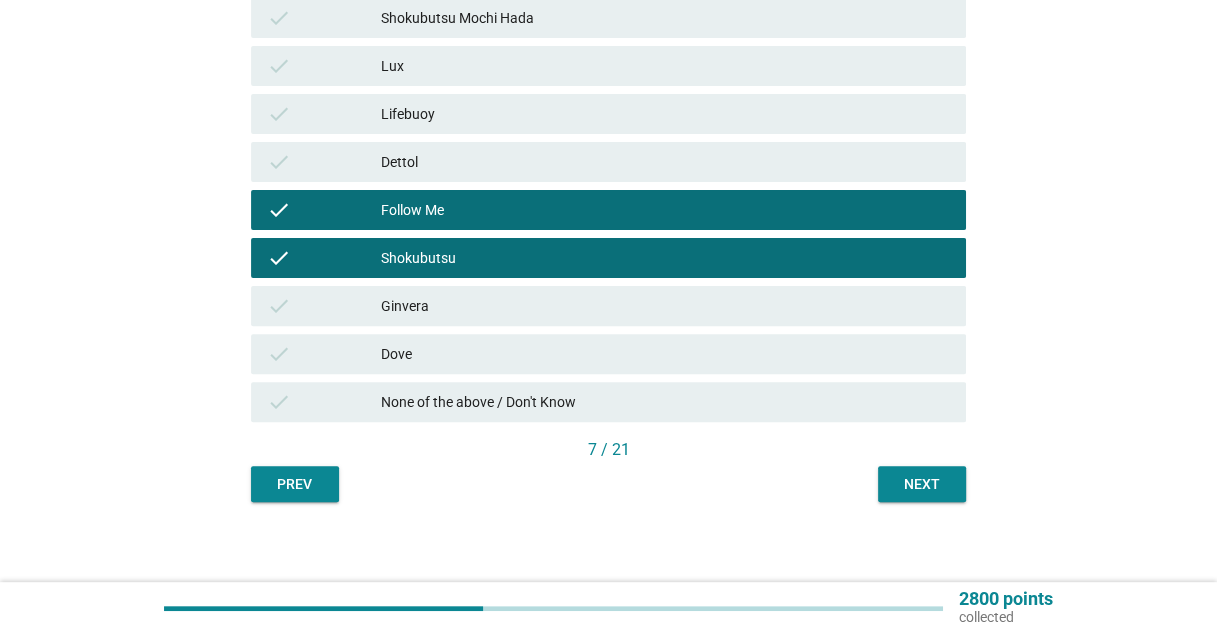 scroll, scrollTop: 372, scrollLeft: 0, axis: vertical 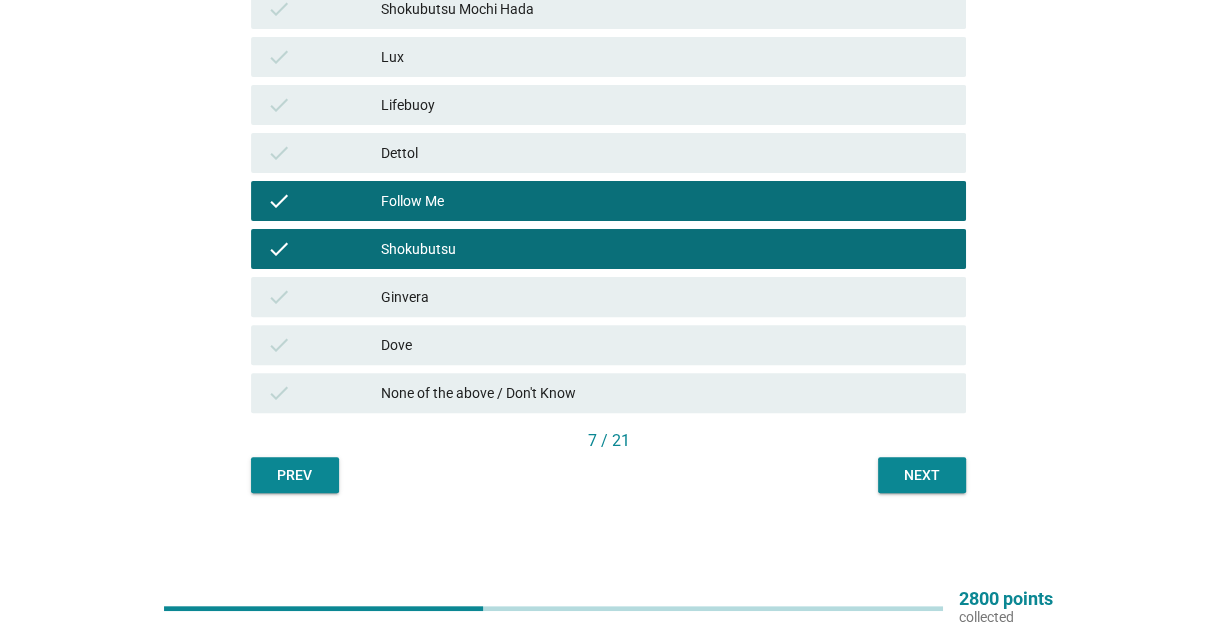 click on "Prev   Next" at bounding box center (608, 475) 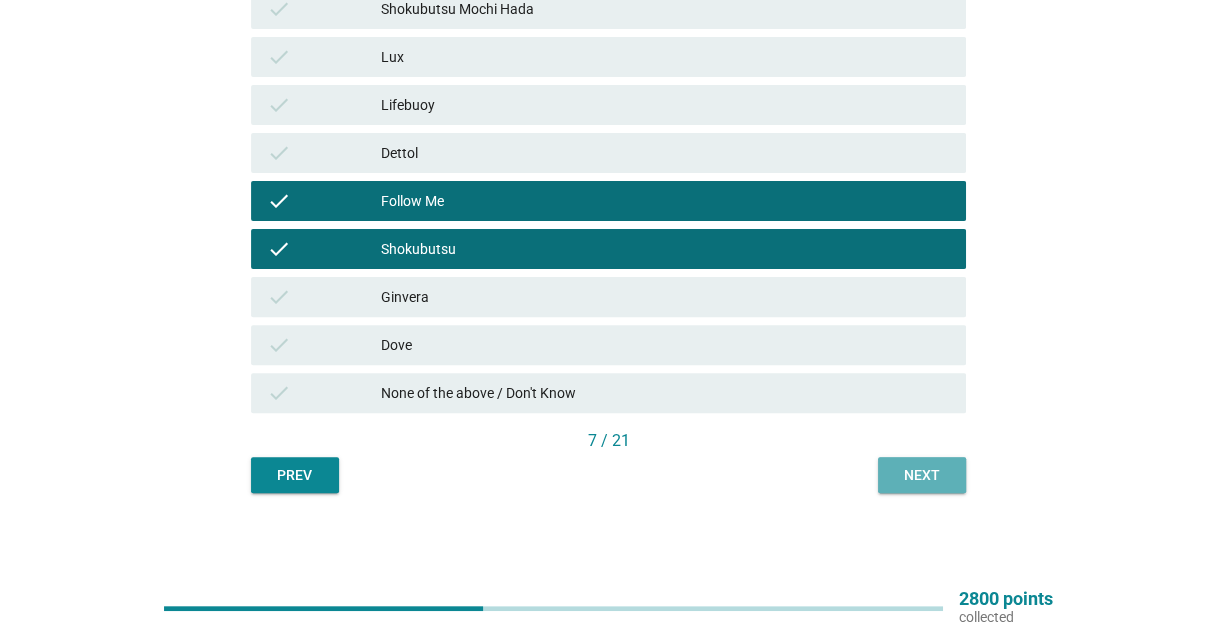 click on "Next" at bounding box center [922, 475] 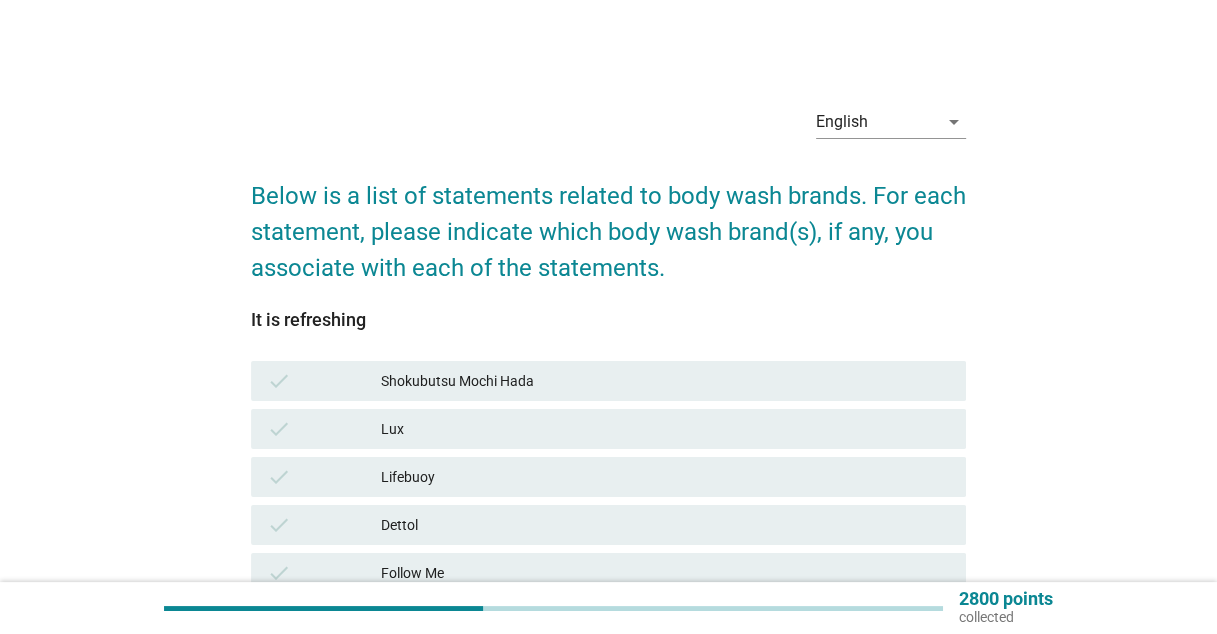 scroll, scrollTop: 200, scrollLeft: 0, axis: vertical 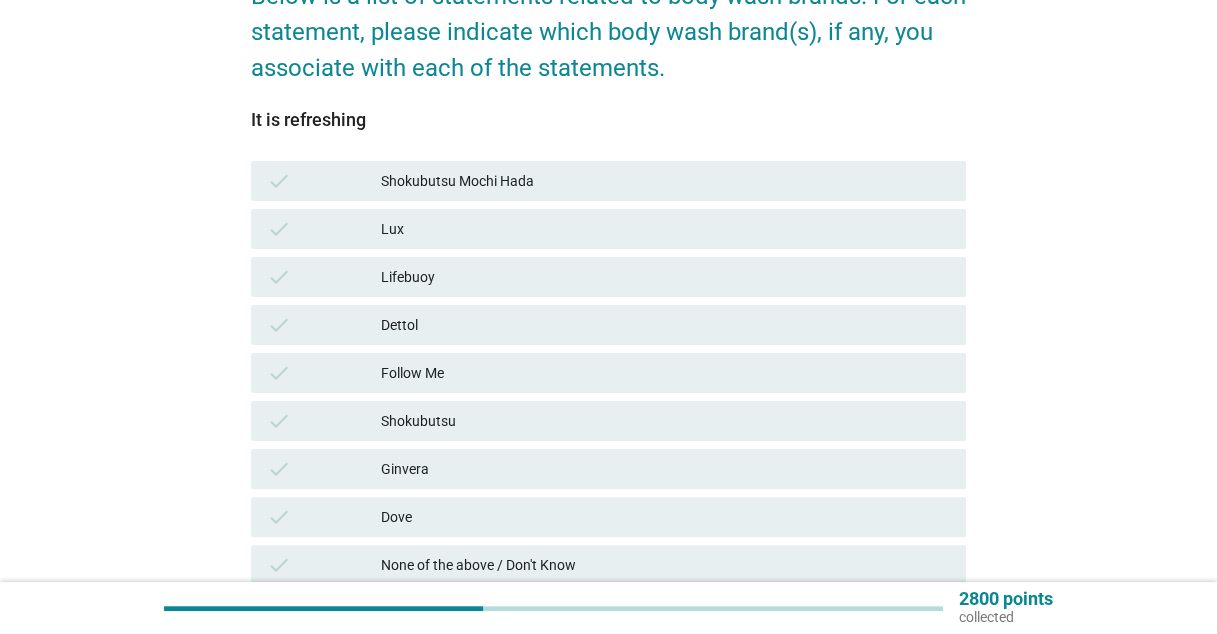 click on "Follow Me" at bounding box center [665, 373] 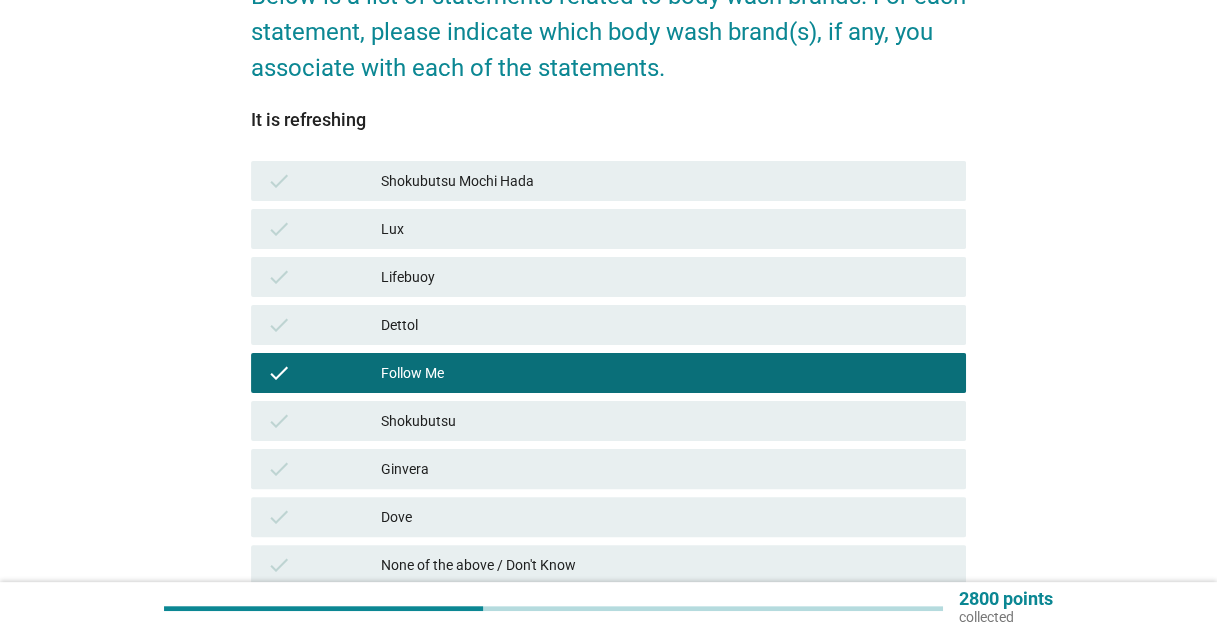 drag, startPoint x: 401, startPoint y: 361, endPoint x: 406, endPoint y: 414, distance: 53.235325 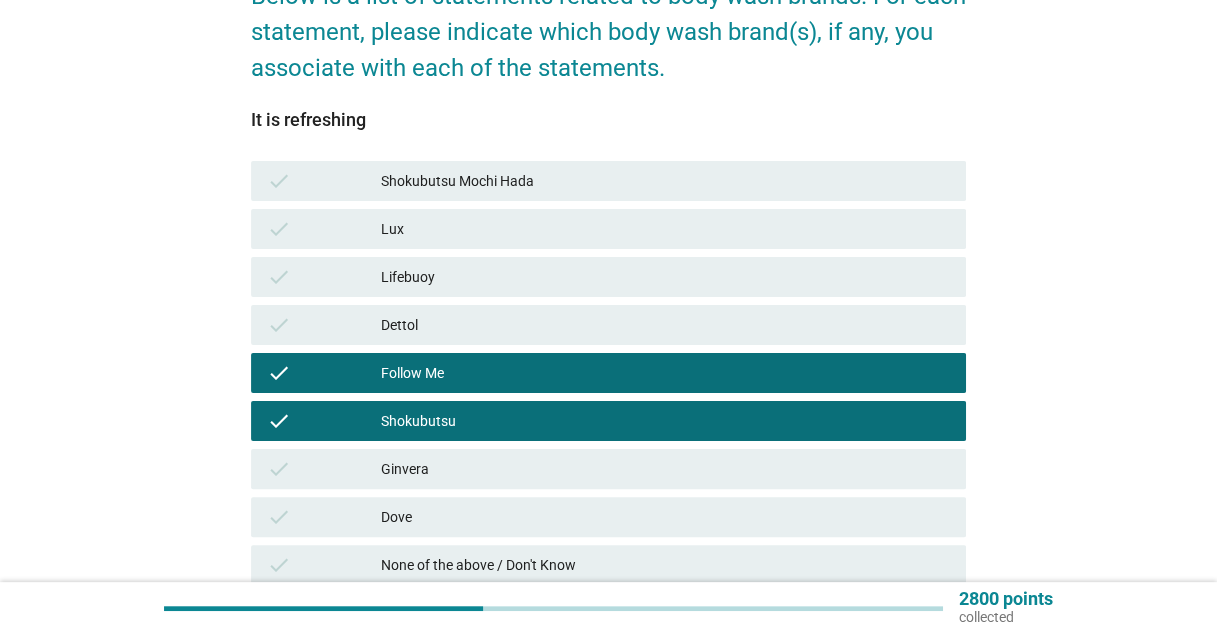 scroll, scrollTop: 372, scrollLeft: 0, axis: vertical 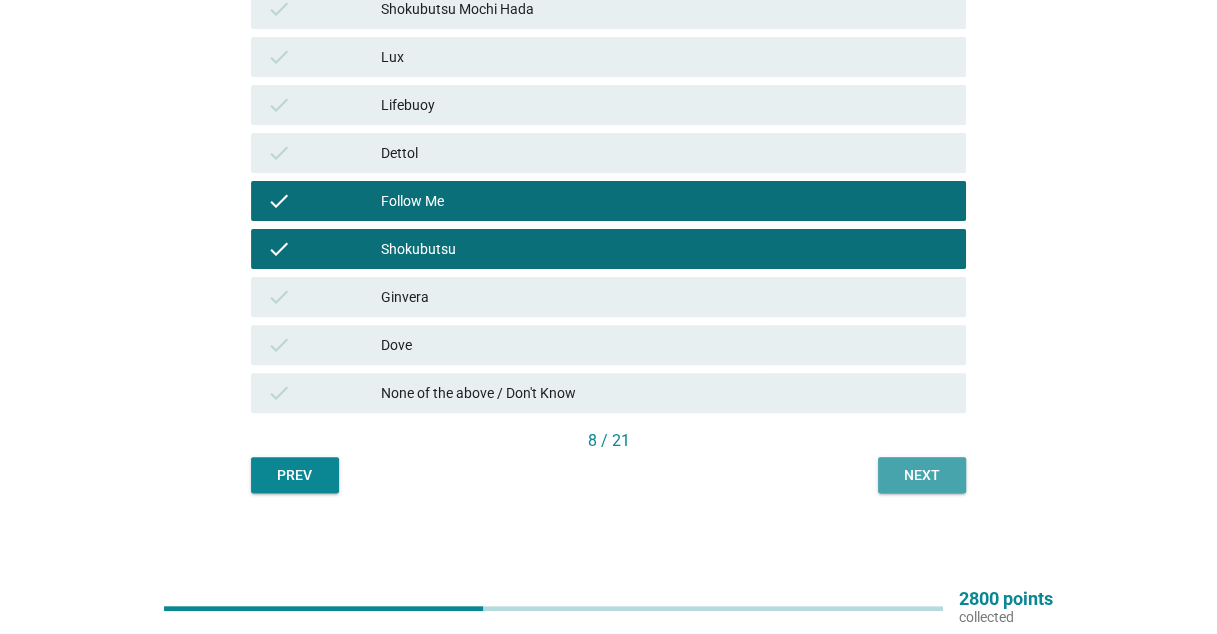 click on "Next" at bounding box center (922, 475) 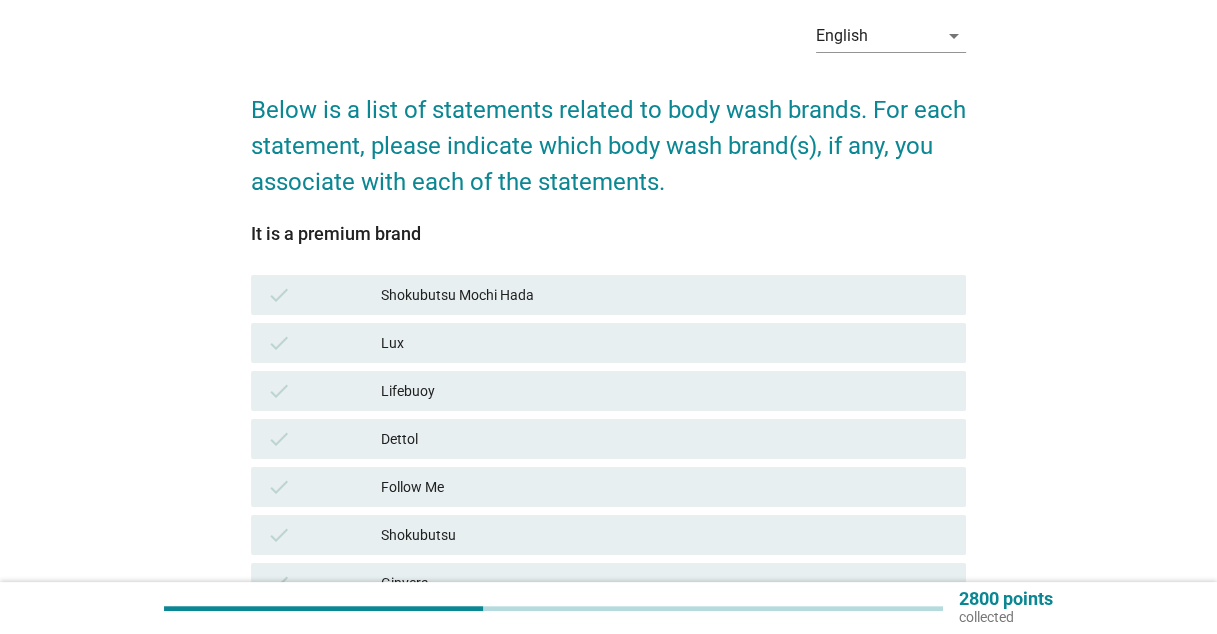 scroll, scrollTop: 200, scrollLeft: 0, axis: vertical 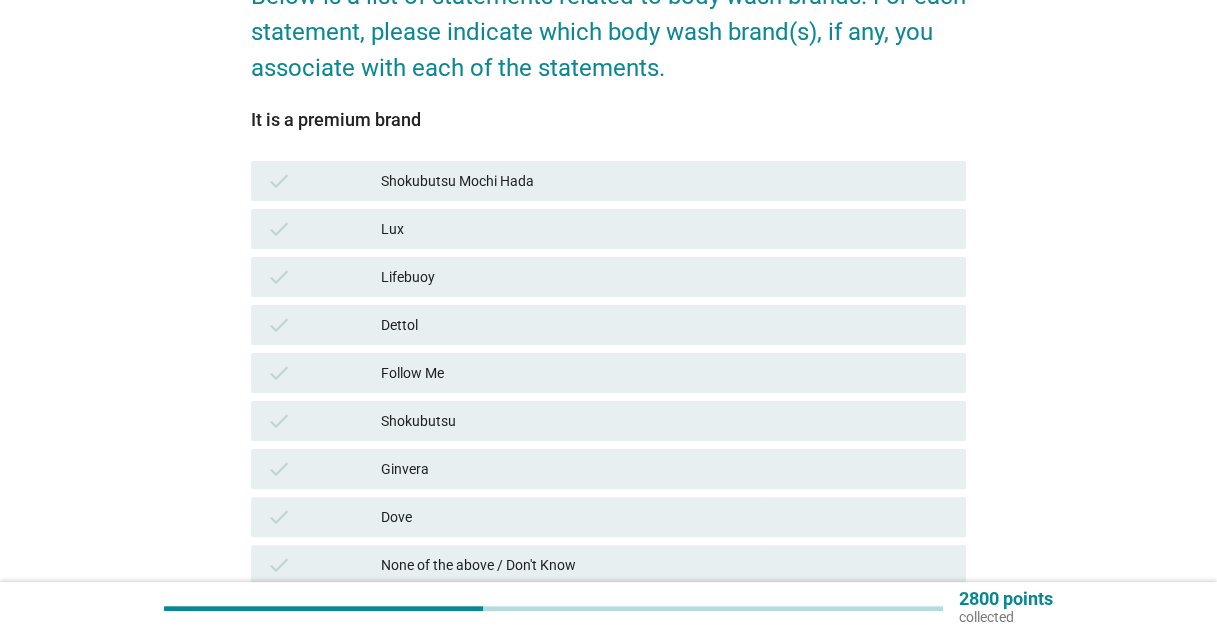 click on "Follow Me" at bounding box center (665, 373) 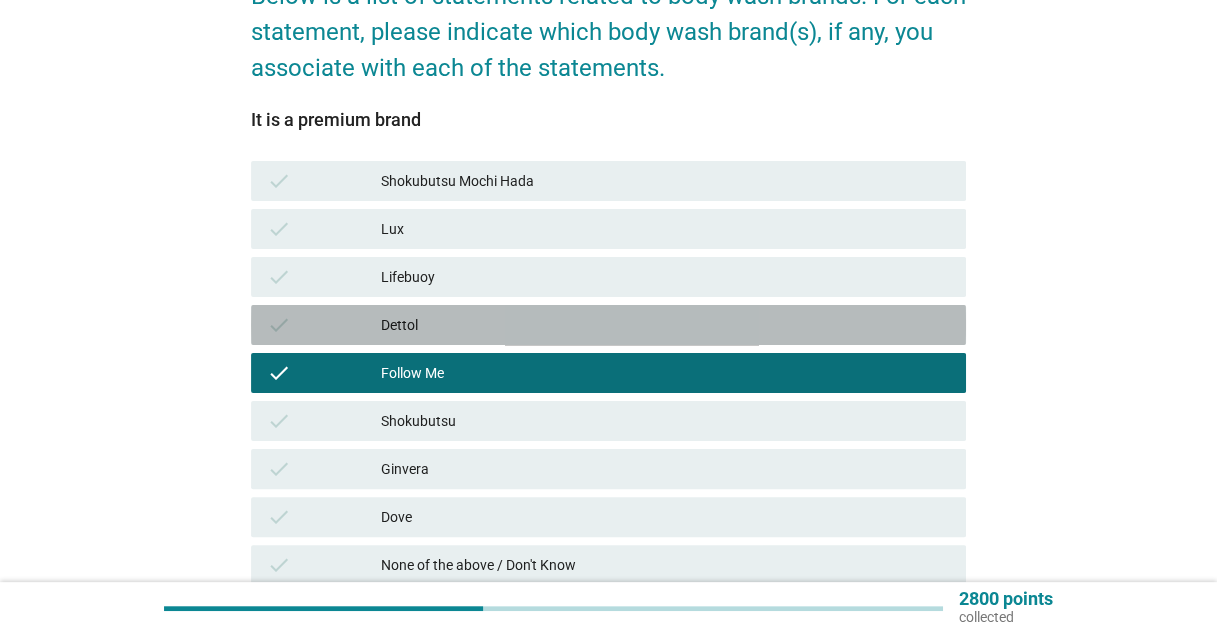 click on "Dettol" at bounding box center [665, 325] 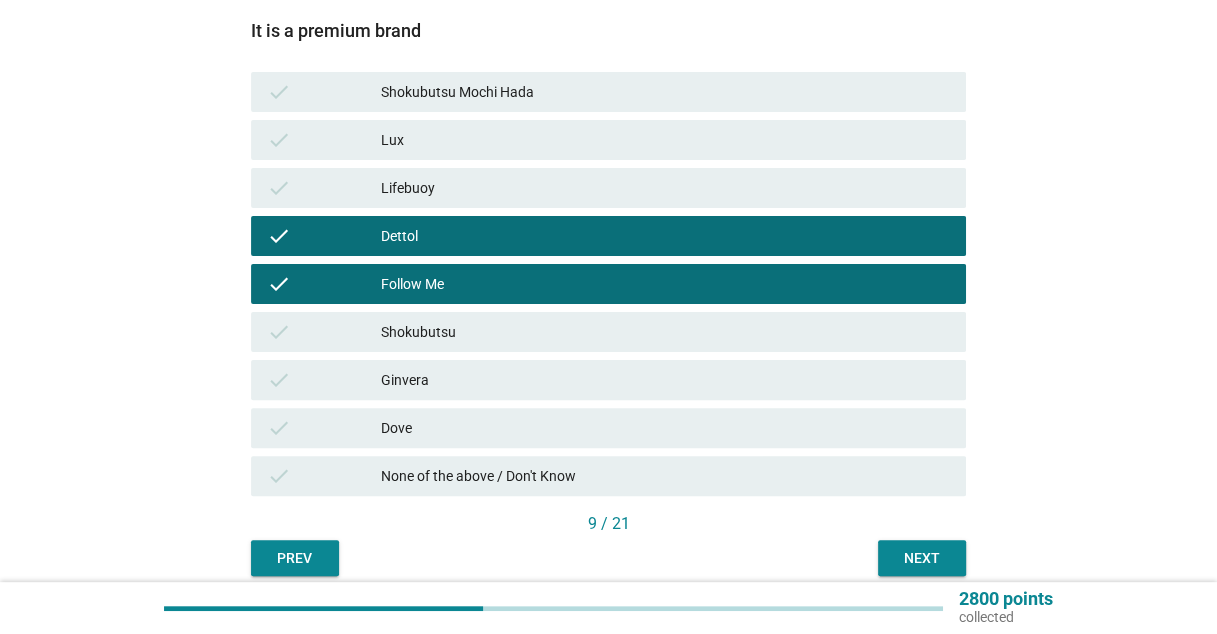 scroll, scrollTop: 372, scrollLeft: 0, axis: vertical 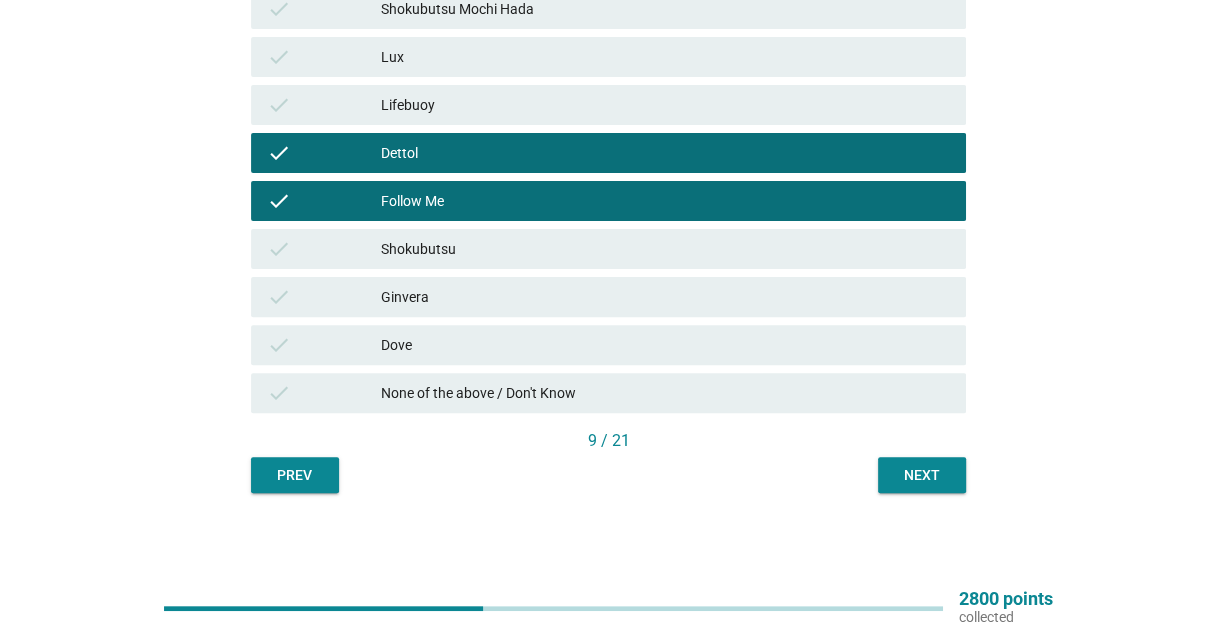 click on "Next" at bounding box center (922, 475) 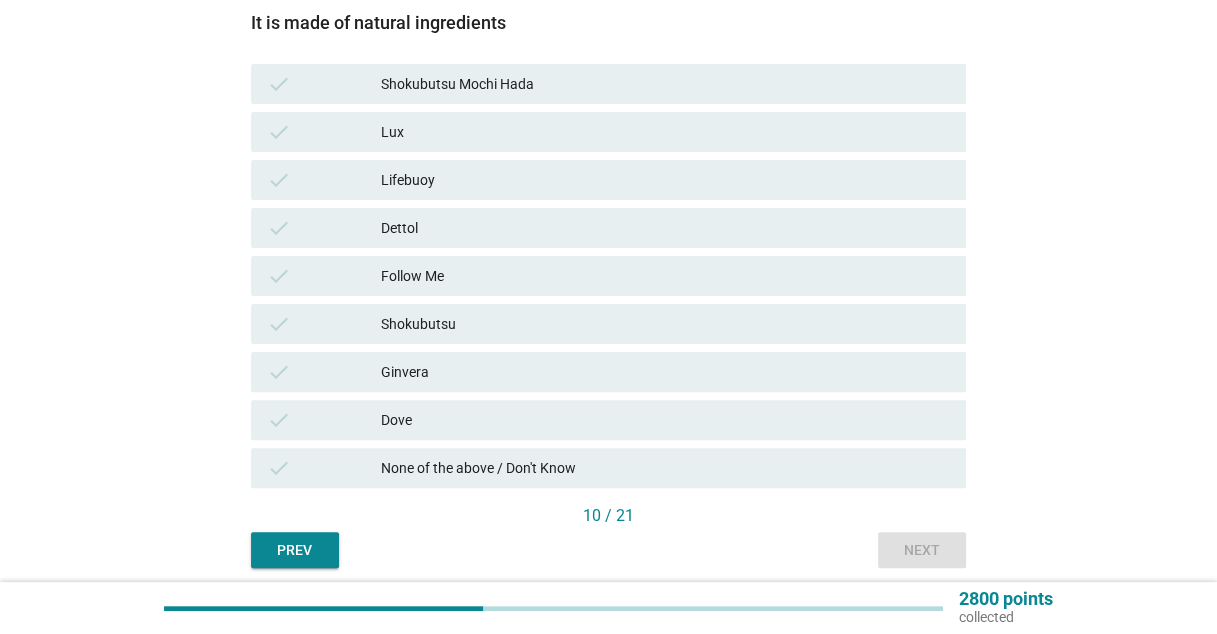 scroll, scrollTop: 300, scrollLeft: 0, axis: vertical 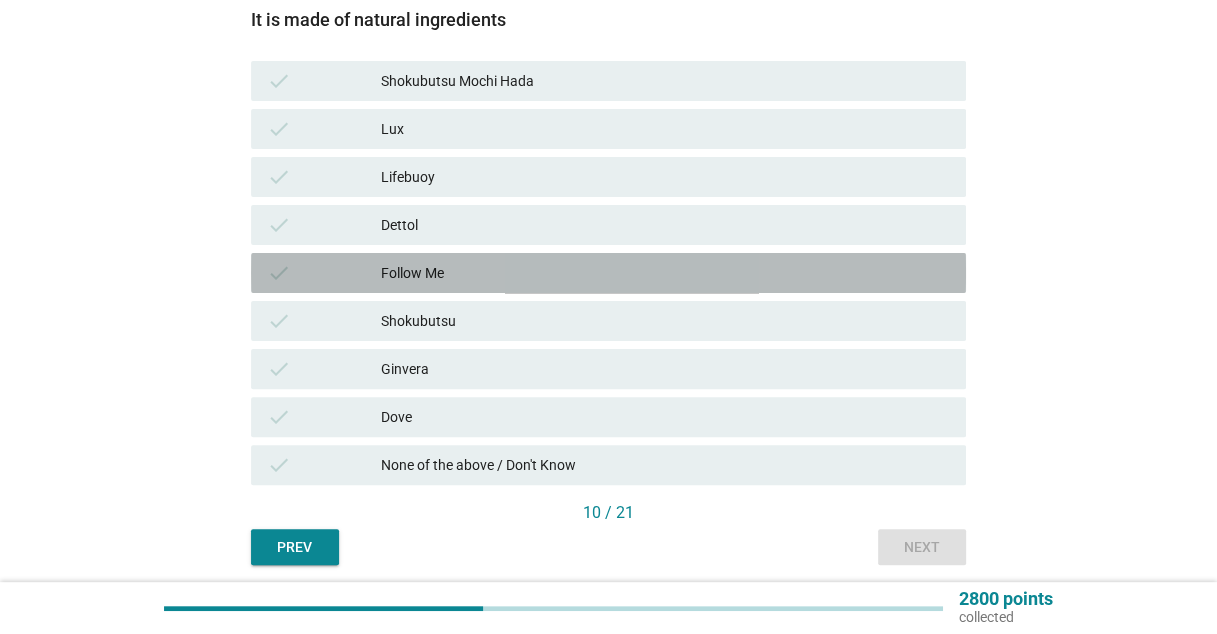 click on "Follow Me" at bounding box center [665, 273] 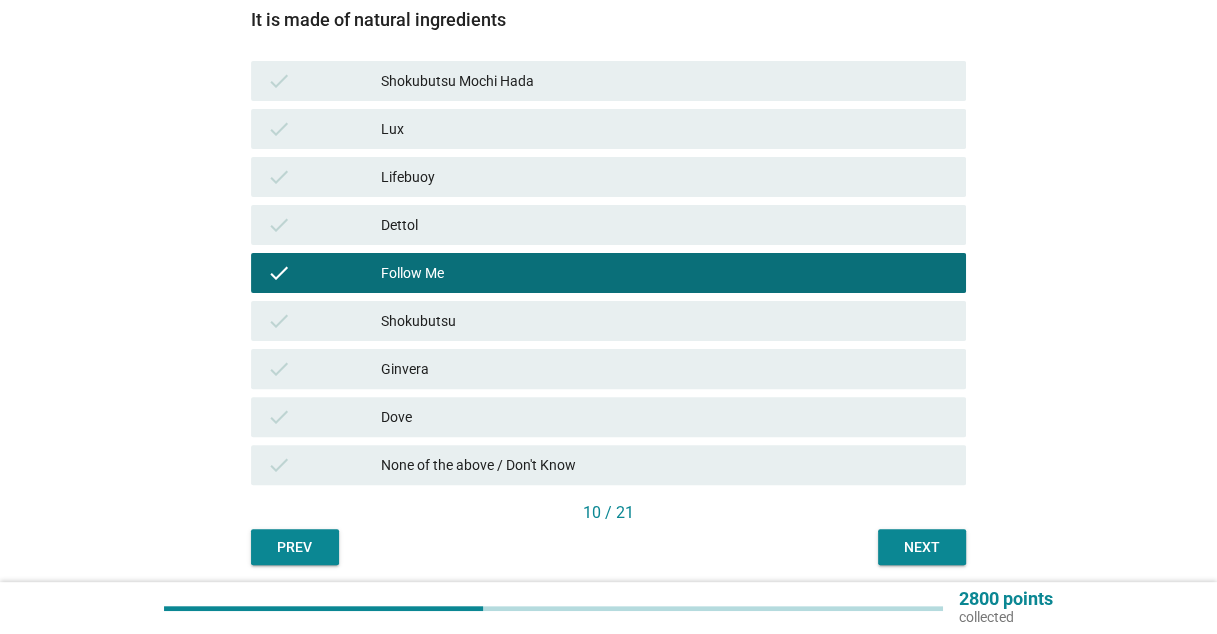 click on "Shokubutsu" at bounding box center (665, 321) 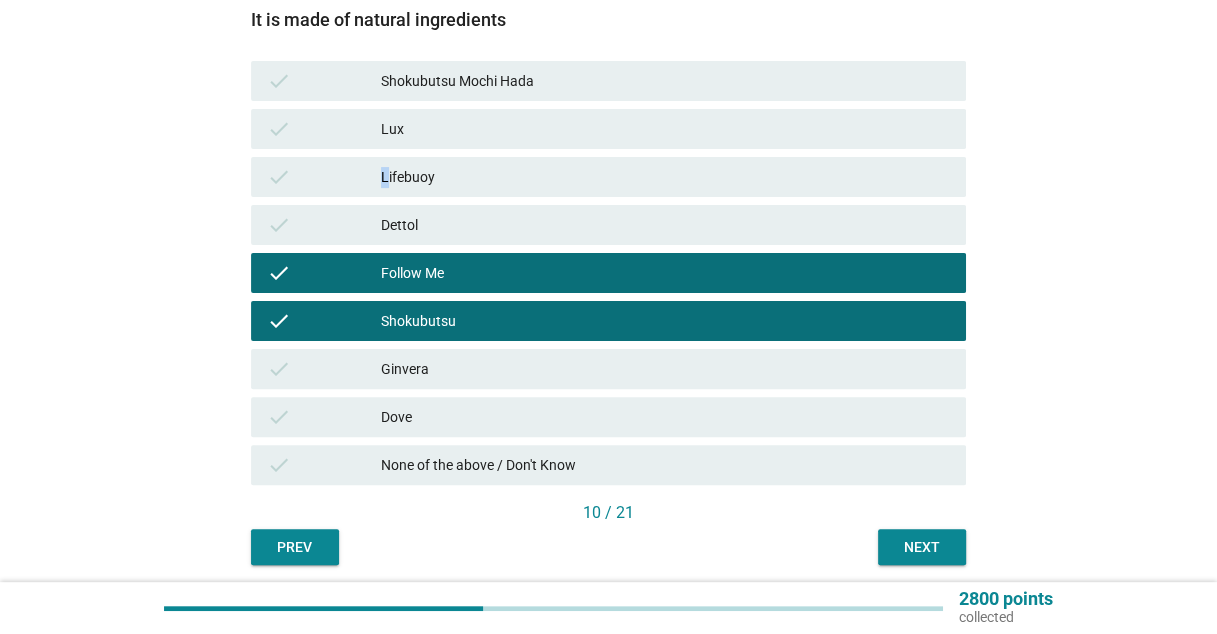 drag, startPoint x: 408, startPoint y: 316, endPoint x: 385, endPoint y: 169, distance: 148.78844 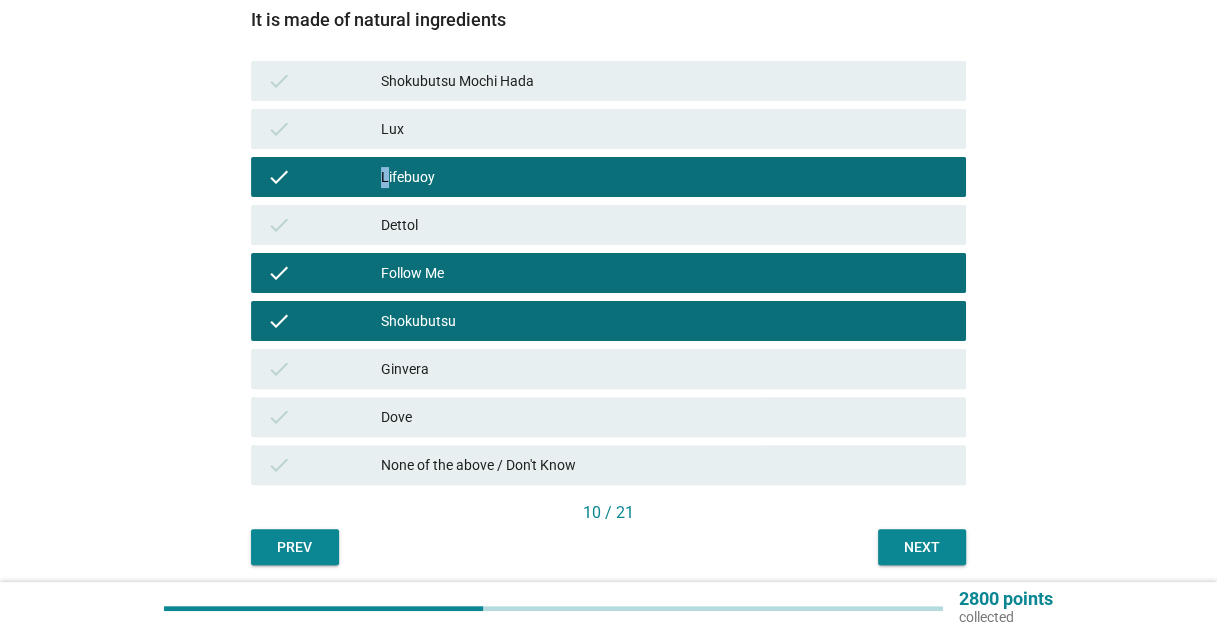 click on "Next" at bounding box center [922, 547] 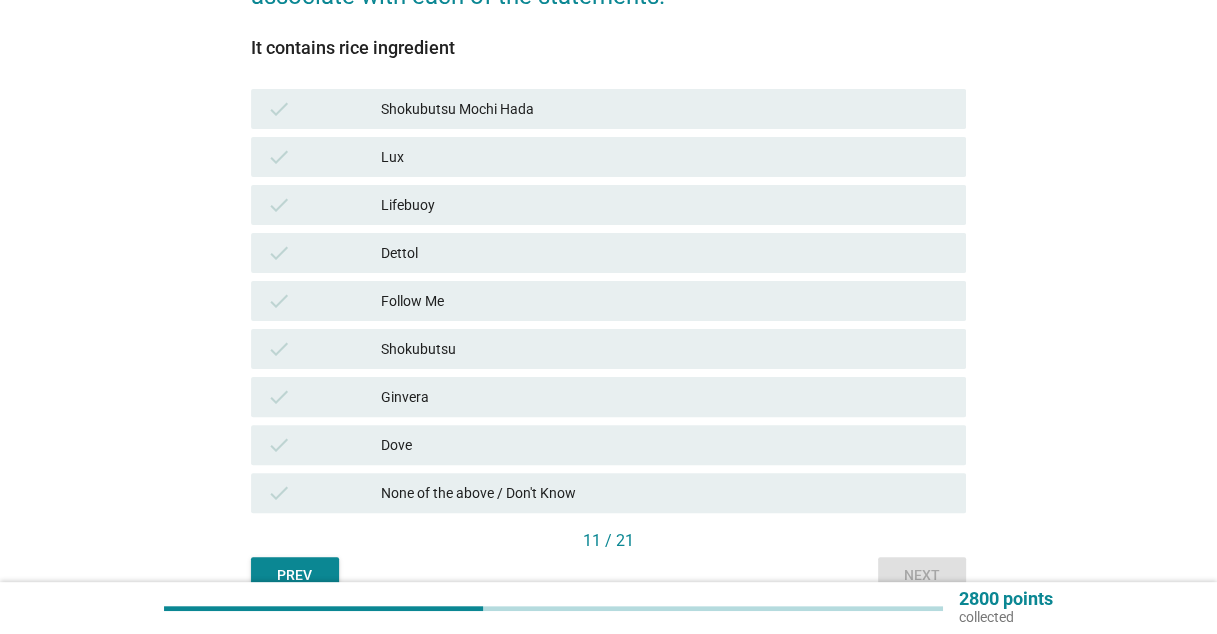 scroll, scrollTop: 300, scrollLeft: 0, axis: vertical 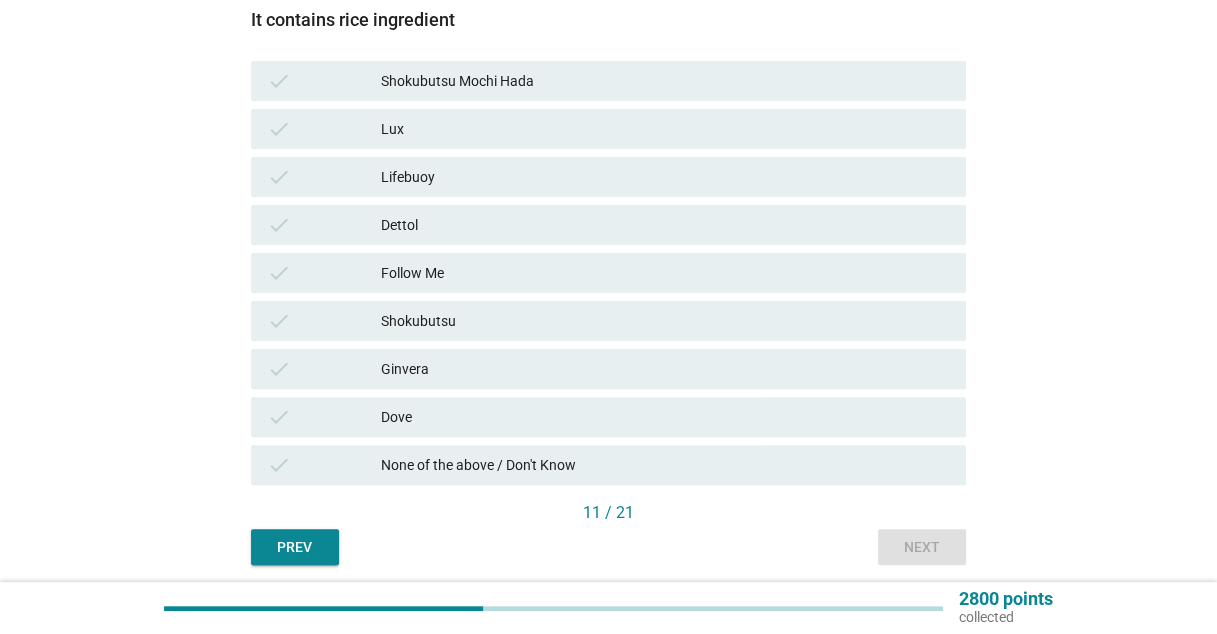 click on "Dove" at bounding box center (665, 417) 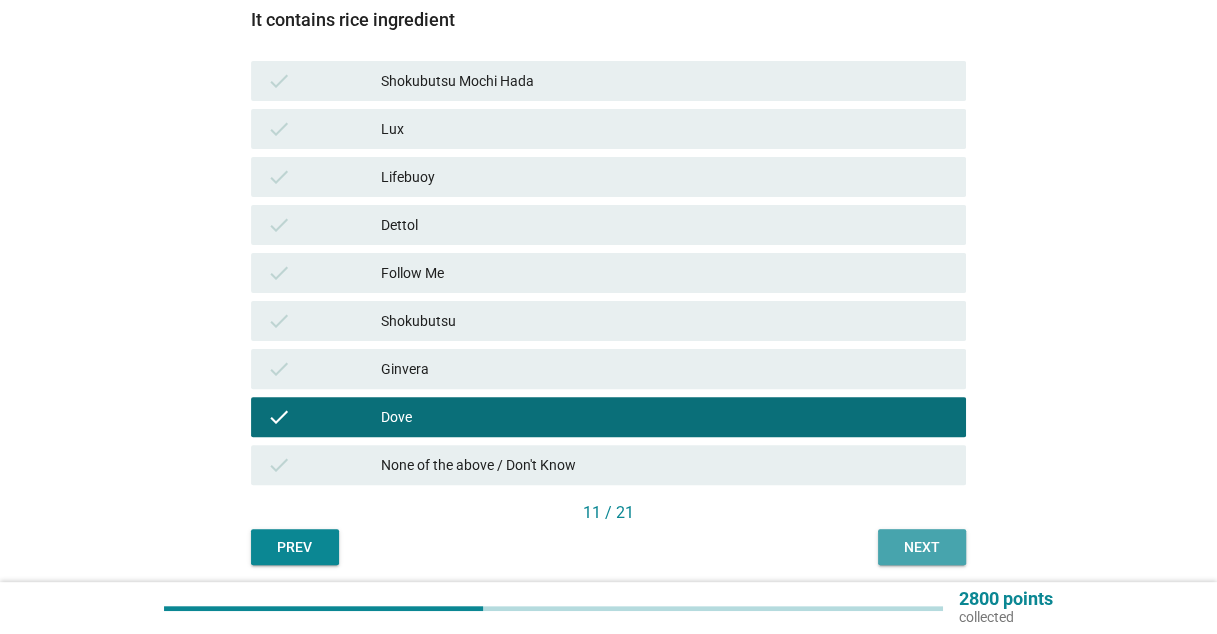 click on "Next" at bounding box center [922, 547] 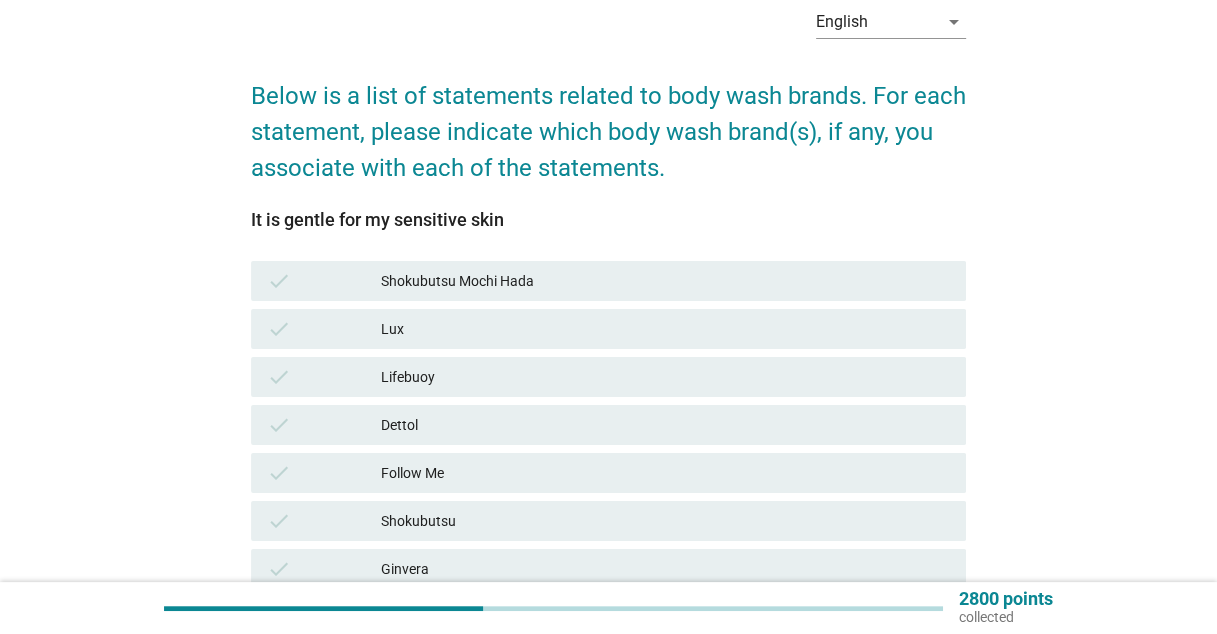 scroll, scrollTop: 200, scrollLeft: 0, axis: vertical 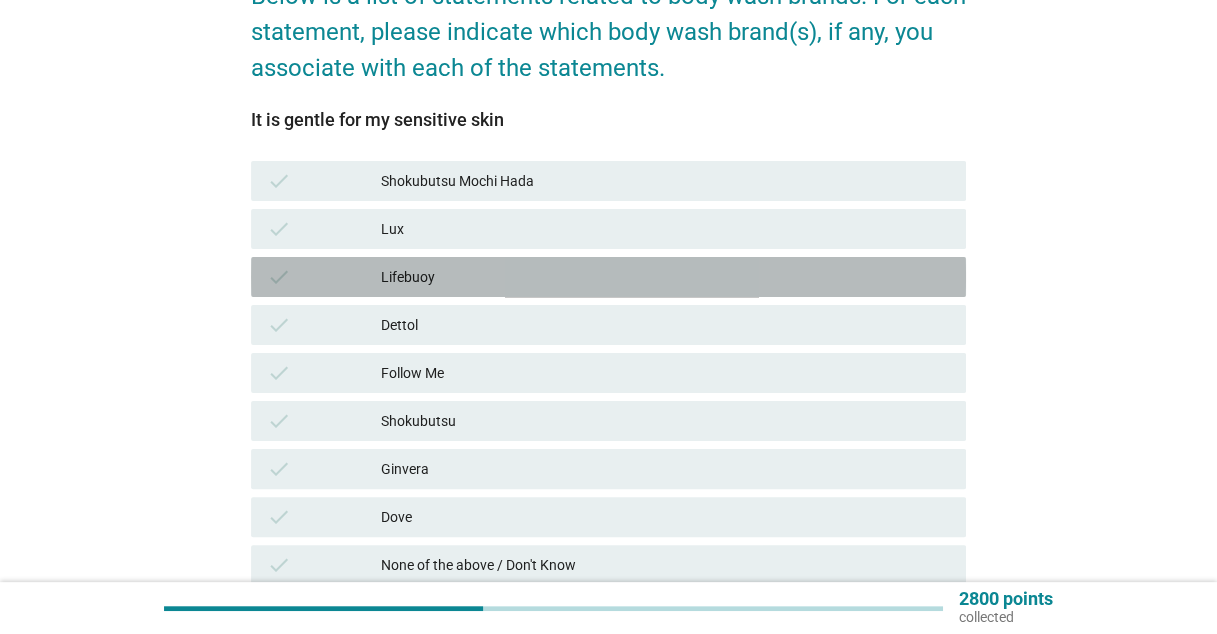 click on "Lifebuoy" at bounding box center (665, 277) 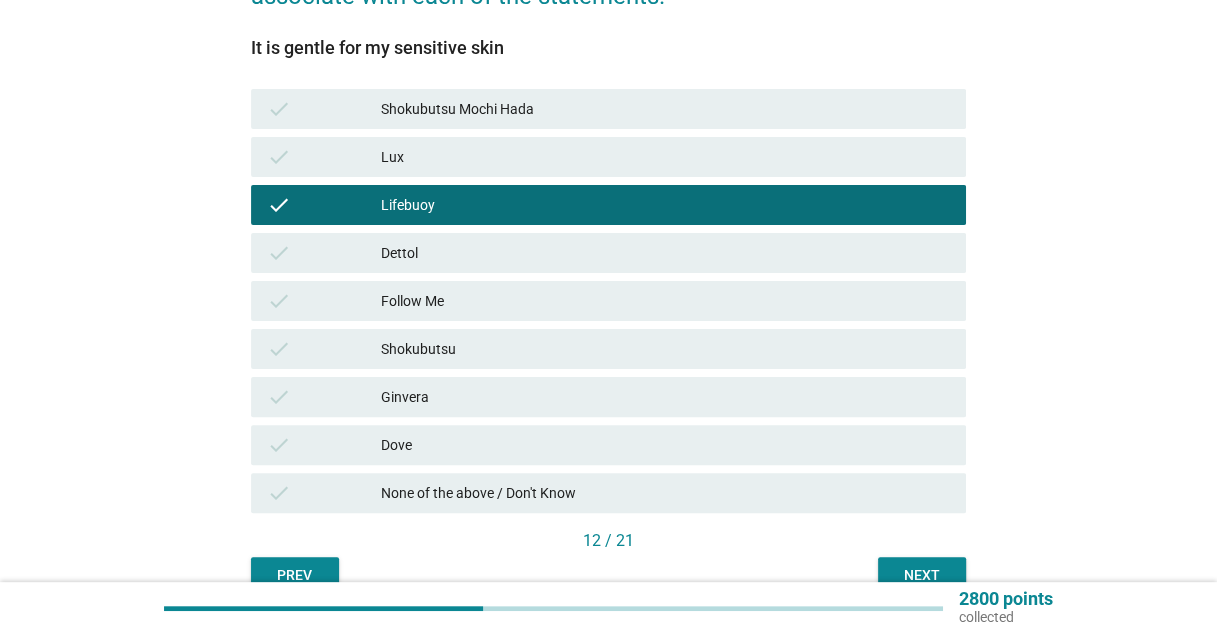 scroll, scrollTop: 372, scrollLeft: 0, axis: vertical 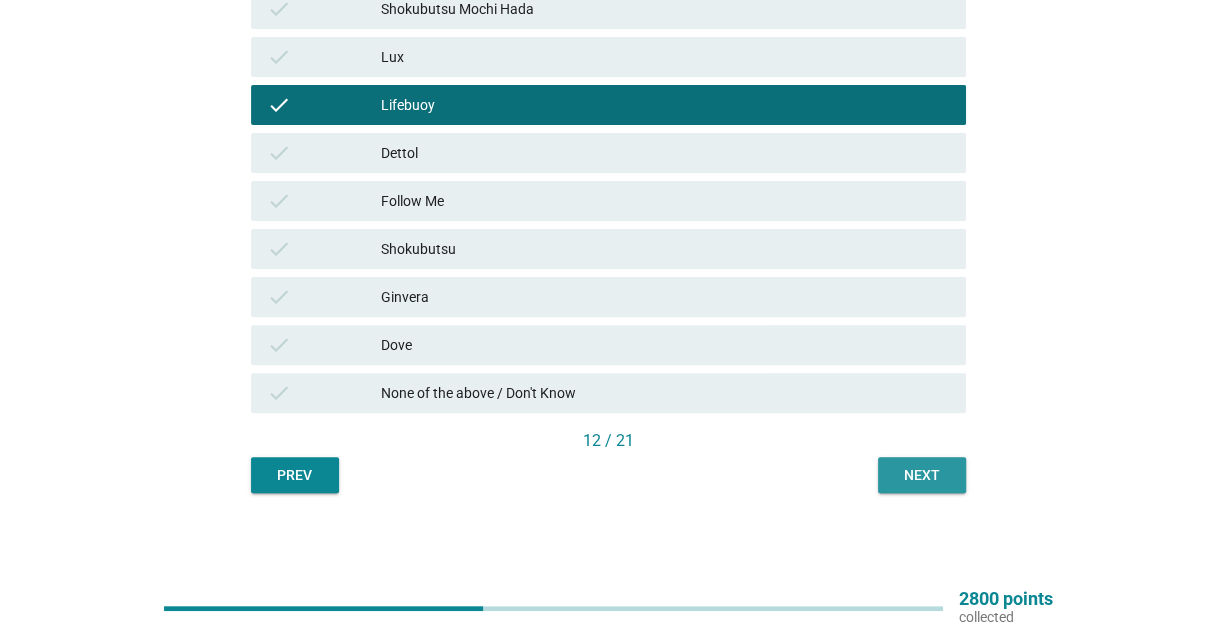 click on "Next" at bounding box center [922, 475] 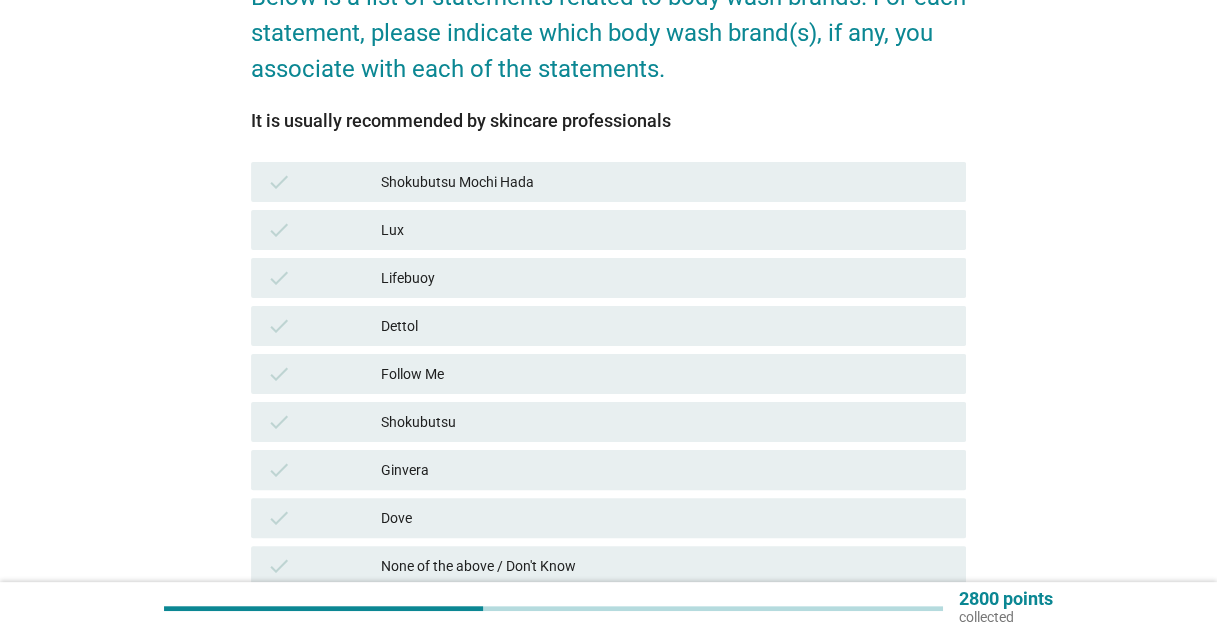 scroll, scrollTop: 200, scrollLeft: 0, axis: vertical 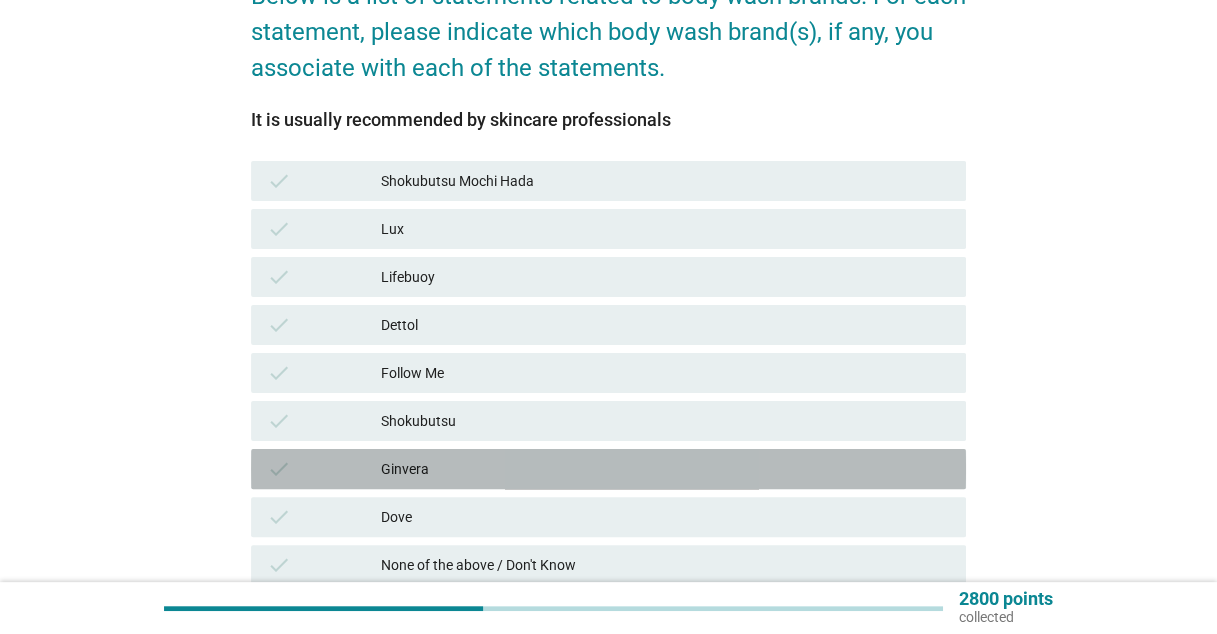 click on "Ginvera" at bounding box center [665, 469] 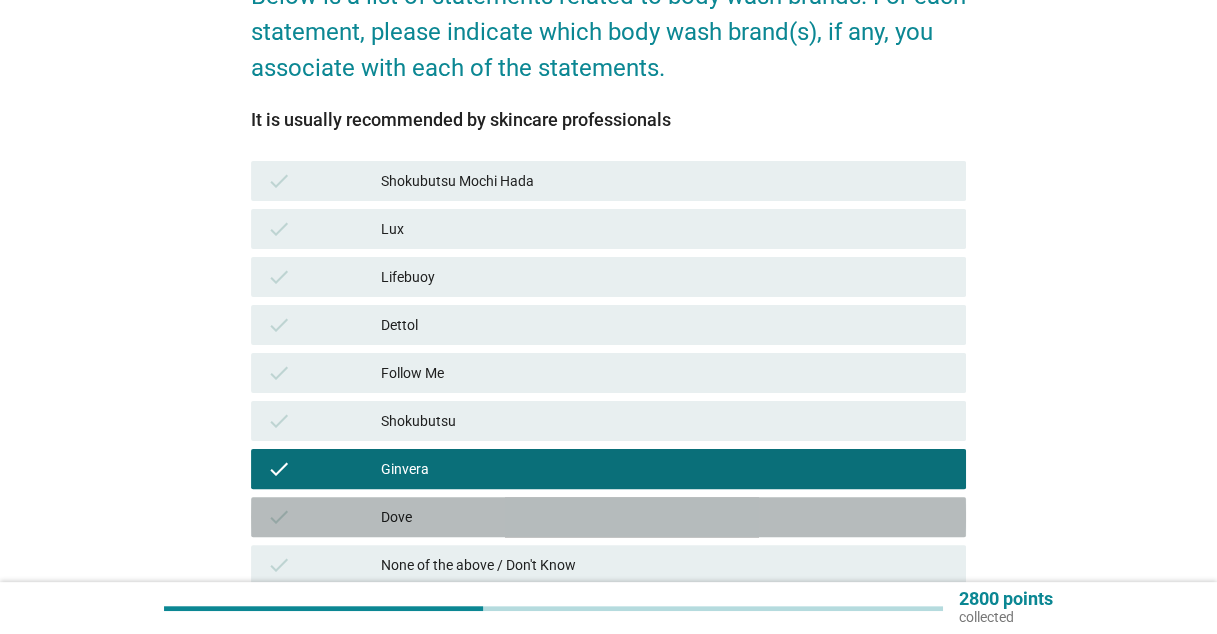click on "Dove" at bounding box center (665, 517) 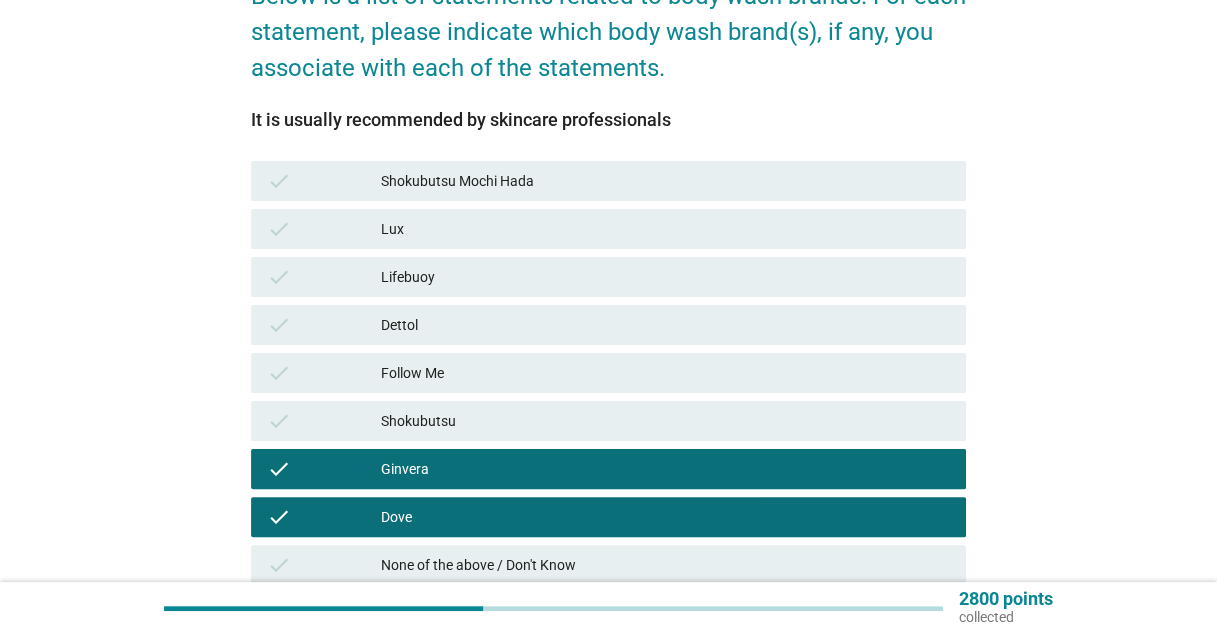 scroll, scrollTop: 372, scrollLeft: 0, axis: vertical 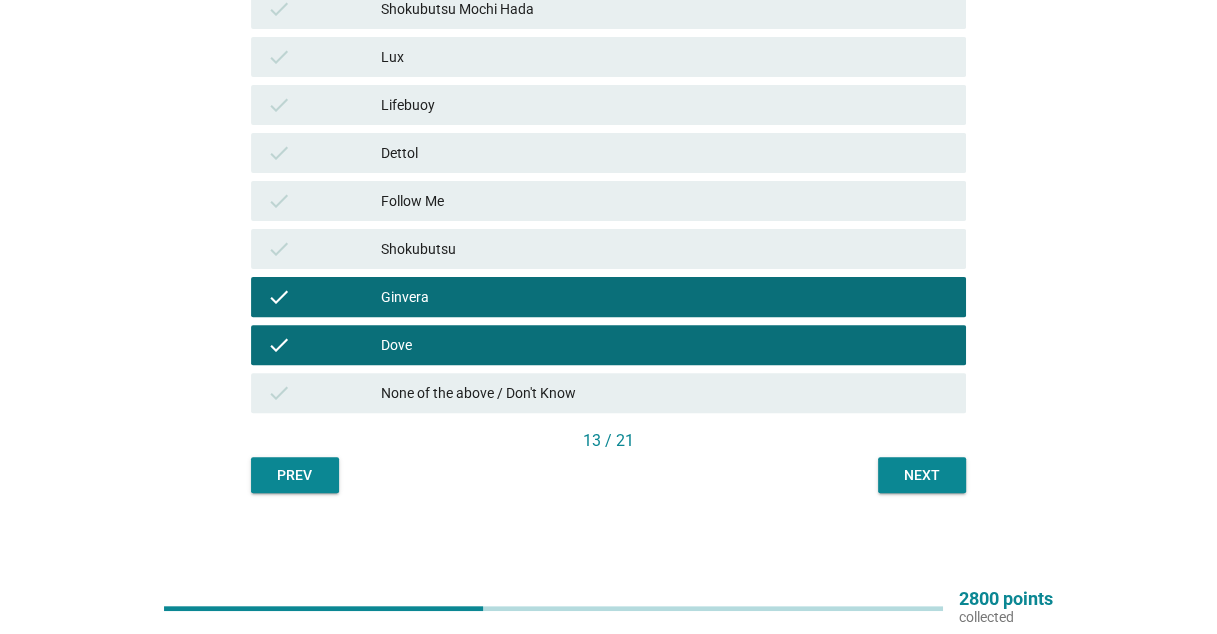click on "Next" at bounding box center (922, 475) 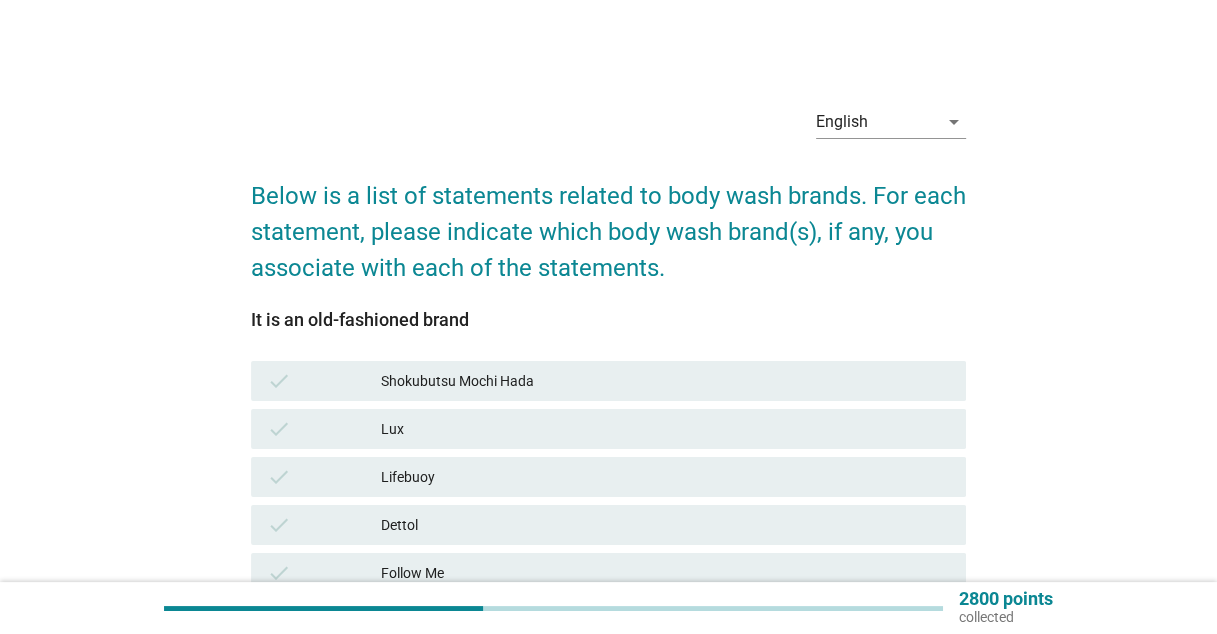 scroll, scrollTop: 200, scrollLeft: 0, axis: vertical 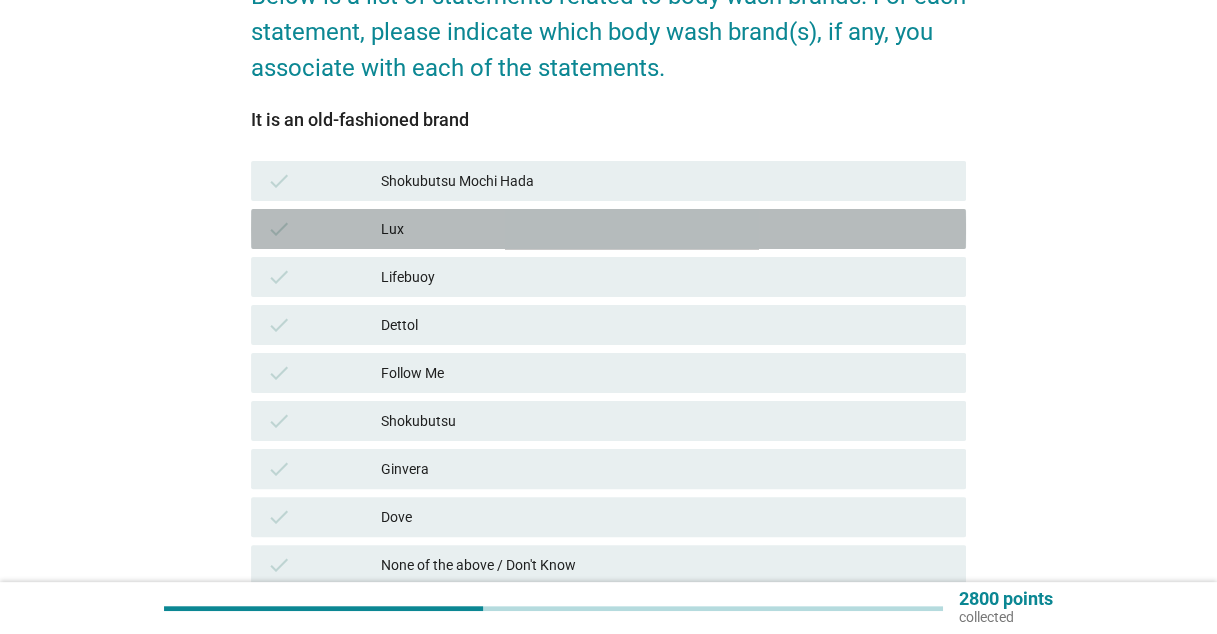 click on "Lux" at bounding box center (665, 229) 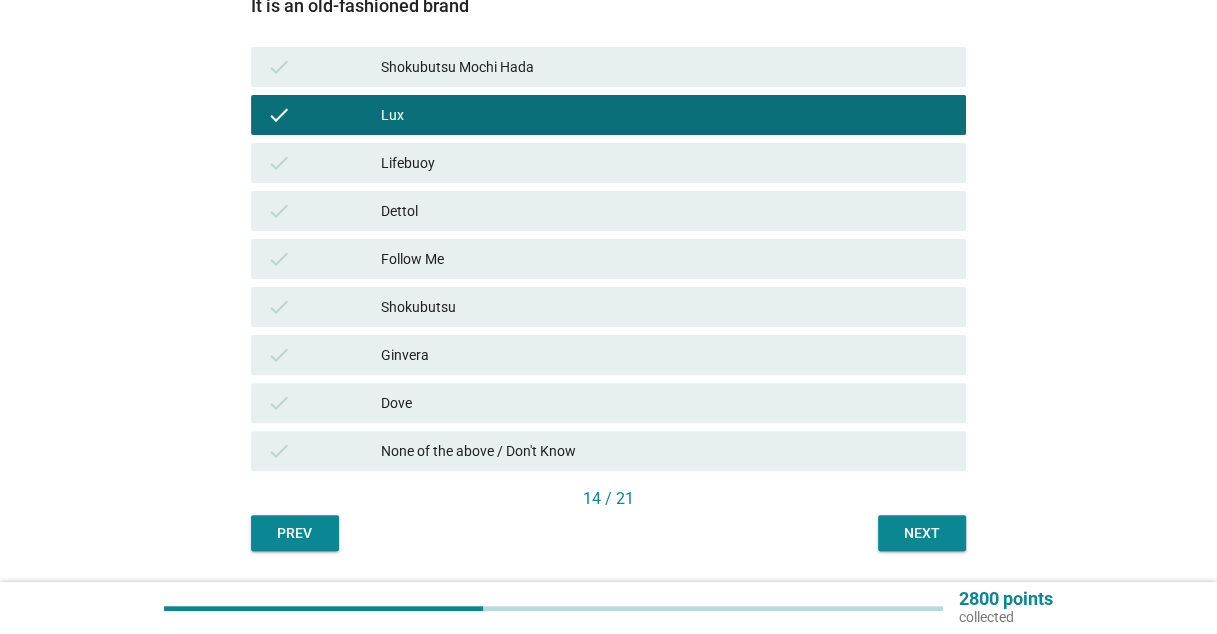 scroll, scrollTop: 372, scrollLeft: 0, axis: vertical 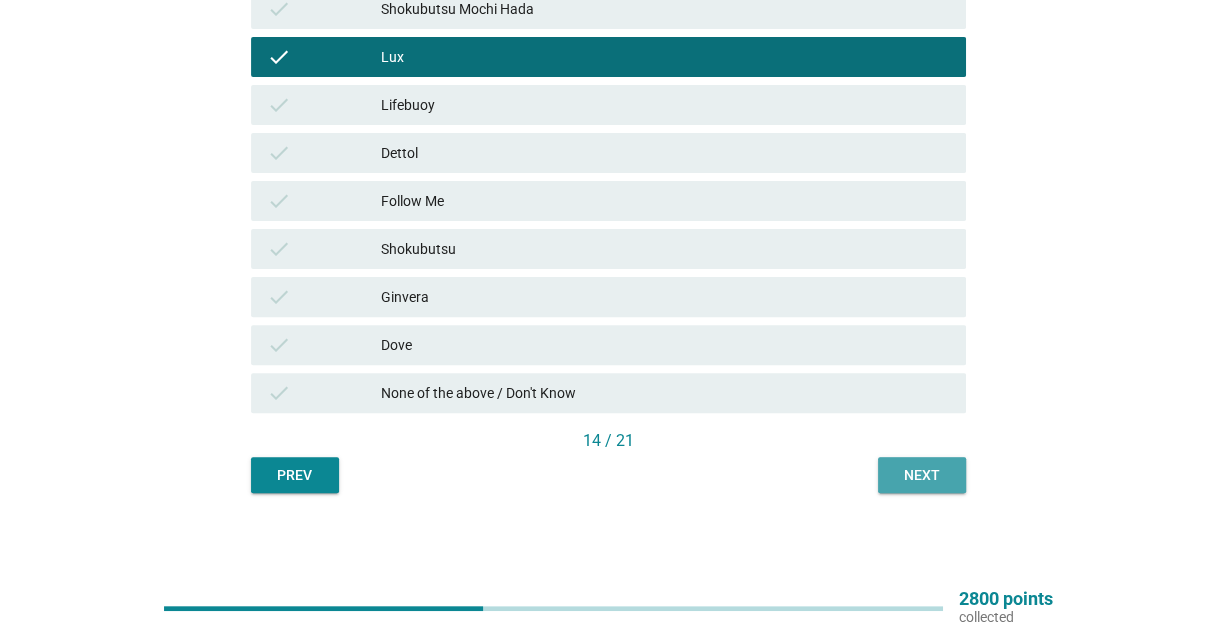 click on "Next" at bounding box center (922, 475) 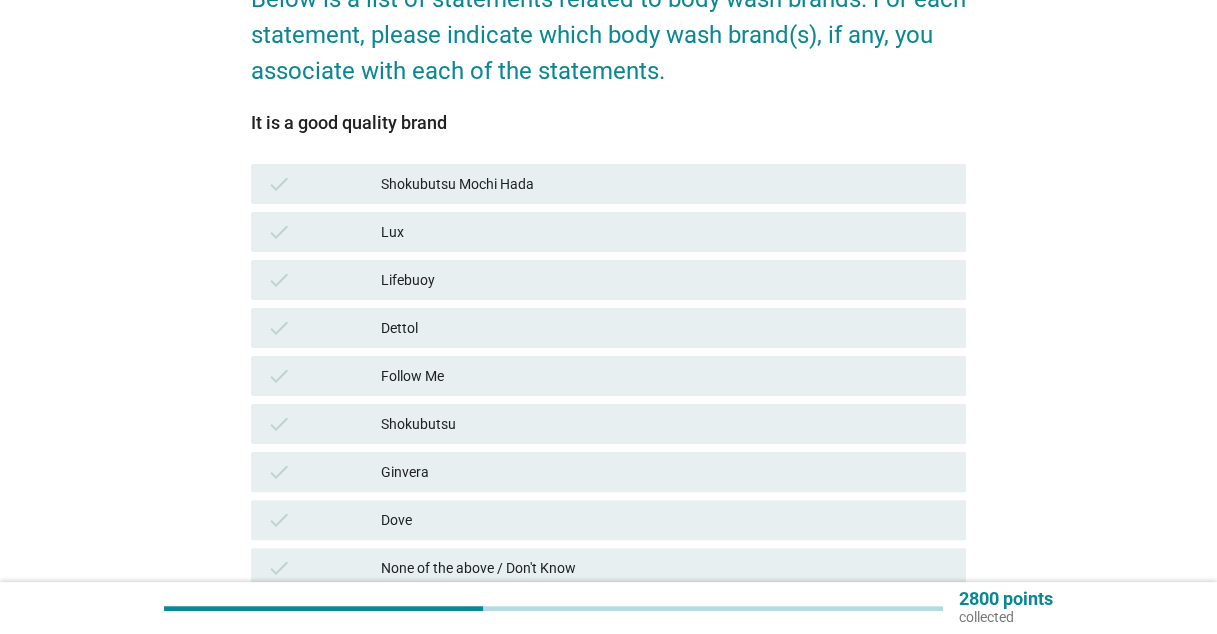 scroll, scrollTop: 200, scrollLeft: 0, axis: vertical 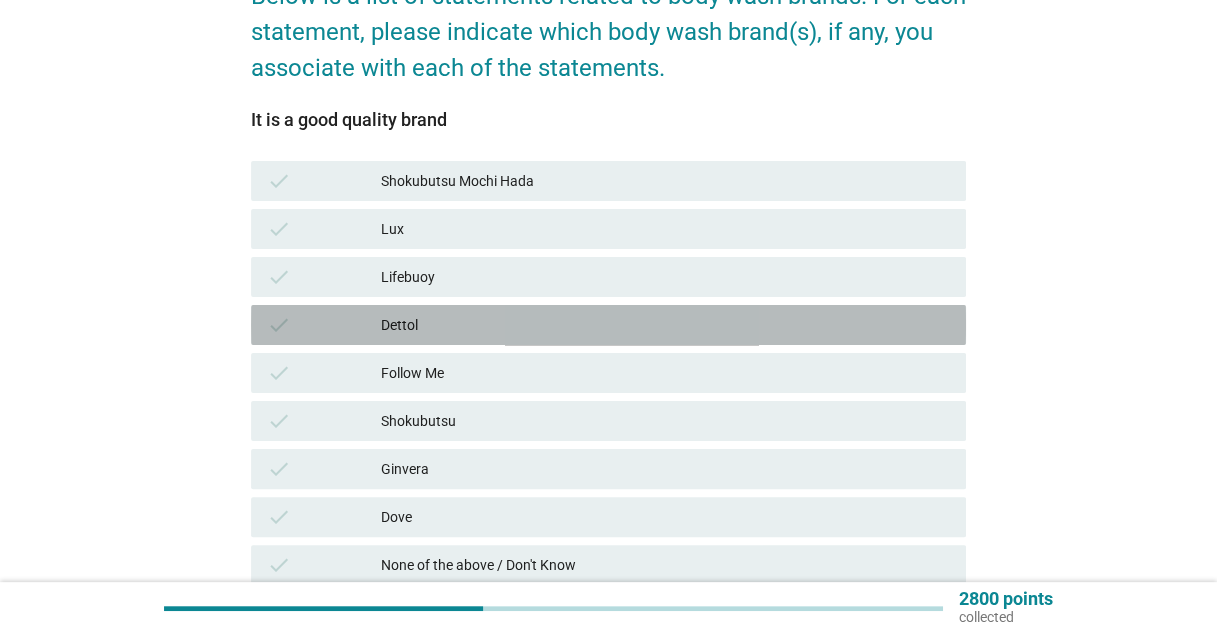 click on "Dettol" at bounding box center [665, 325] 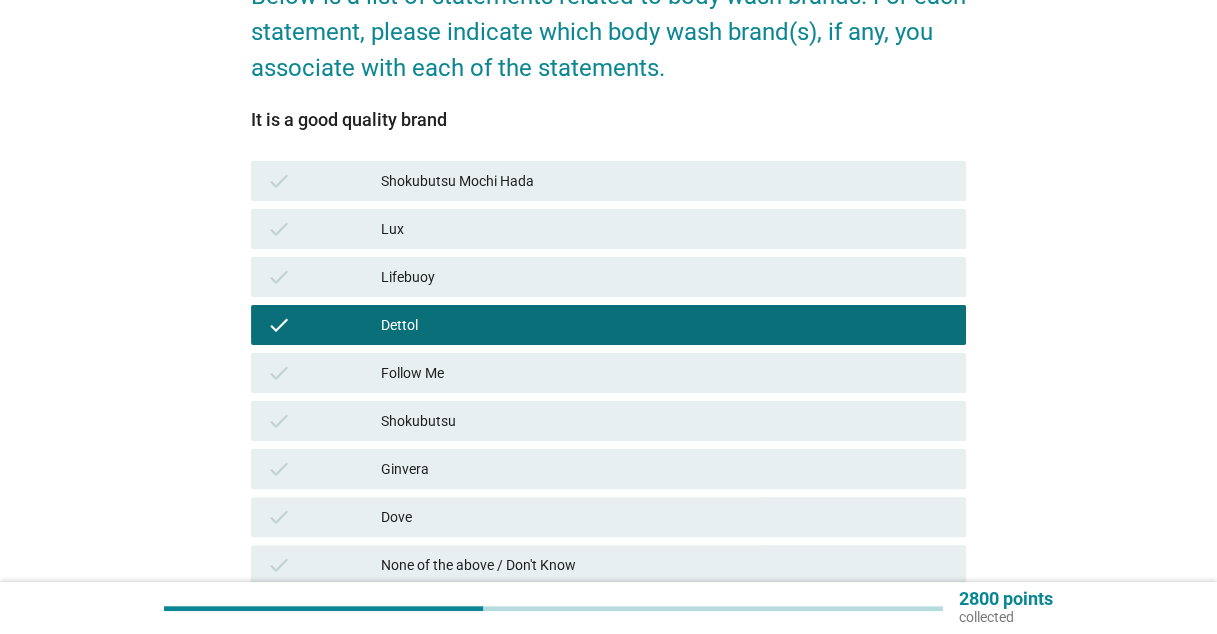 click on "Shokubutsu" at bounding box center [665, 421] 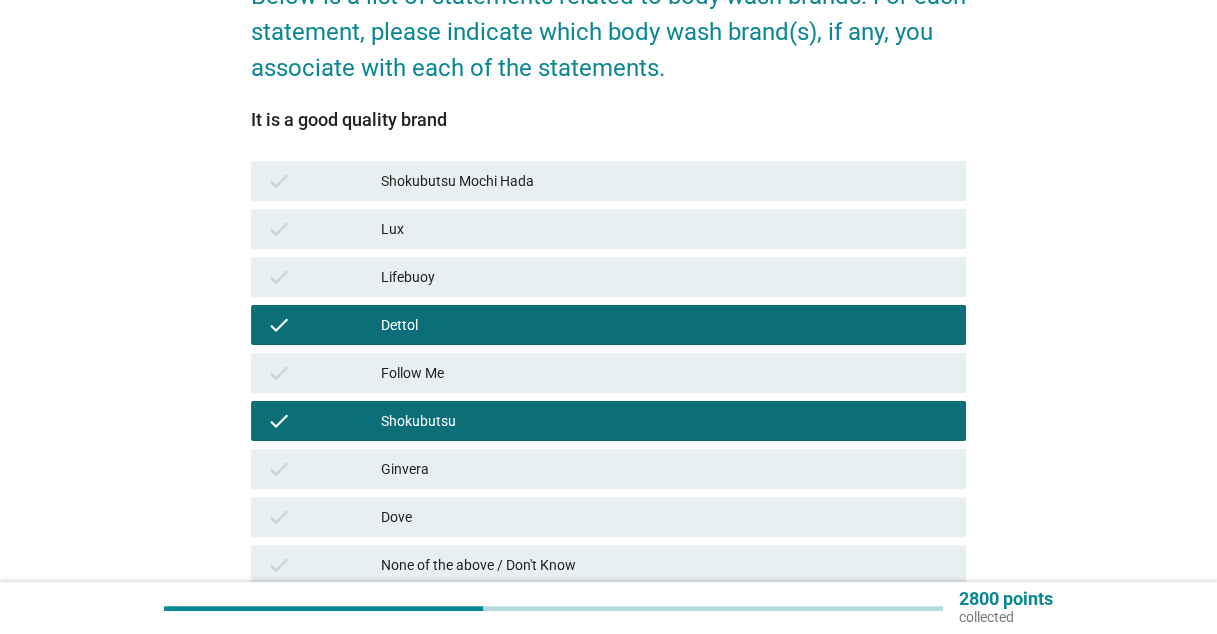 scroll, scrollTop: 372, scrollLeft: 0, axis: vertical 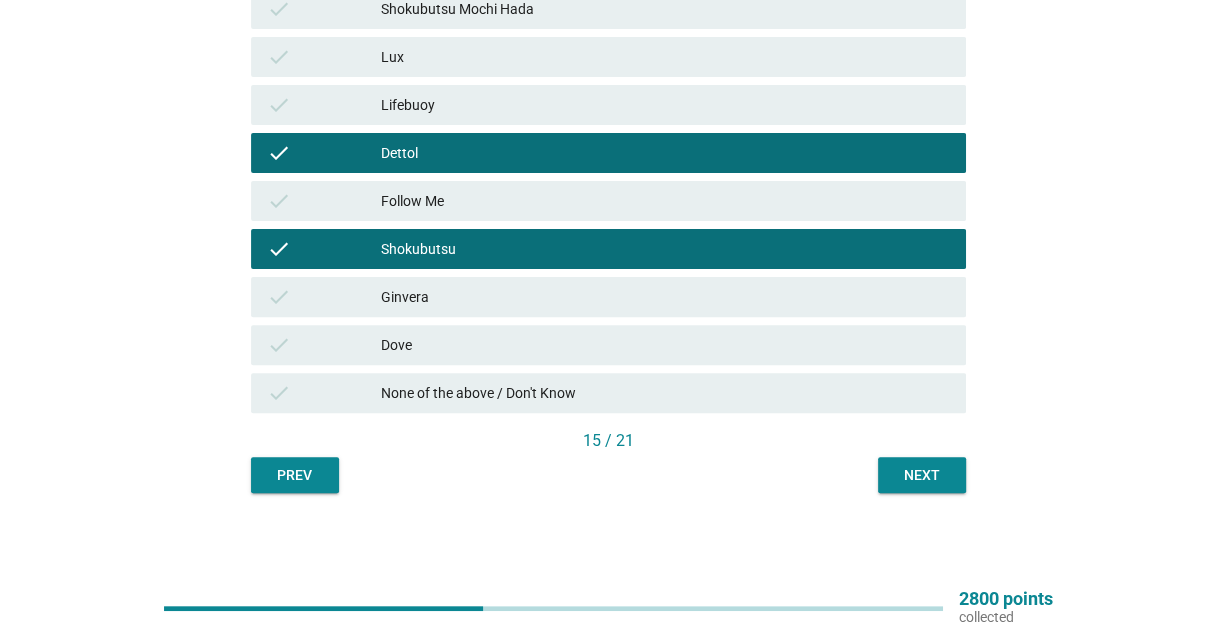 click on "English arrow_drop_down   Below is a list of statements related to body wash brands. For each statement, please indicate which body wash brand(s), if any, you associate with each of the statements.
It is a good quality brand
check   Shokubutsu Mochi Hada check   Lux check   Lifebuoy check   Dettol check   Follow Me check   Shokubutsu check   Ginvera check   Dove check   None of the above / Don't Know
15 / 21
Prev   Next" at bounding box center (608, 105) 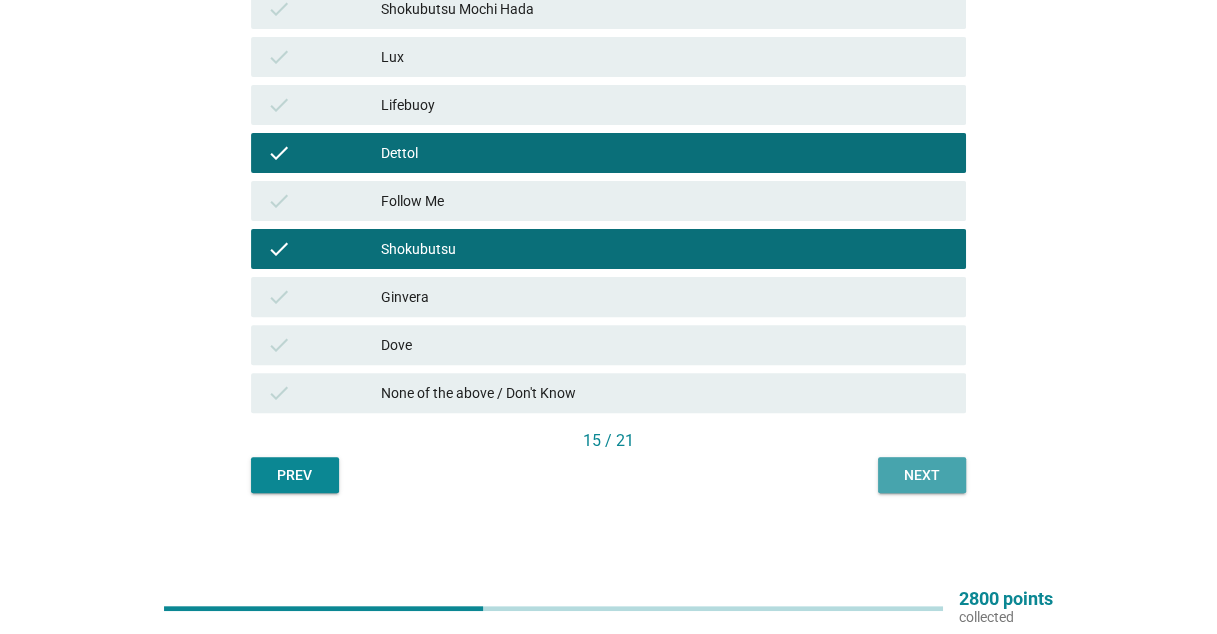 click on "Next" at bounding box center [922, 475] 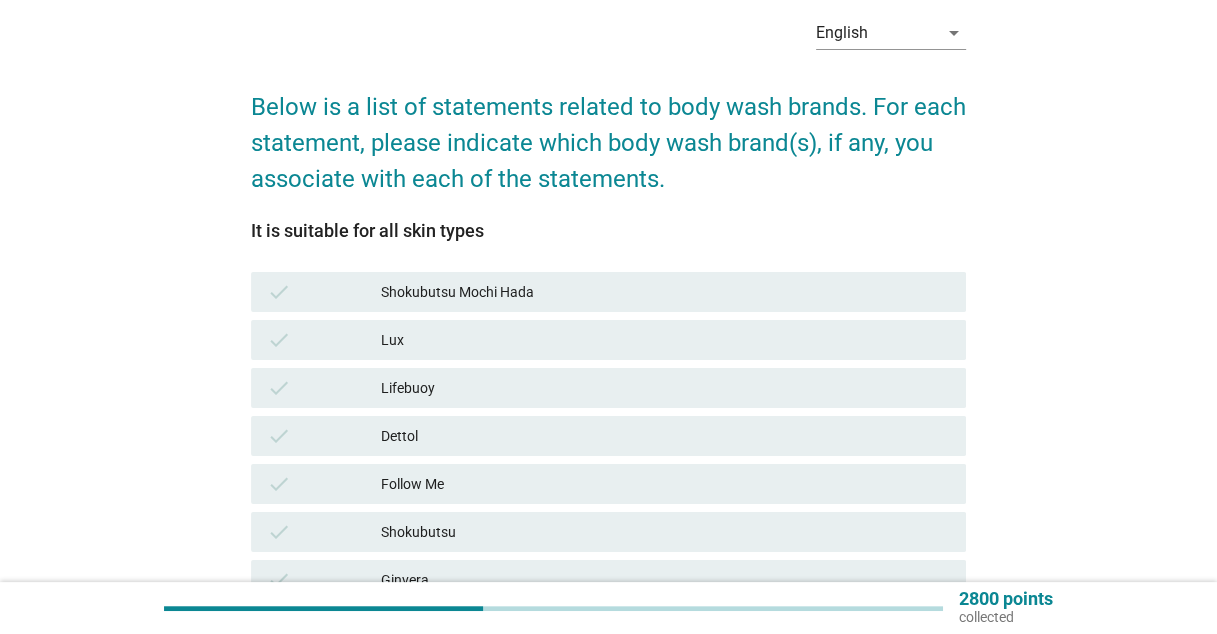 scroll, scrollTop: 200, scrollLeft: 0, axis: vertical 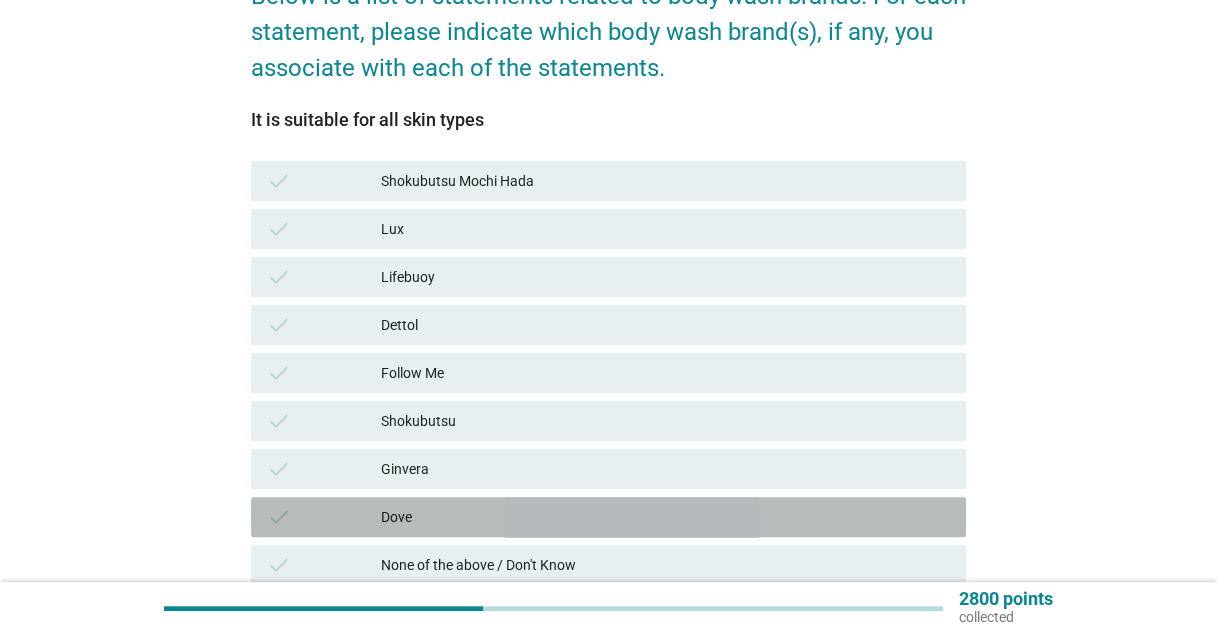 click on "Dove" at bounding box center (665, 517) 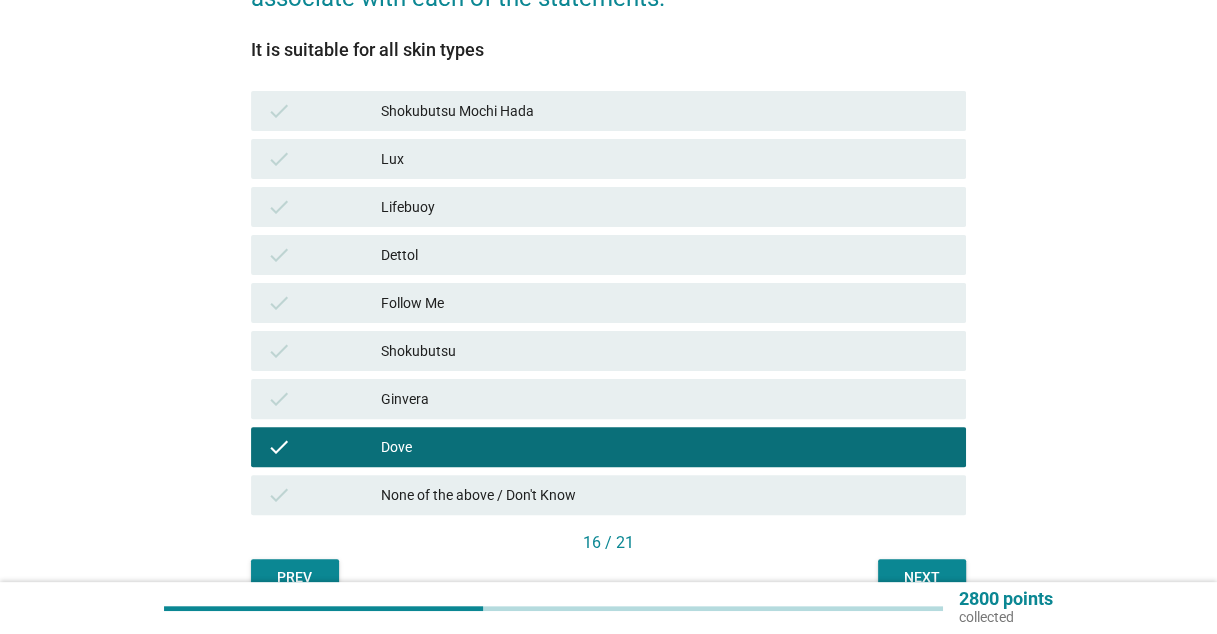 scroll, scrollTop: 372, scrollLeft: 0, axis: vertical 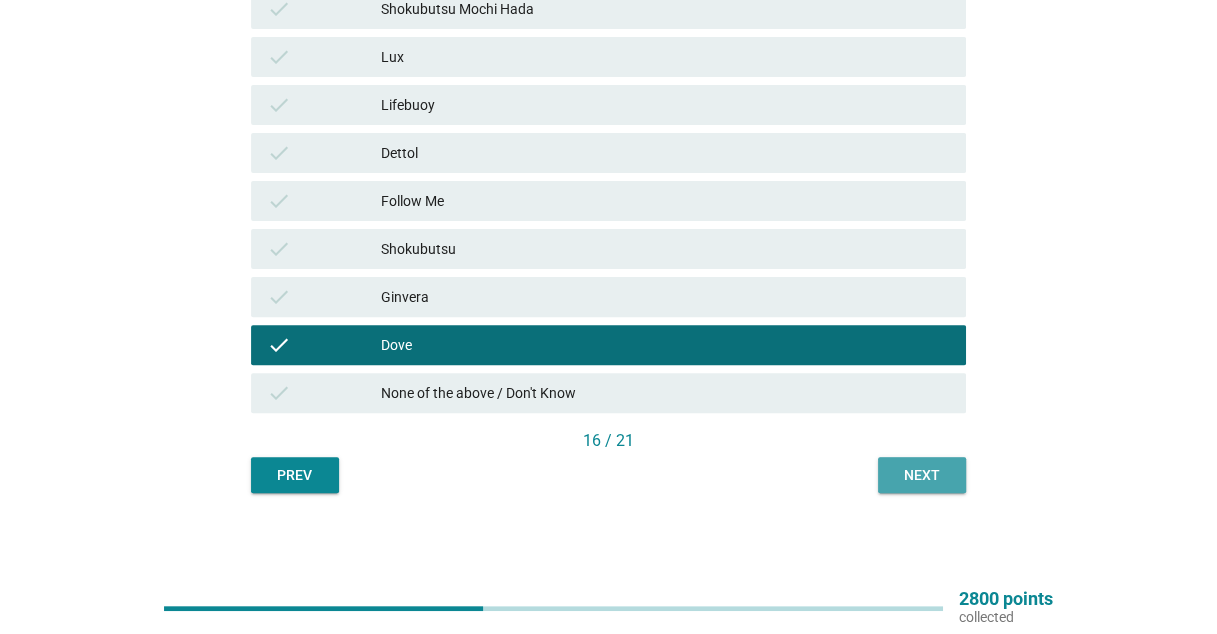 click on "Next" at bounding box center (922, 475) 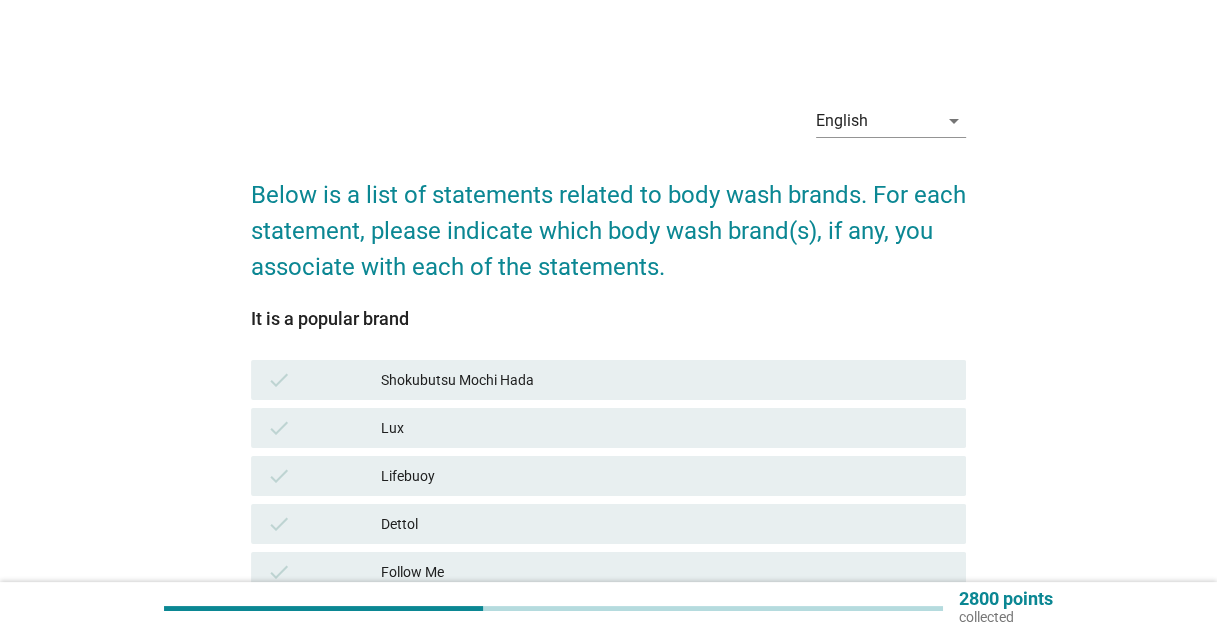 scroll, scrollTop: 300, scrollLeft: 0, axis: vertical 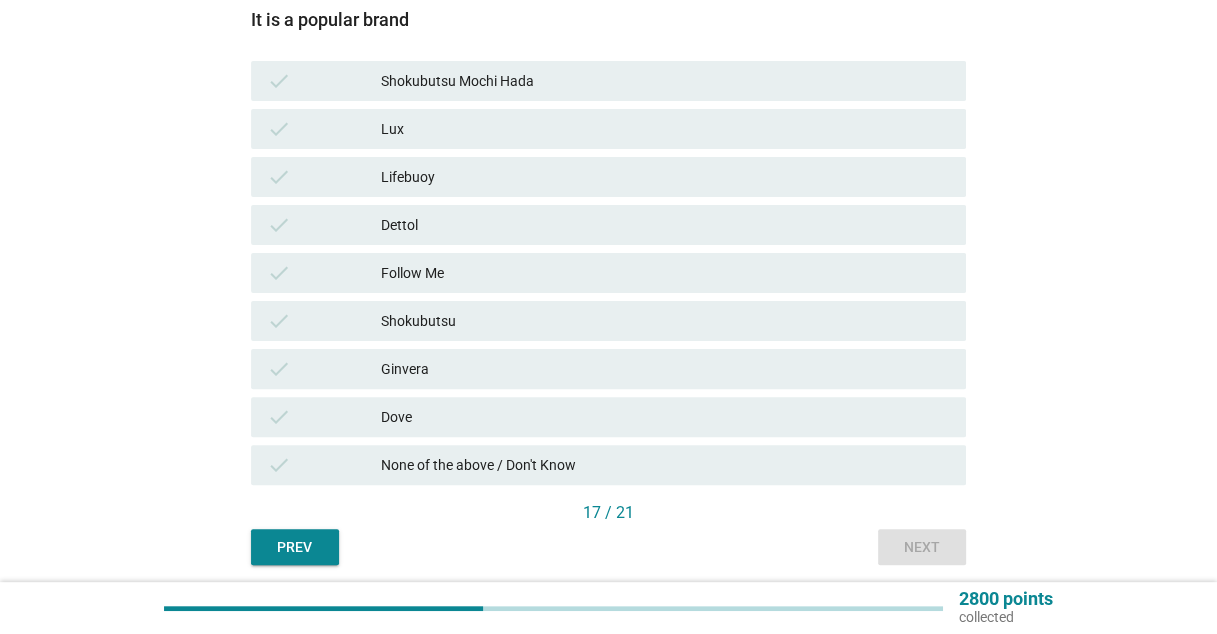 drag, startPoint x: 421, startPoint y: 273, endPoint x: 421, endPoint y: 285, distance: 12 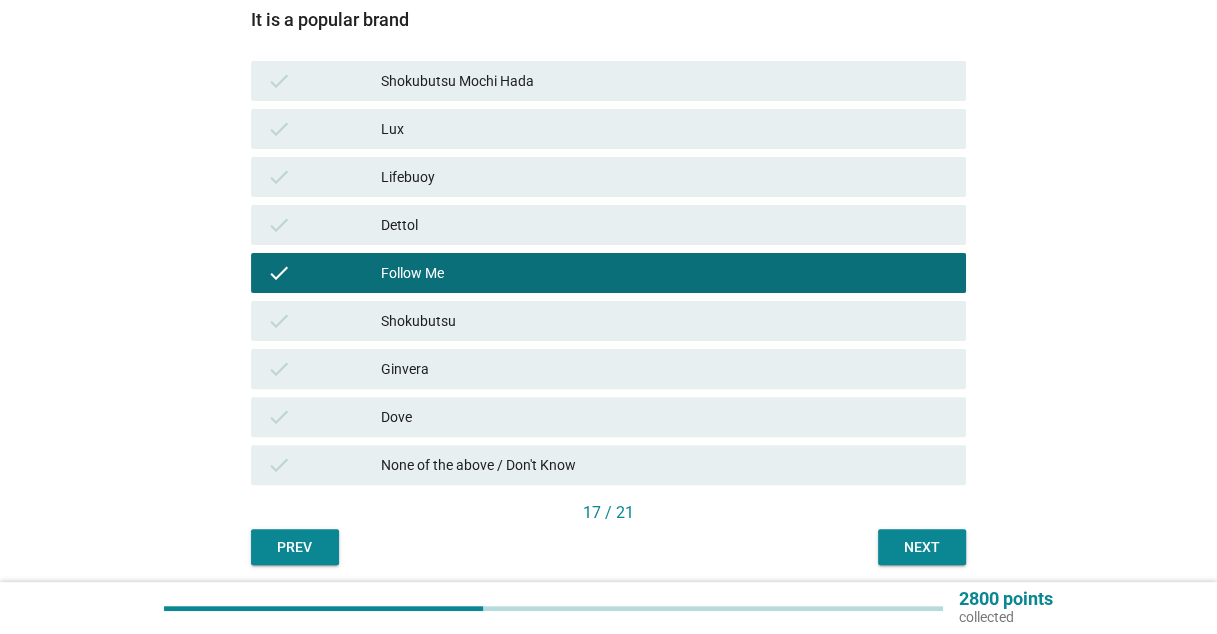 click on "Shokubutsu" at bounding box center (665, 321) 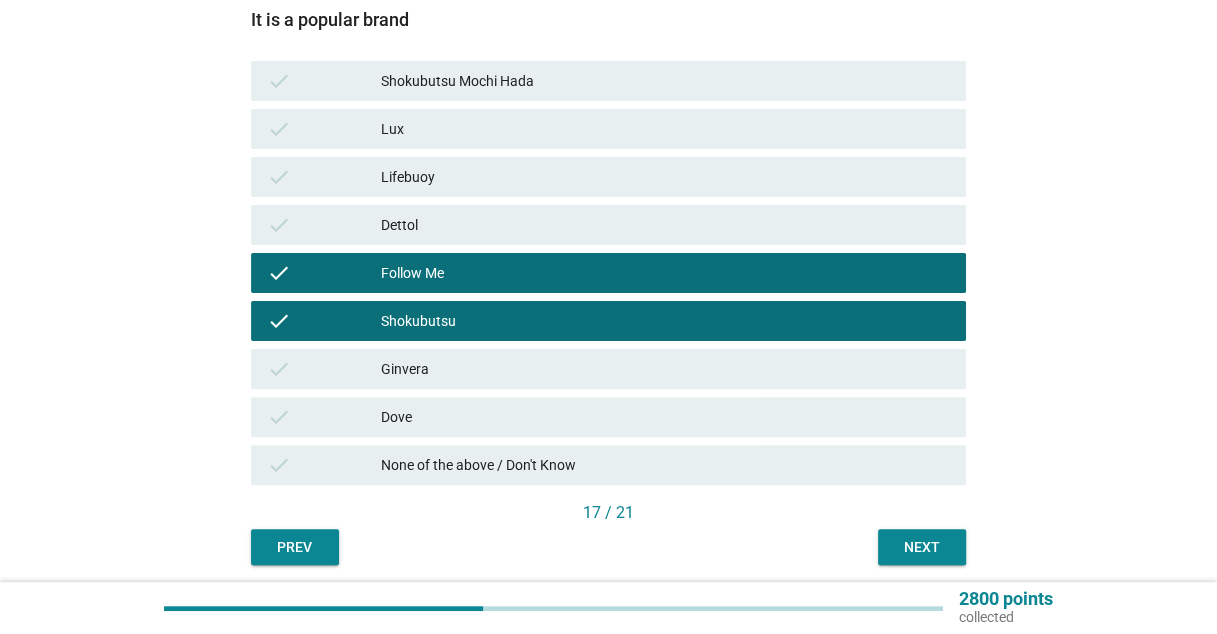 click on "check   Ginvera" at bounding box center (608, 369) 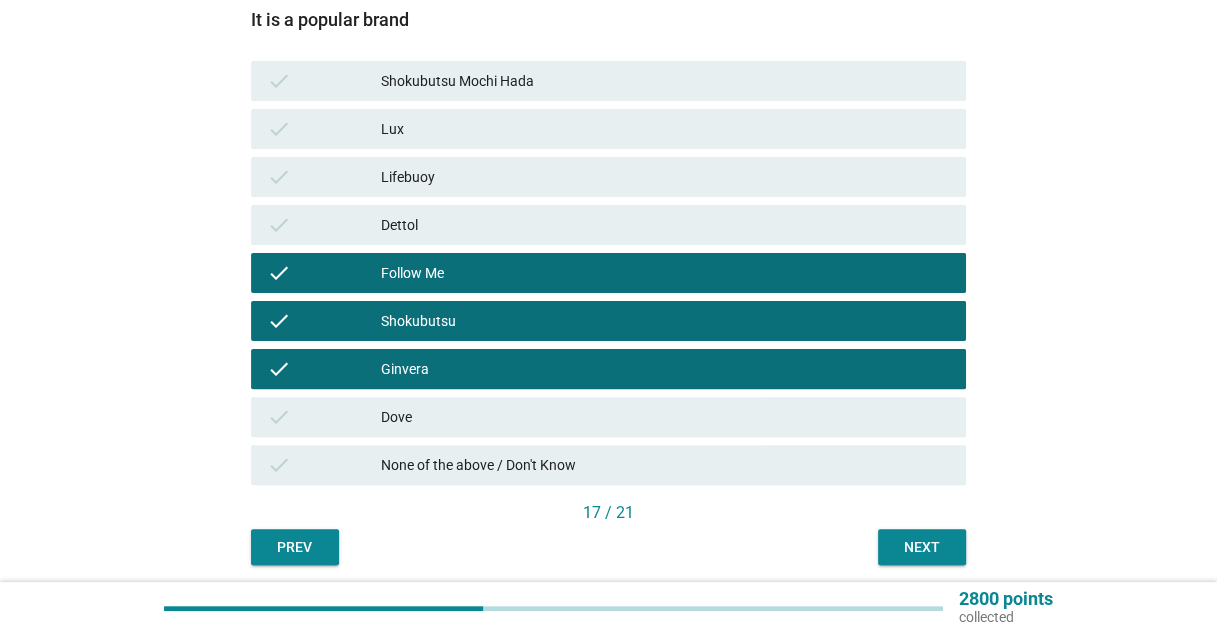 click on "Dove" at bounding box center (665, 417) 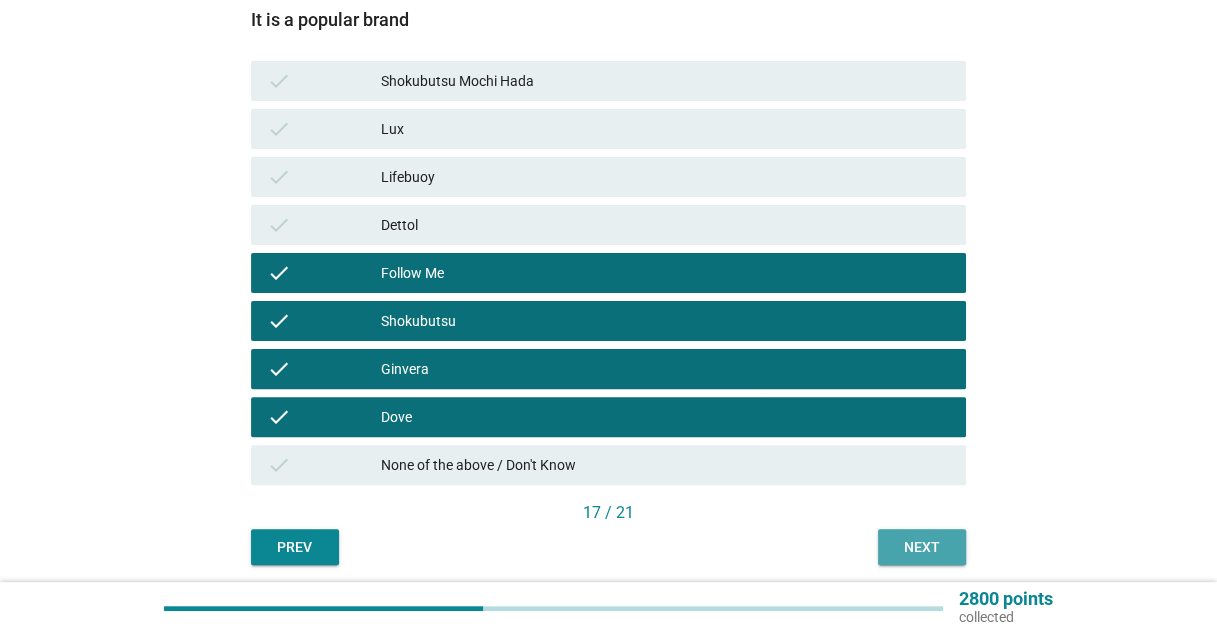 click on "Next" at bounding box center [922, 547] 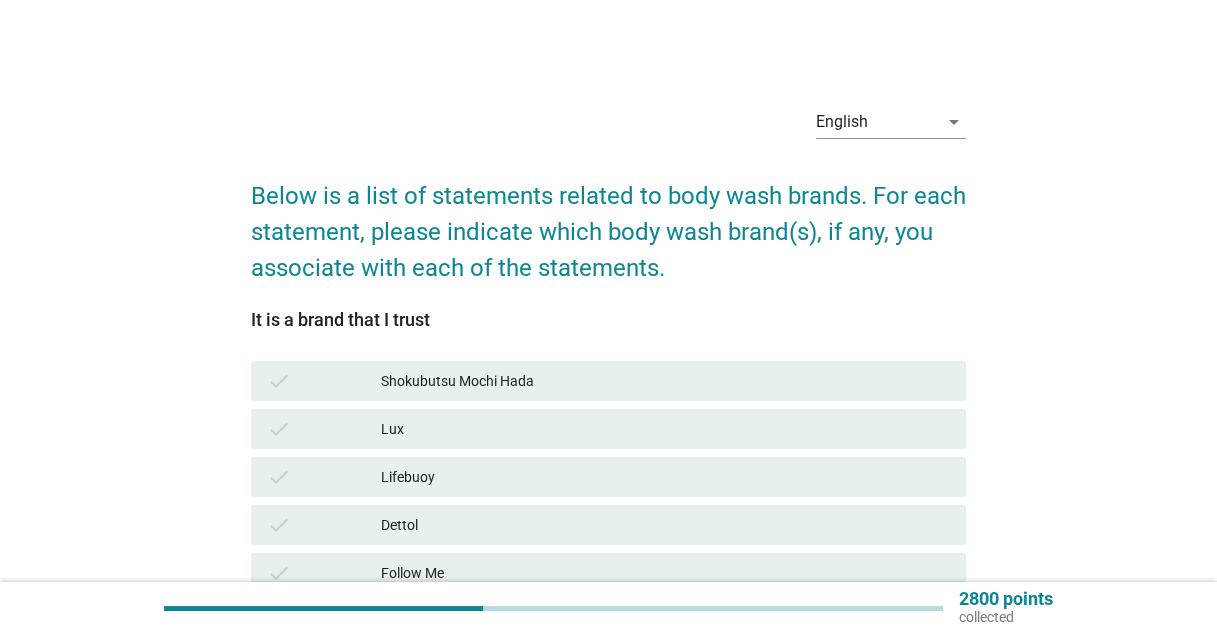 scroll, scrollTop: 100, scrollLeft: 0, axis: vertical 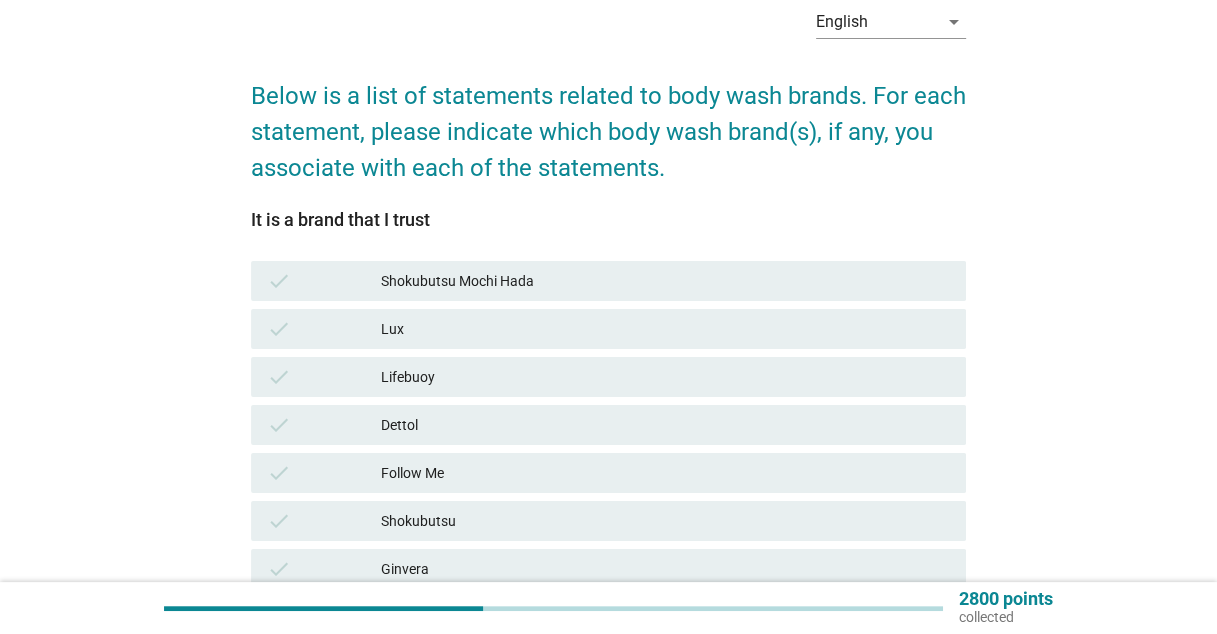 click on "Dettol" at bounding box center [665, 425] 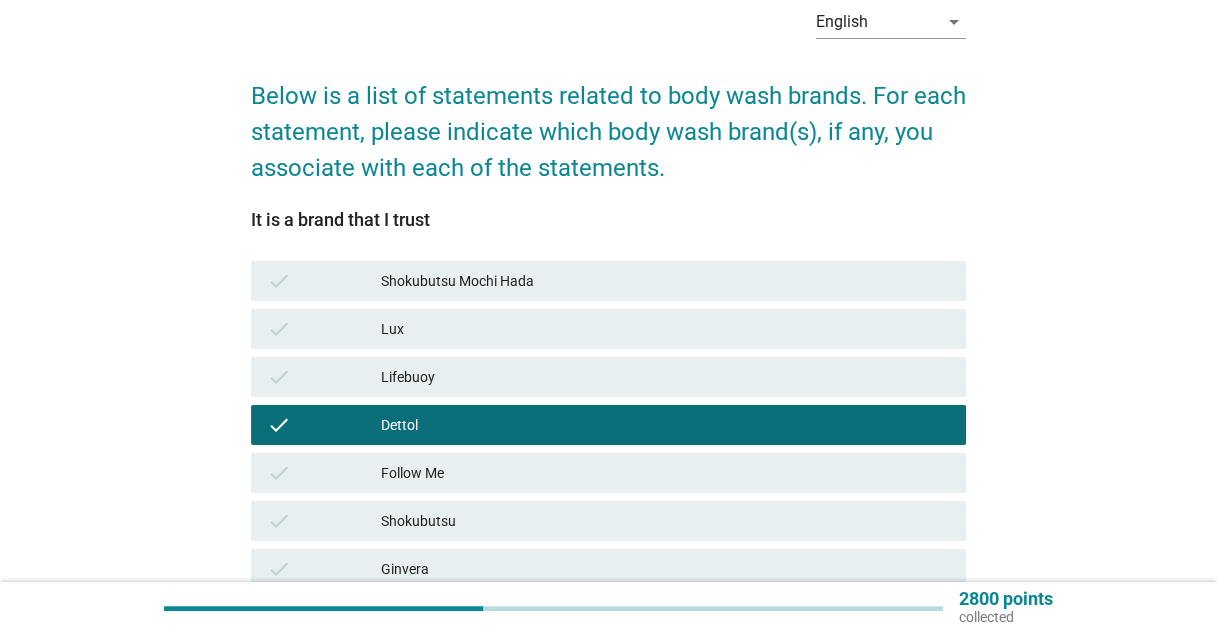 click on "Follow Me" at bounding box center (665, 473) 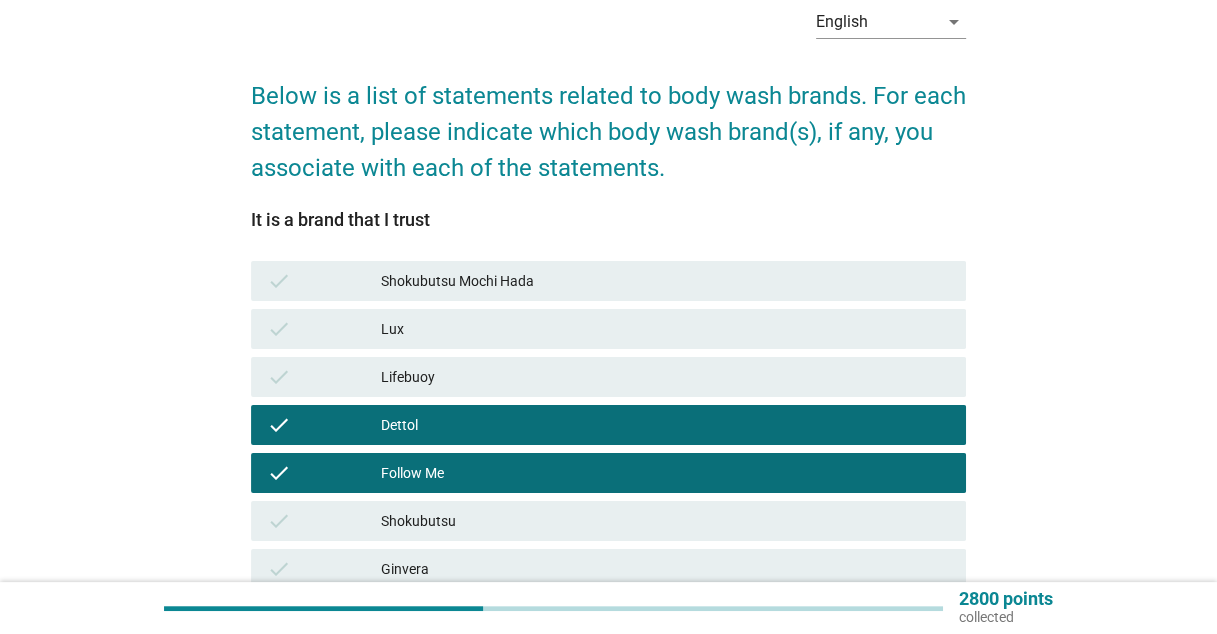 click on "Shokubutsu" at bounding box center (665, 521) 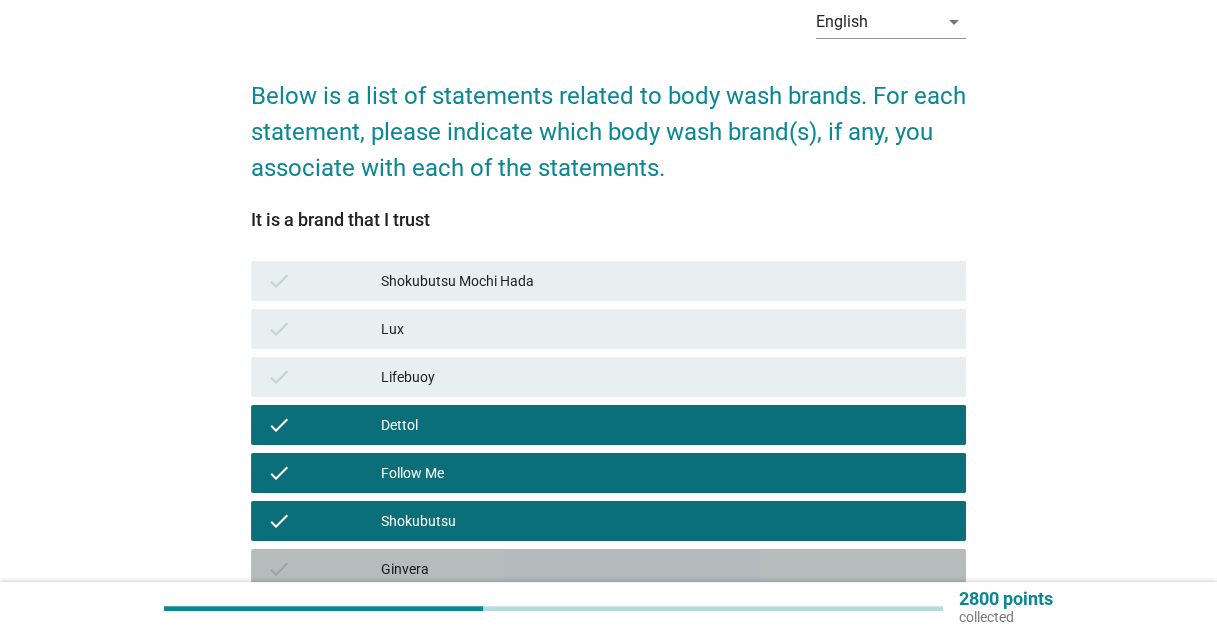 click on "Ginvera" at bounding box center [665, 569] 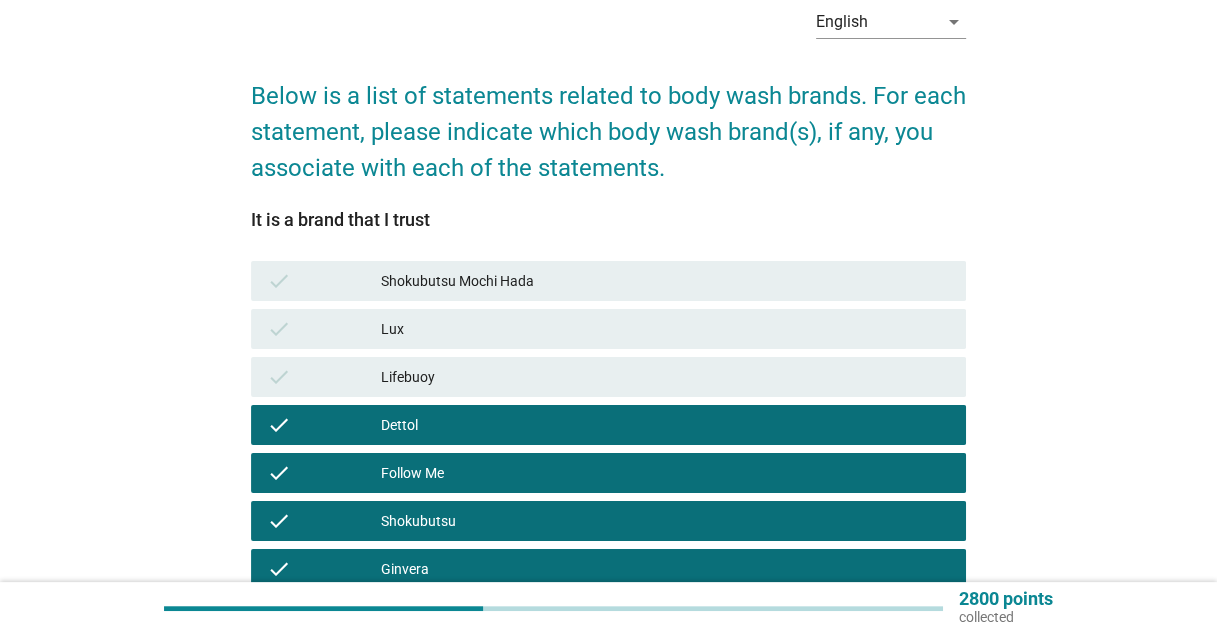 click on "Lifebuoy" at bounding box center (665, 377) 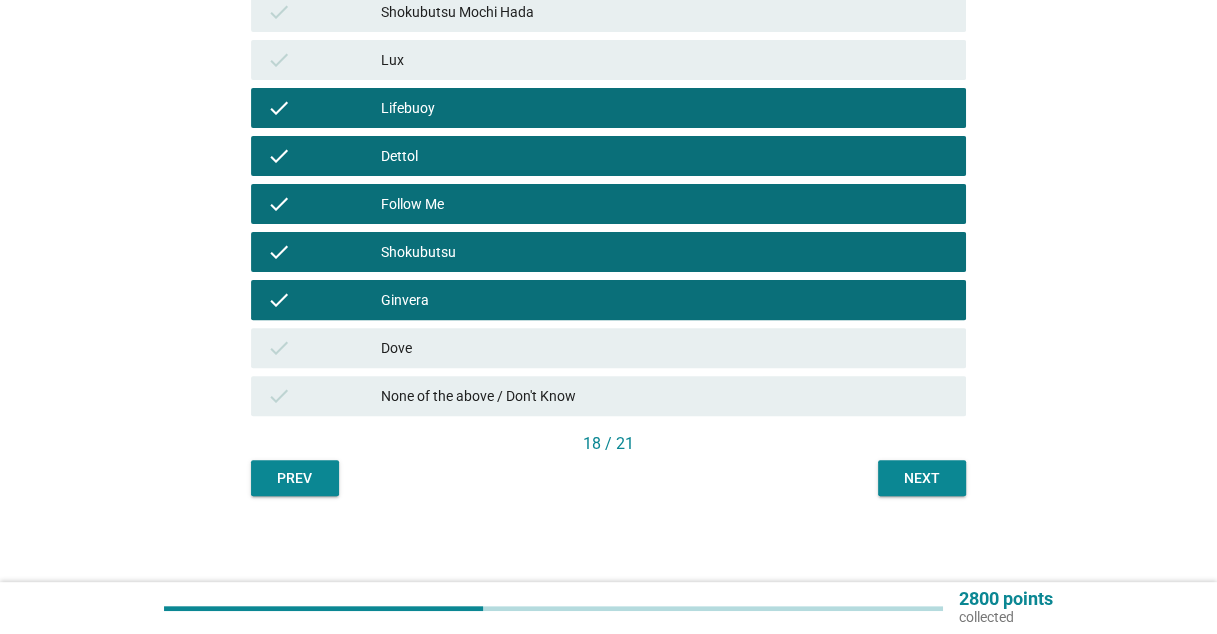 scroll, scrollTop: 372, scrollLeft: 0, axis: vertical 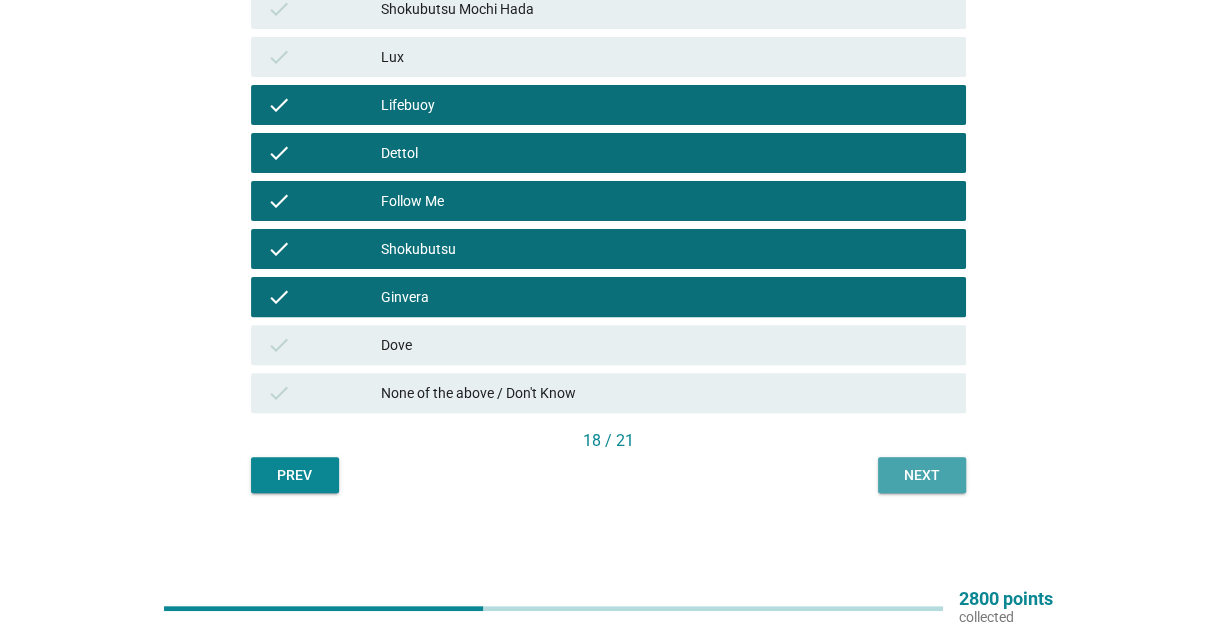 click on "Next" at bounding box center (922, 475) 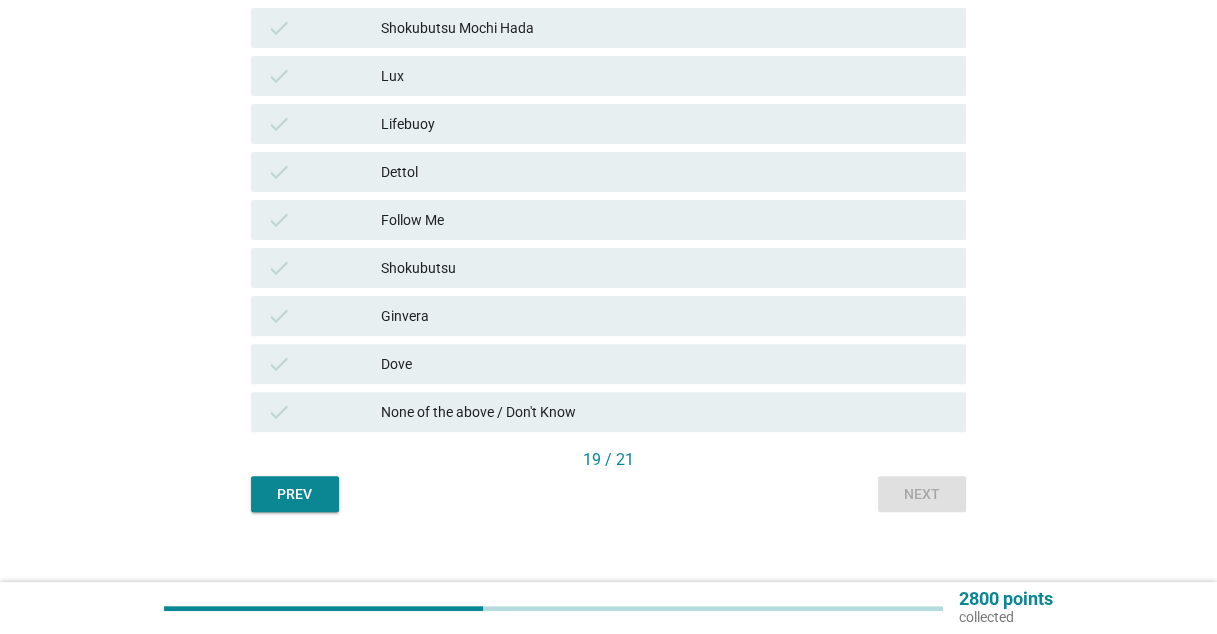 scroll, scrollTop: 272, scrollLeft: 0, axis: vertical 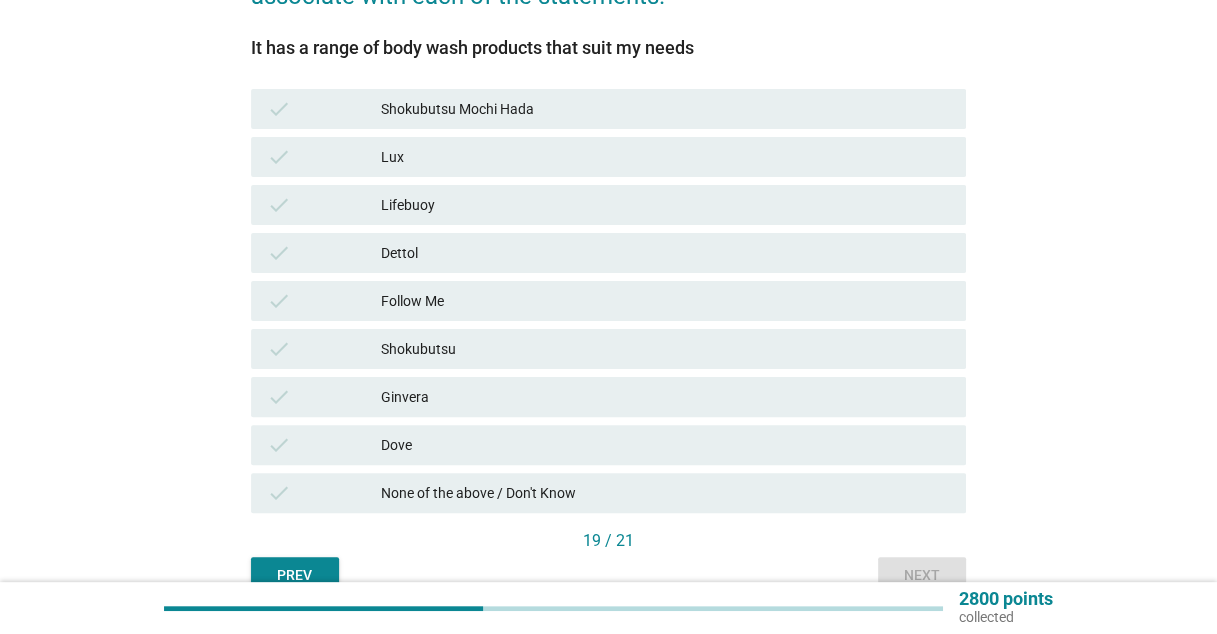 click on "check   Ginvera" at bounding box center [608, 397] 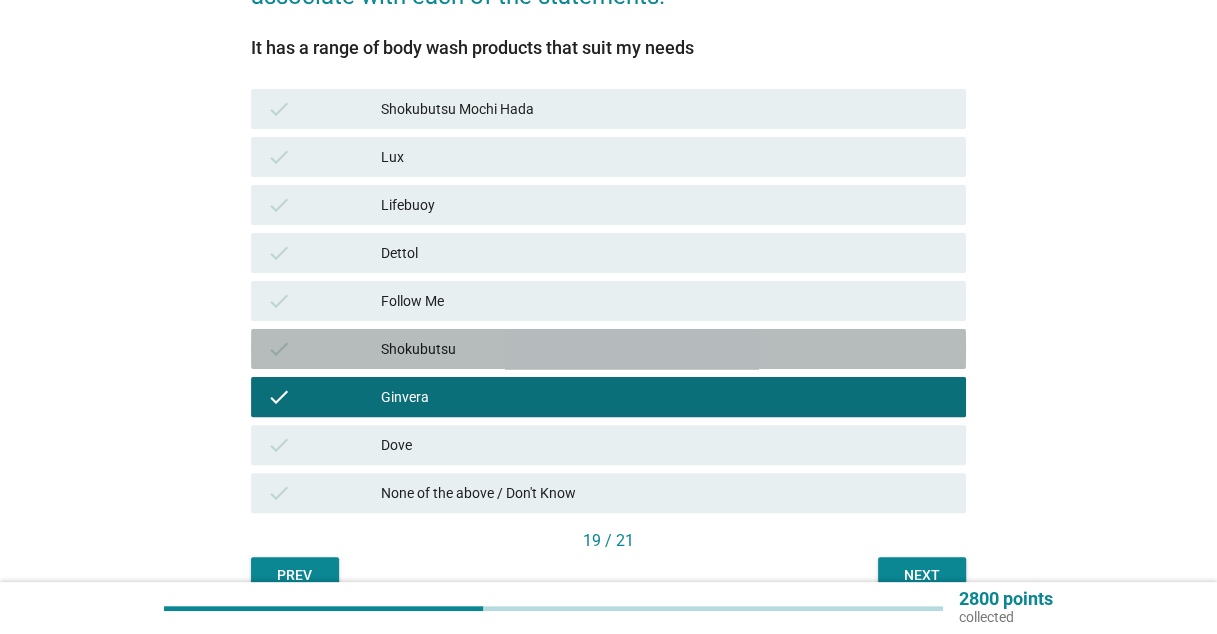 click on "Shokubutsu" at bounding box center (665, 349) 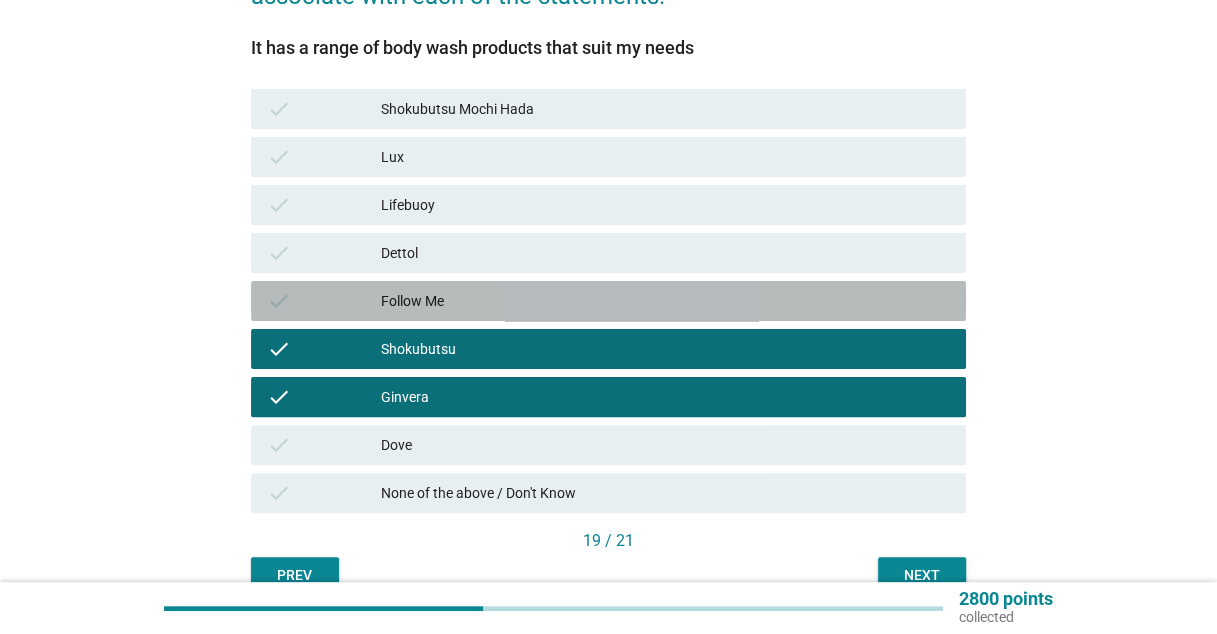 click on "Follow Me" at bounding box center (665, 301) 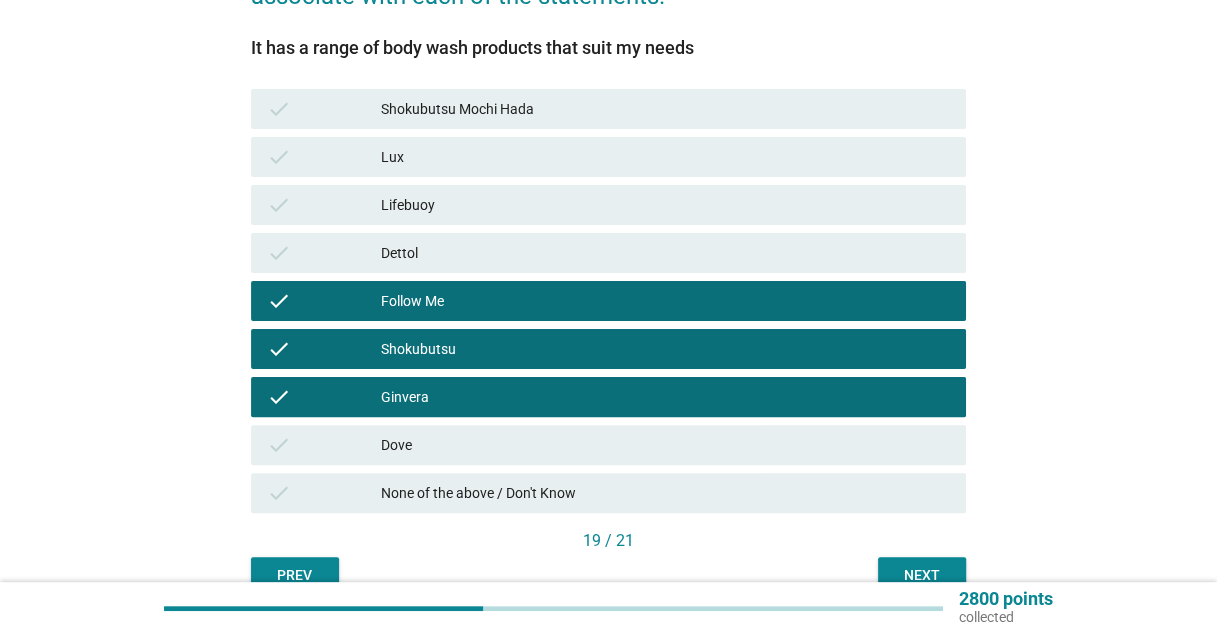 click on "Dettol" at bounding box center (665, 253) 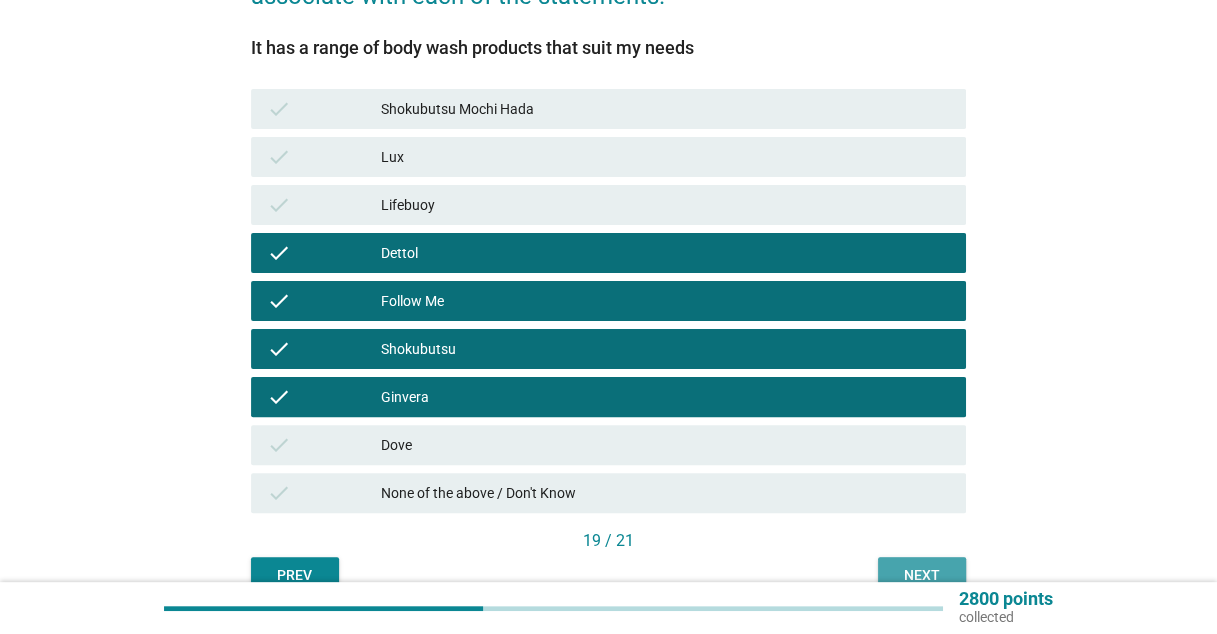 click on "Next" at bounding box center [922, 575] 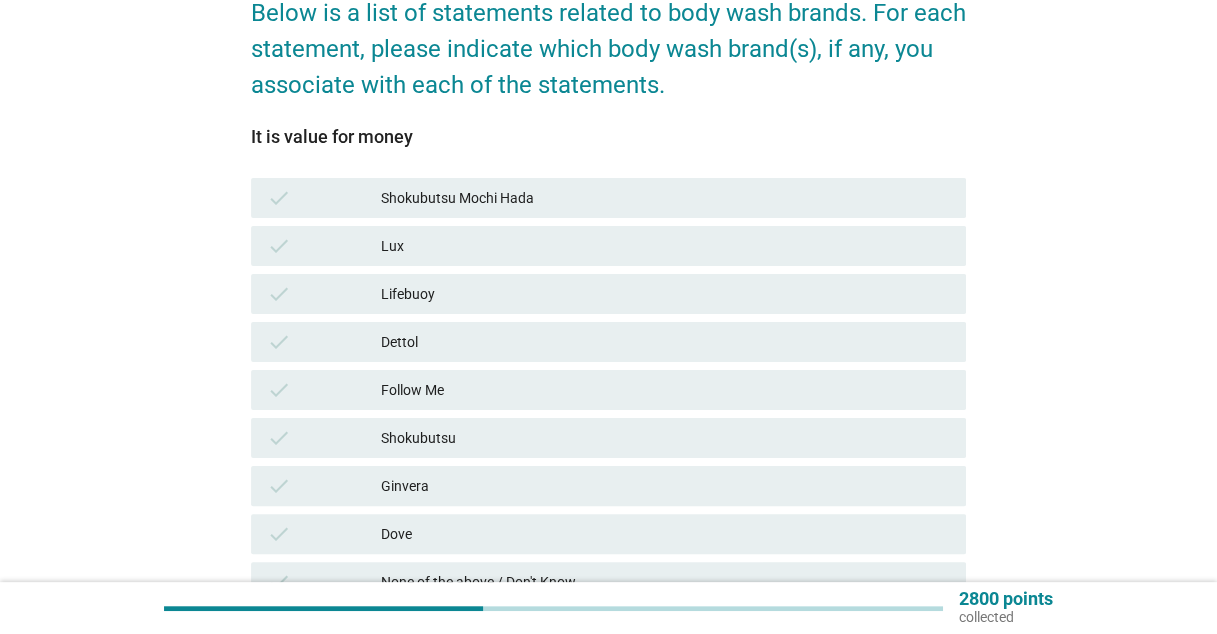 scroll, scrollTop: 200, scrollLeft: 0, axis: vertical 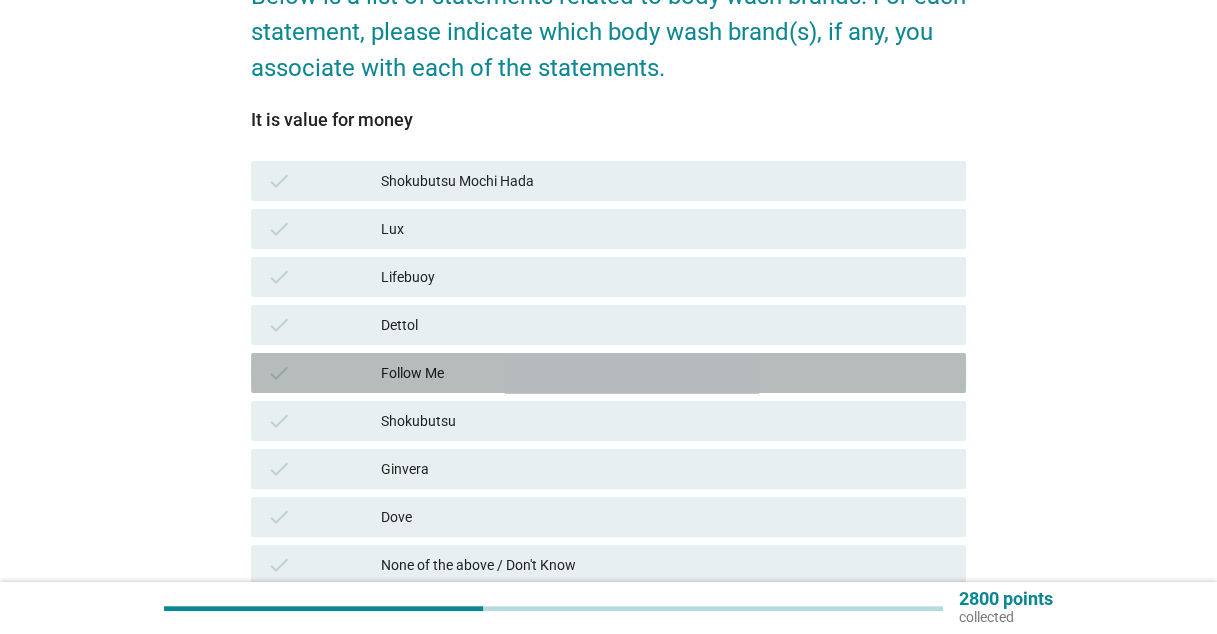 drag, startPoint x: 421, startPoint y: 369, endPoint x: 408, endPoint y: 411, distance: 43.965897 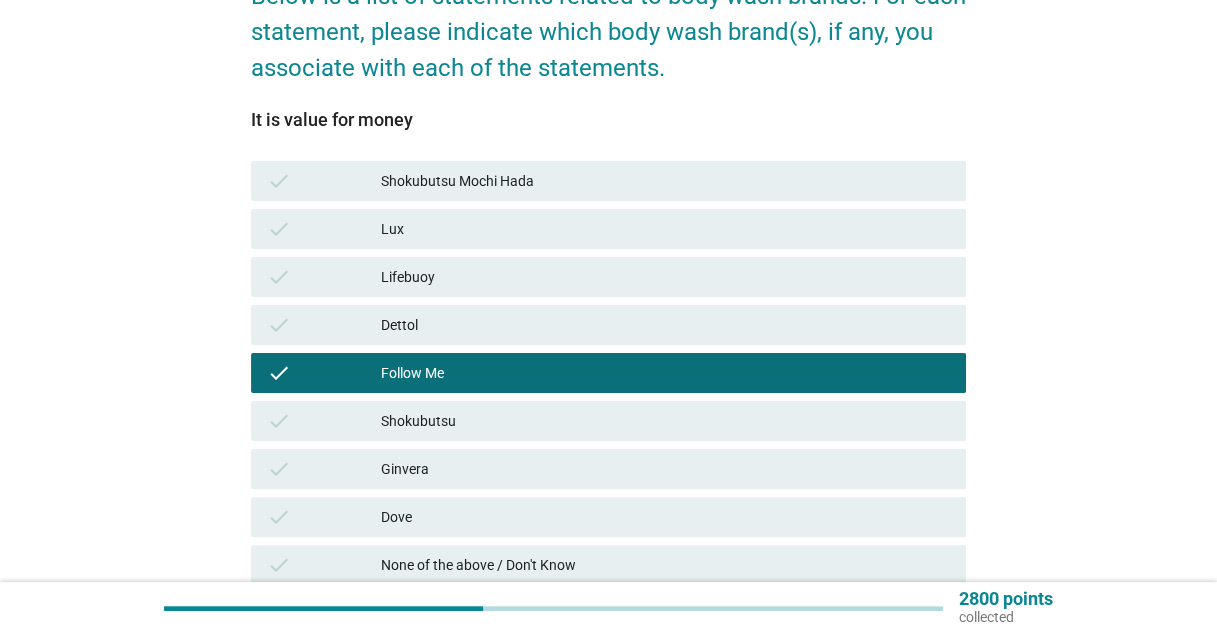 drag, startPoint x: 406, startPoint y: 415, endPoint x: 406, endPoint y: 403, distance: 12 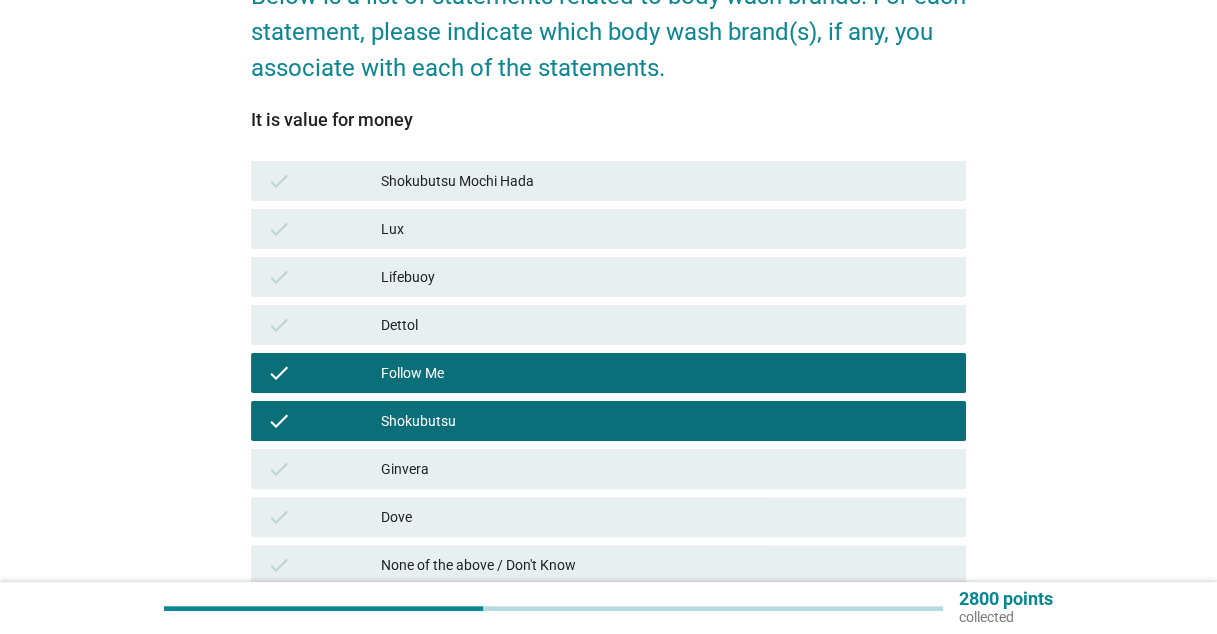 click on "Lux" at bounding box center [665, 229] 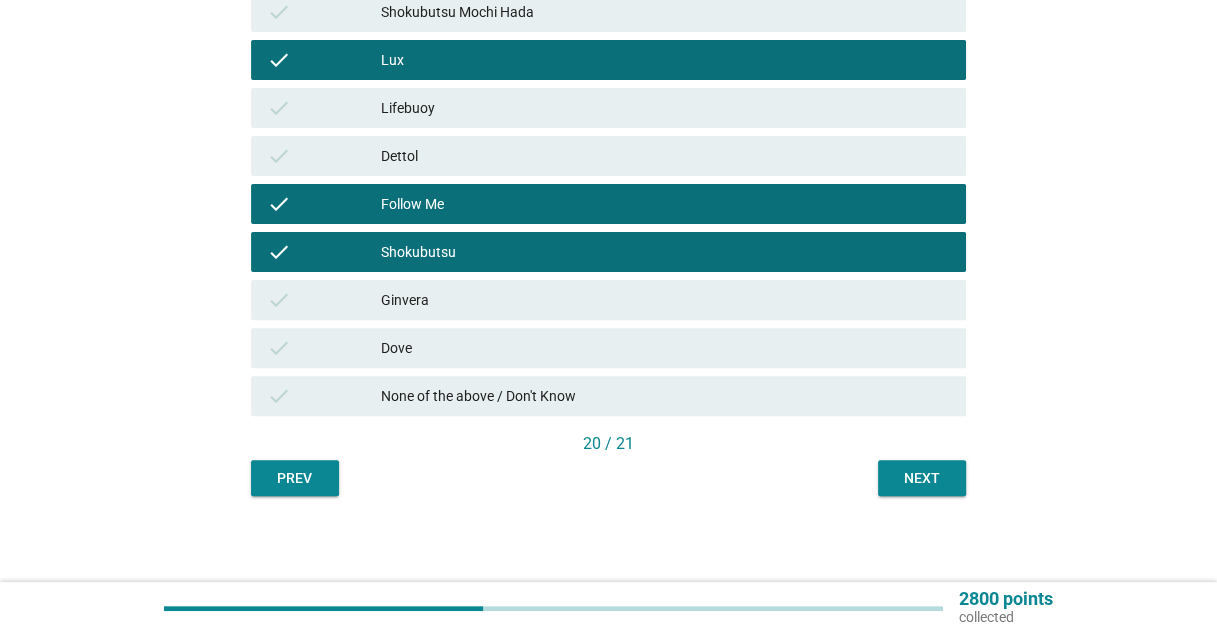 scroll, scrollTop: 372, scrollLeft: 0, axis: vertical 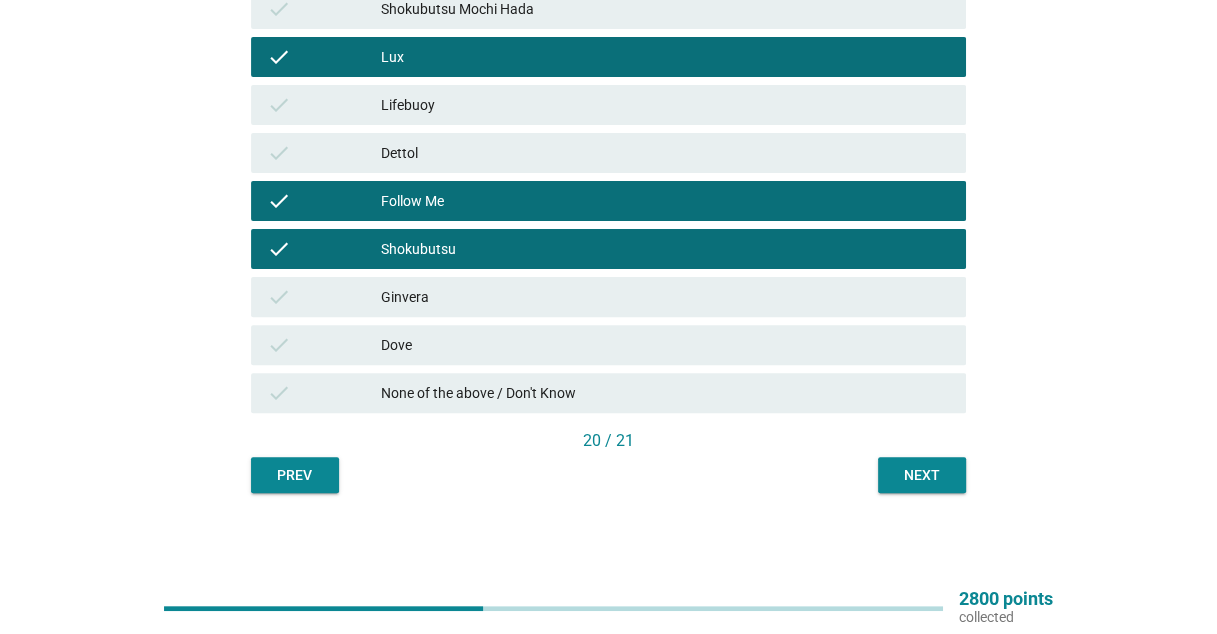 click on "Next" at bounding box center [922, 475] 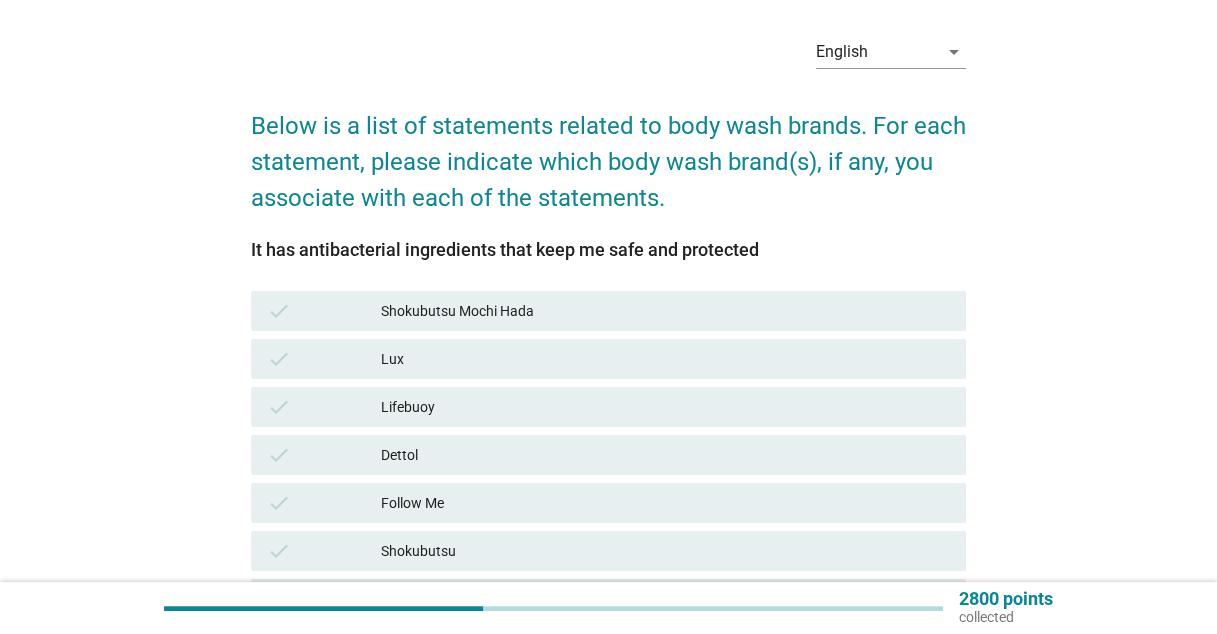 scroll, scrollTop: 100, scrollLeft: 0, axis: vertical 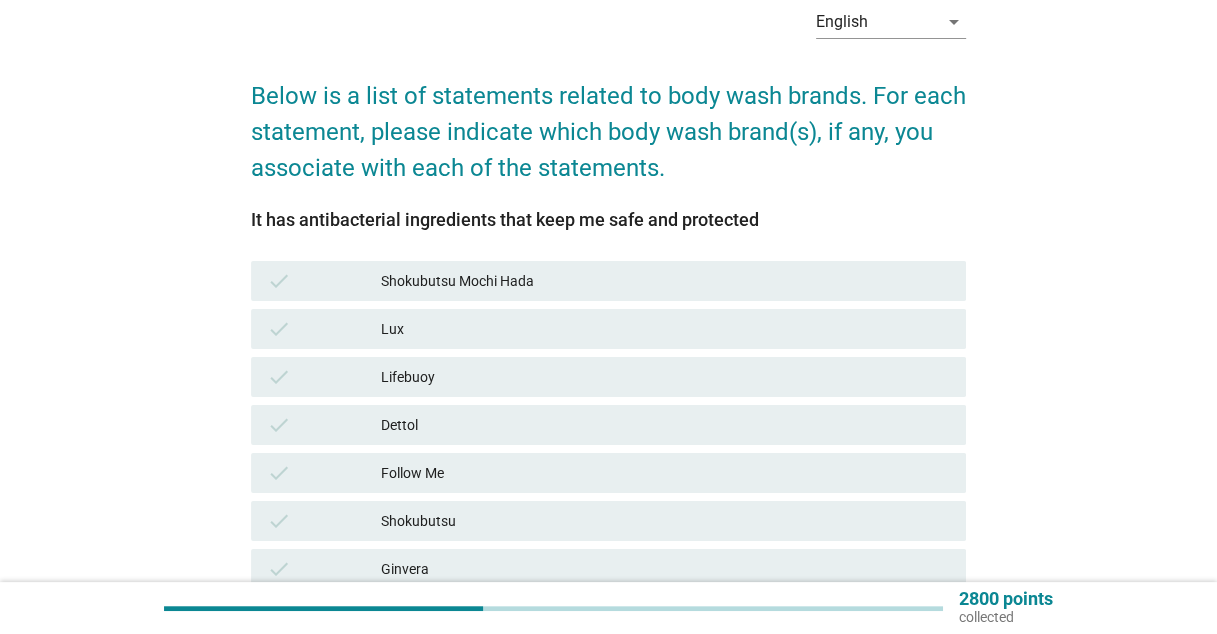 click on "Lifebuoy" at bounding box center [665, 377] 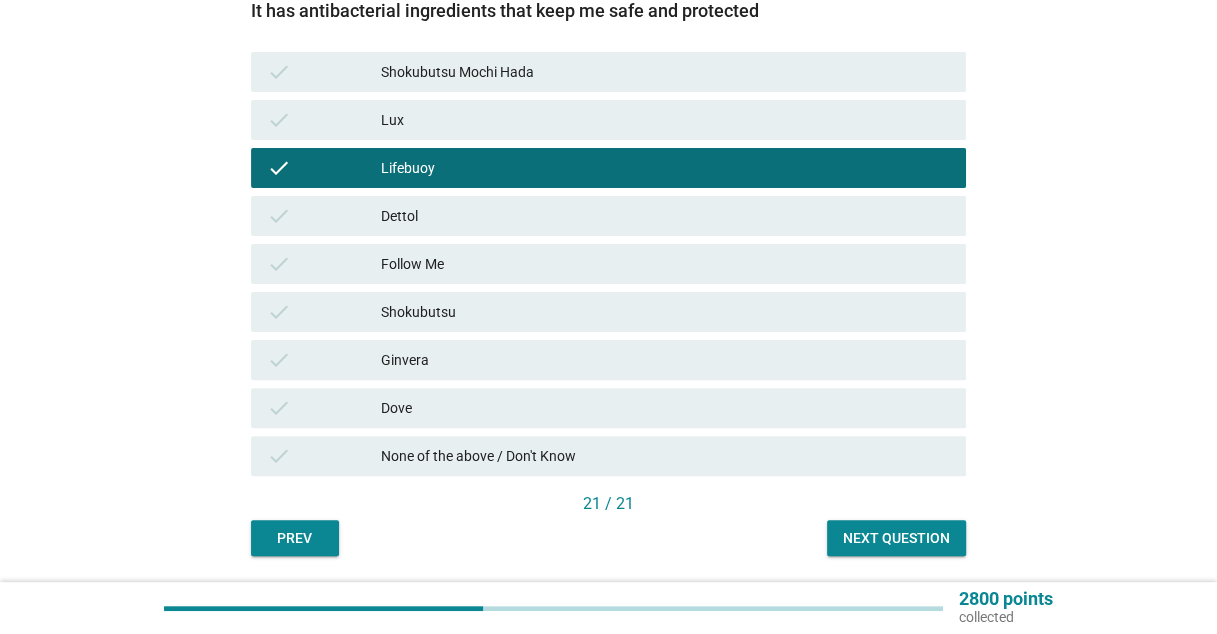 scroll, scrollTop: 372, scrollLeft: 0, axis: vertical 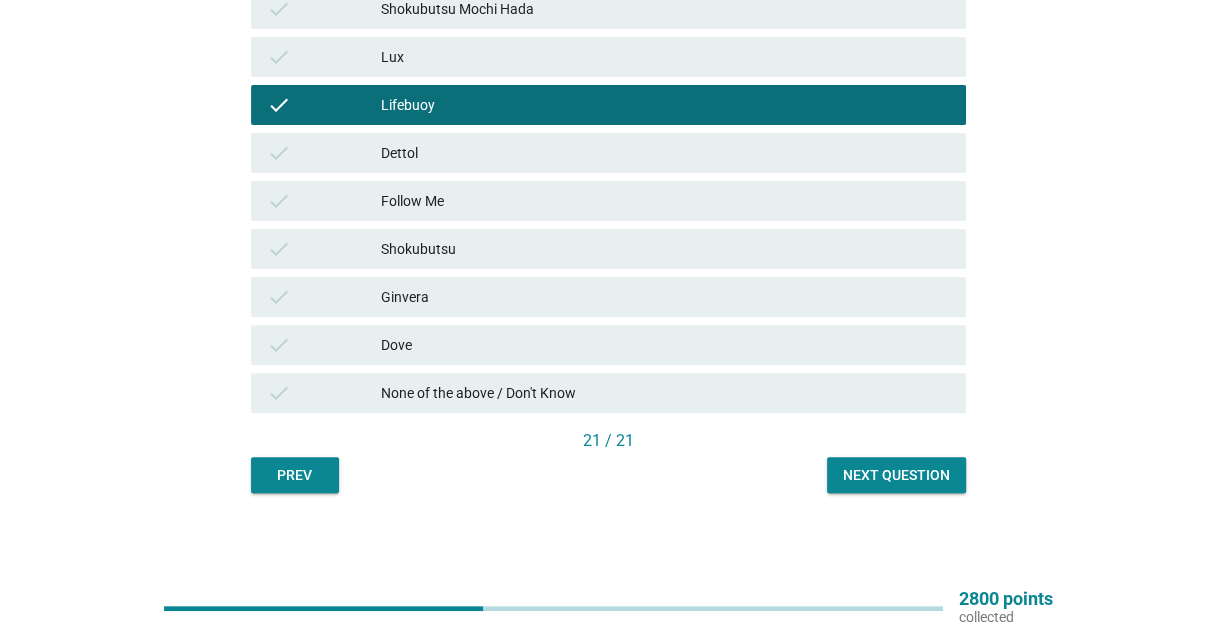 click on "Next question" at bounding box center [896, 475] 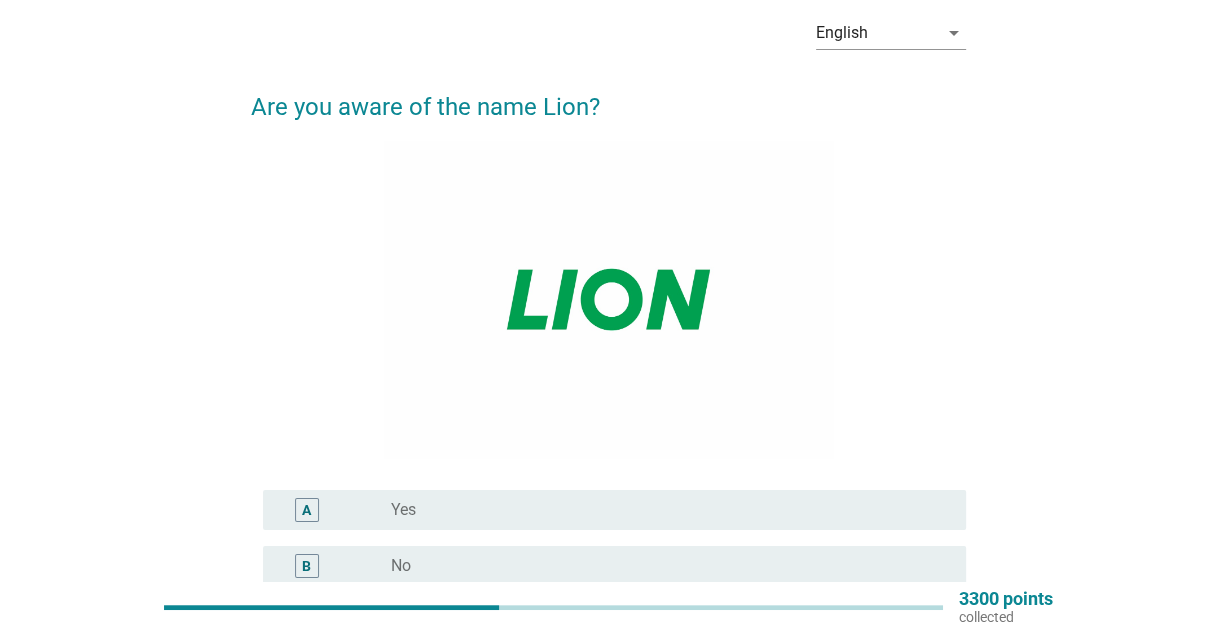 scroll, scrollTop: 200, scrollLeft: 0, axis: vertical 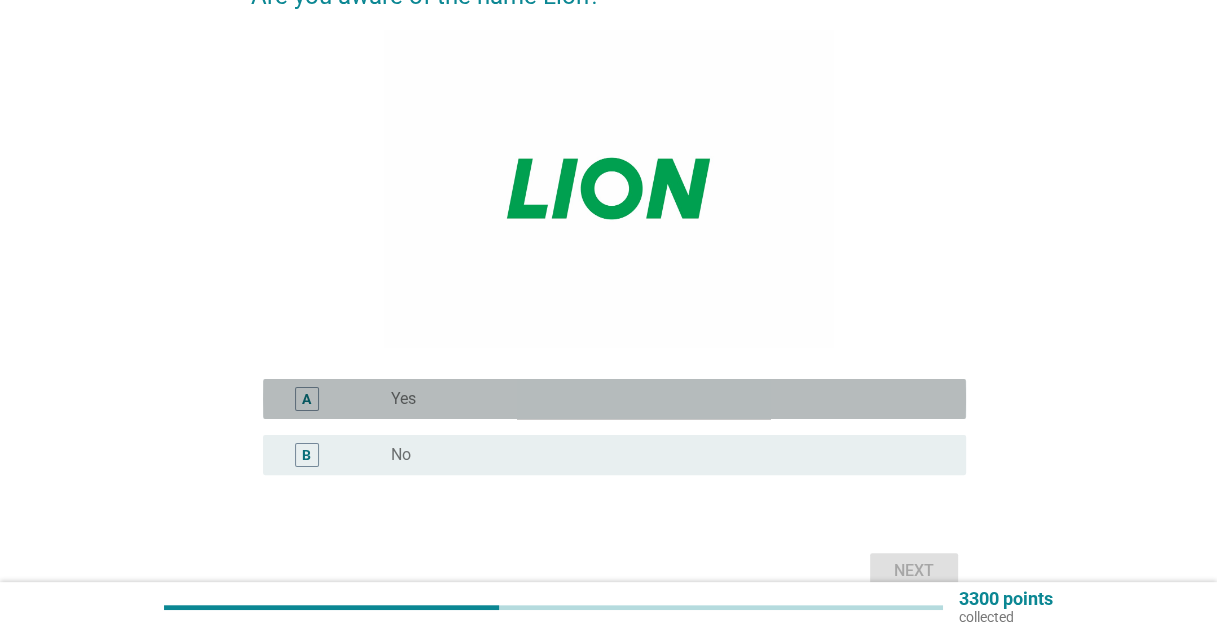 click on "radio_button_unchecked Yes" at bounding box center [662, 399] 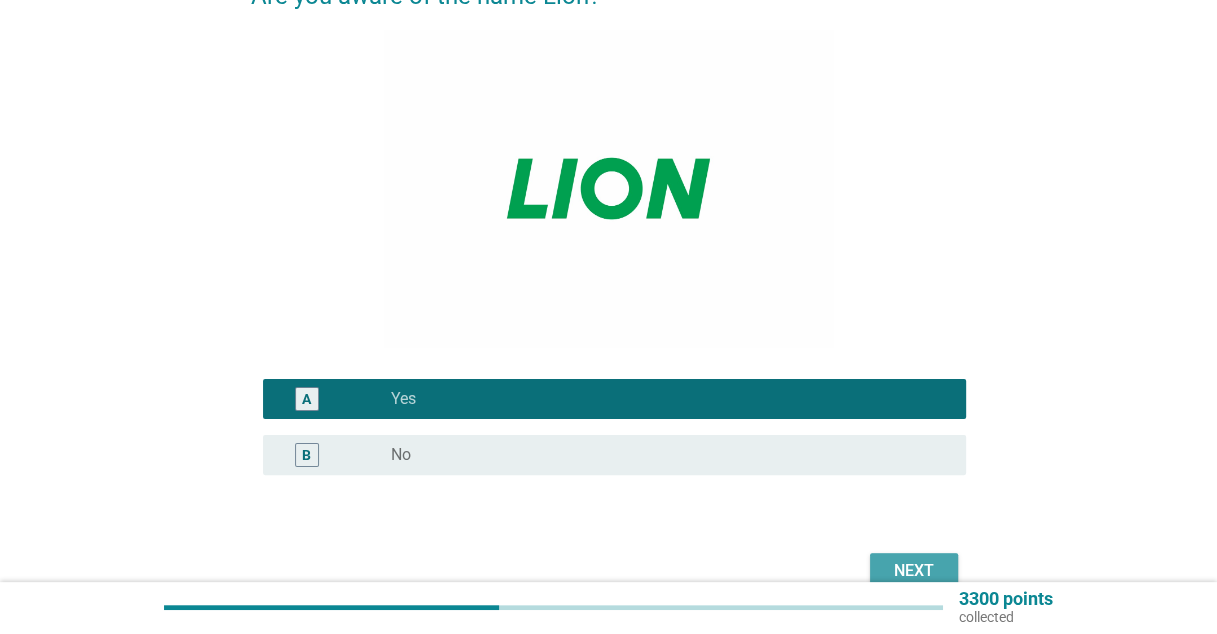 click on "Next" at bounding box center [914, 571] 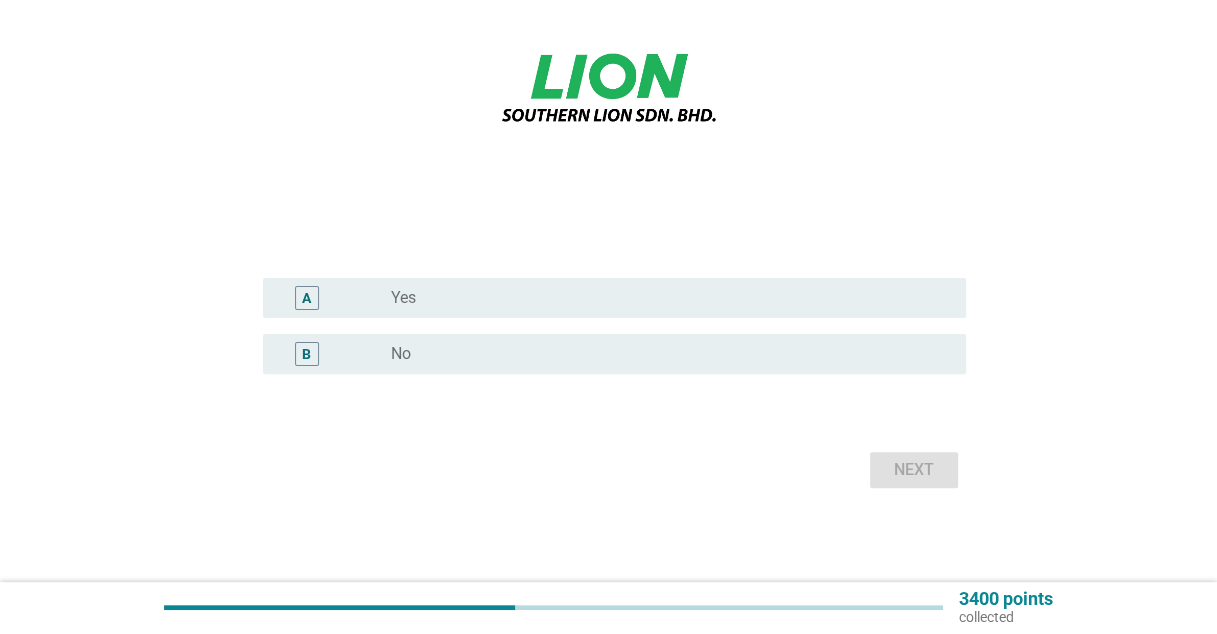 scroll, scrollTop: 302, scrollLeft: 0, axis: vertical 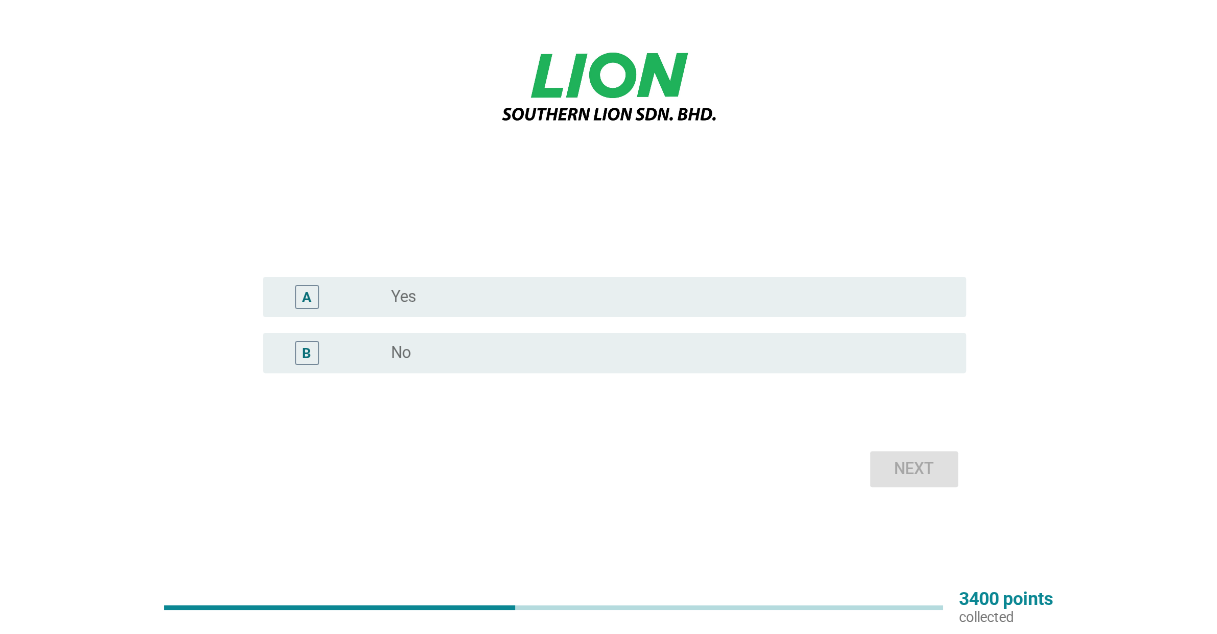 click on "B" at bounding box center (335, 353) 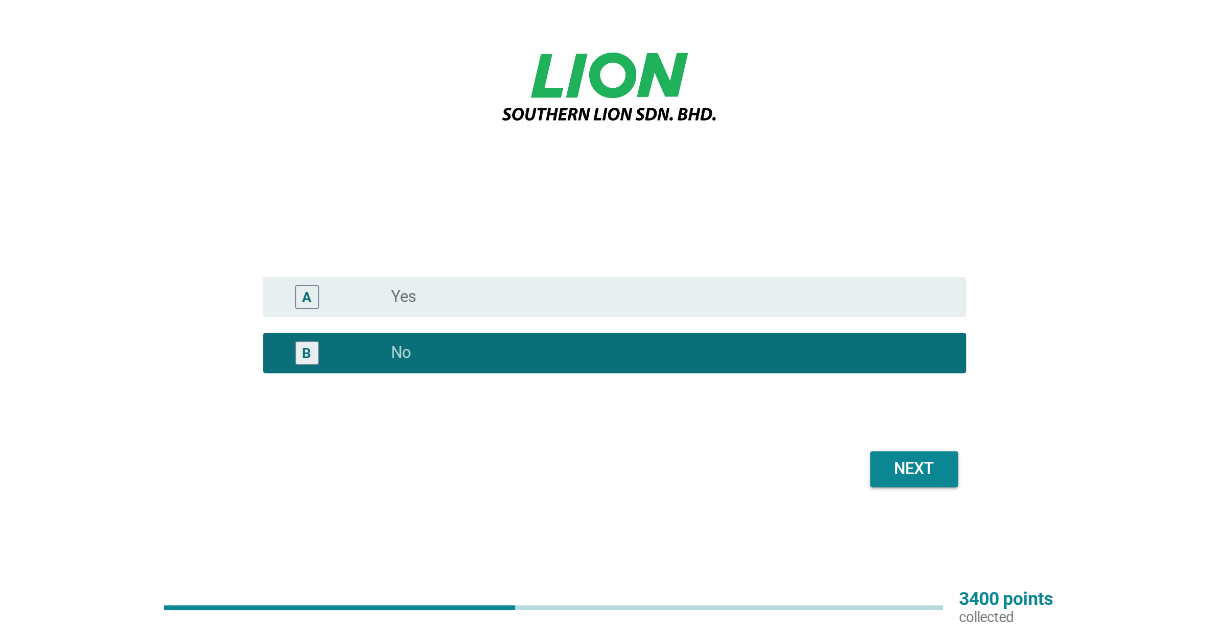 click on "Next" at bounding box center (914, 469) 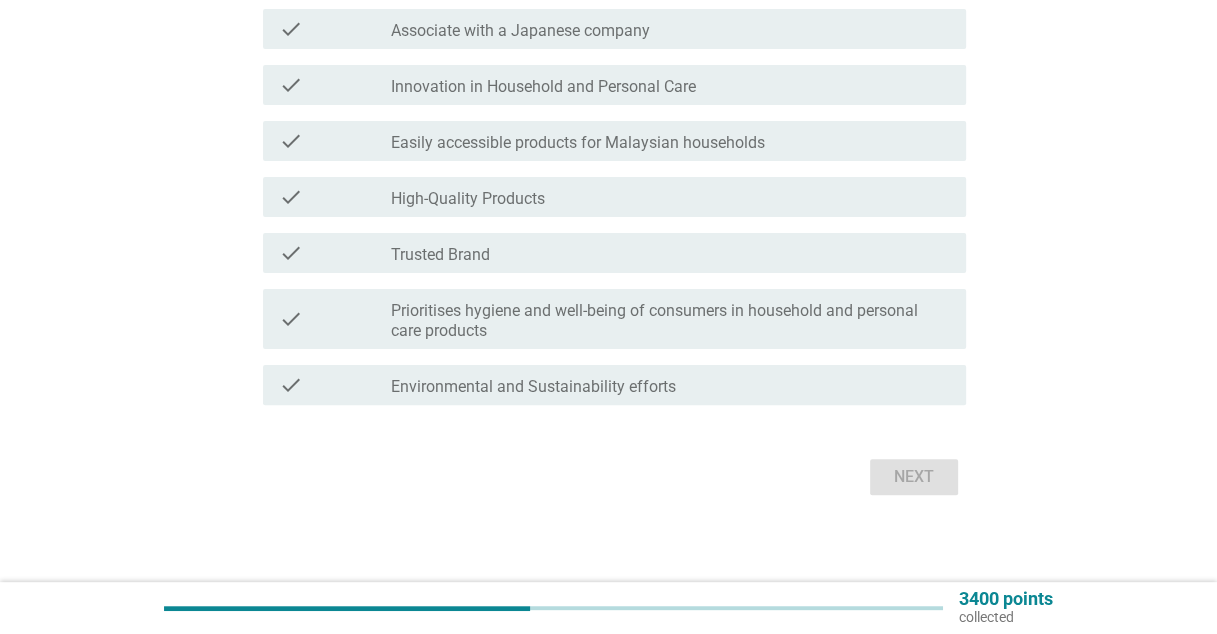 scroll, scrollTop: 0, scrollLeft: 0, axis: both 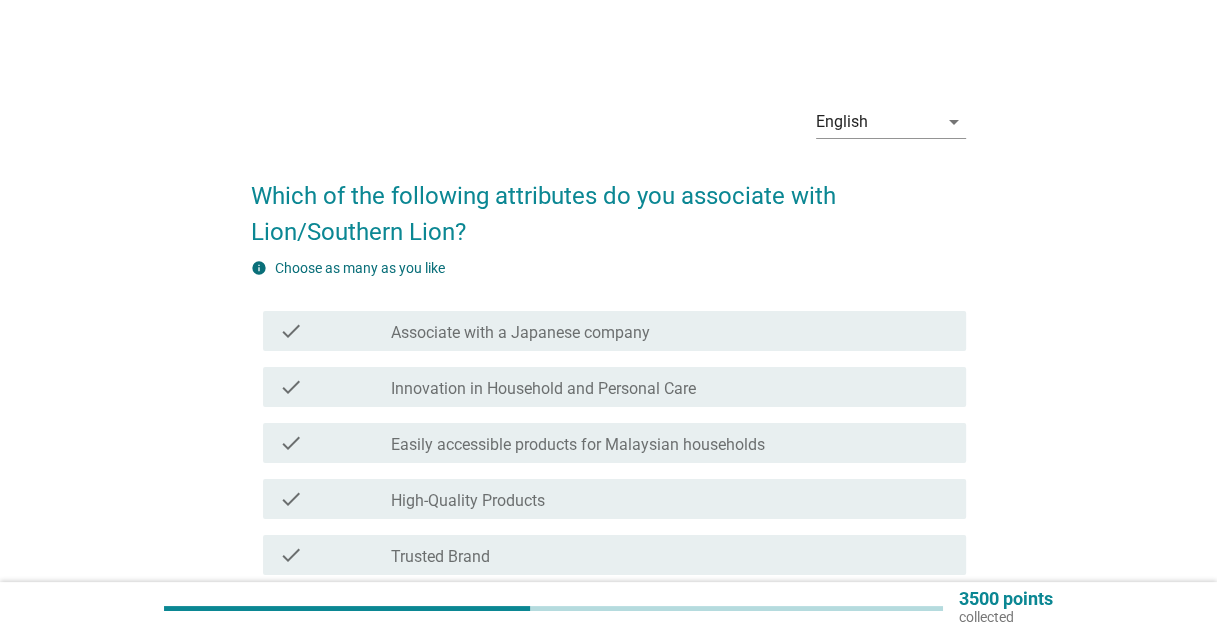 click on "Innovation in Household and Personal Care" at bounding box center [543, 389] 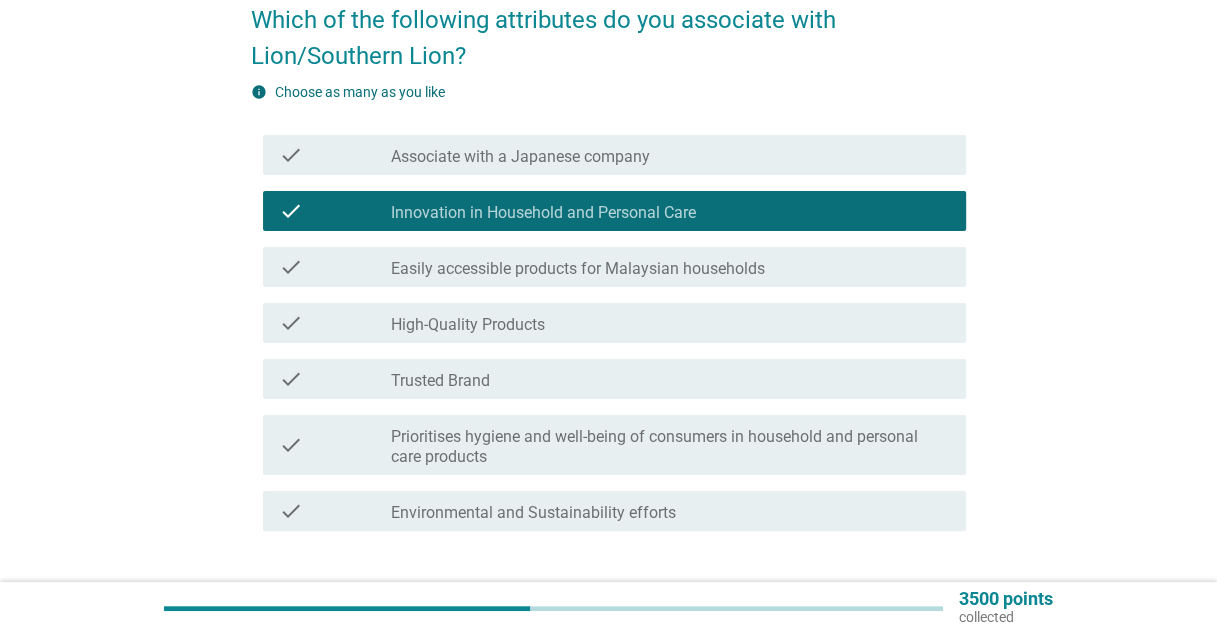 scroll, scrollTop: 300, scrollLeft: 0, axis: vertical 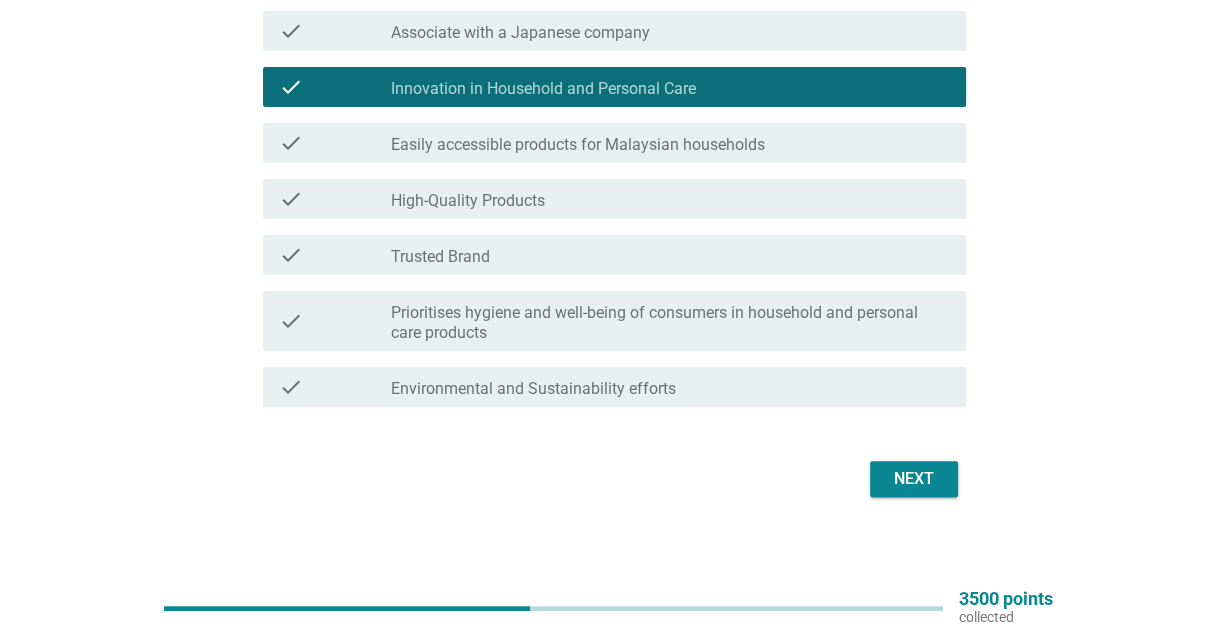 click on "Next" at bounding box center [914, 479] 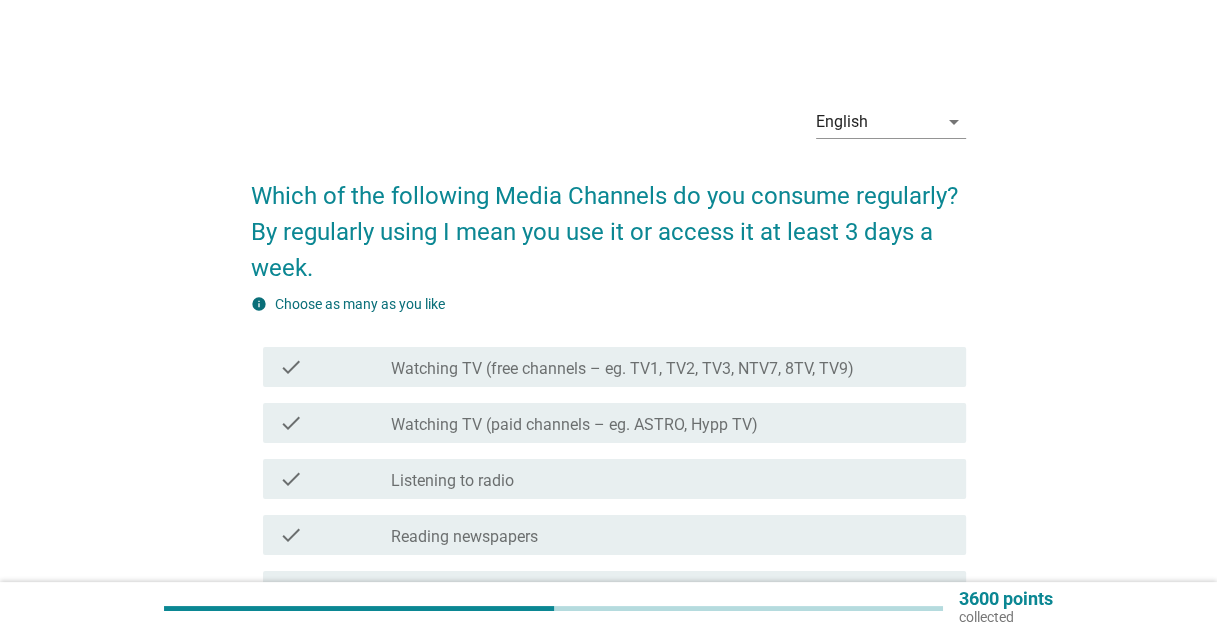 scroll, scrollTop: 100, scrollLeft: 0, axis: vertical 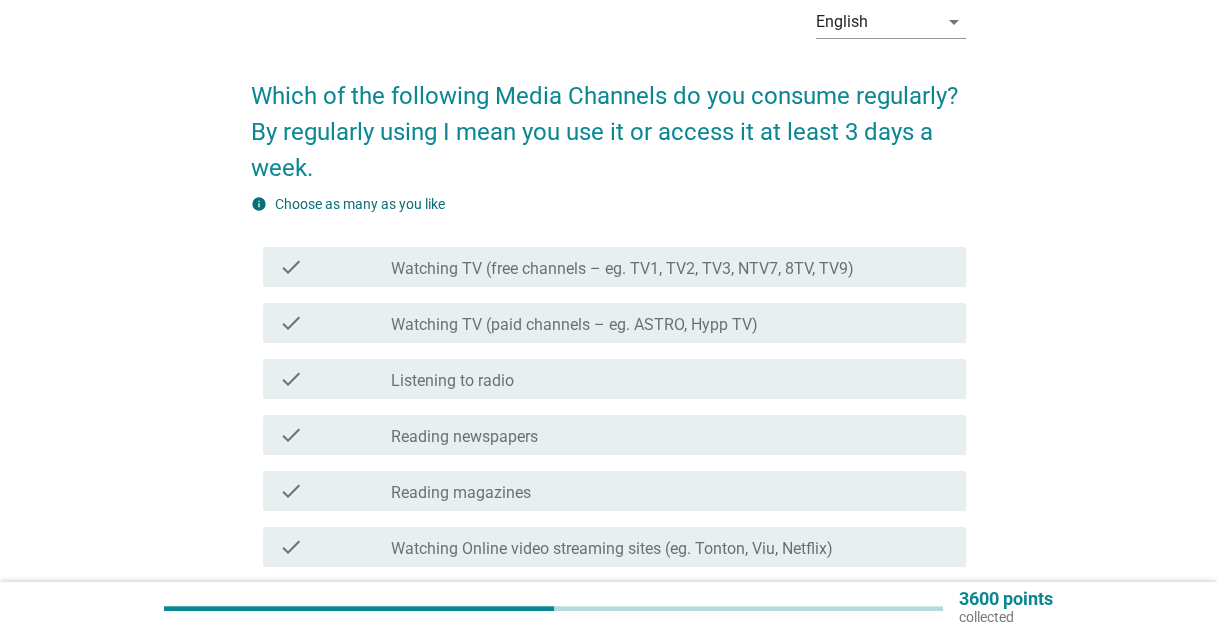 click on "check_box_outline_blank Listening to radio" at bounding box center [670, 379] 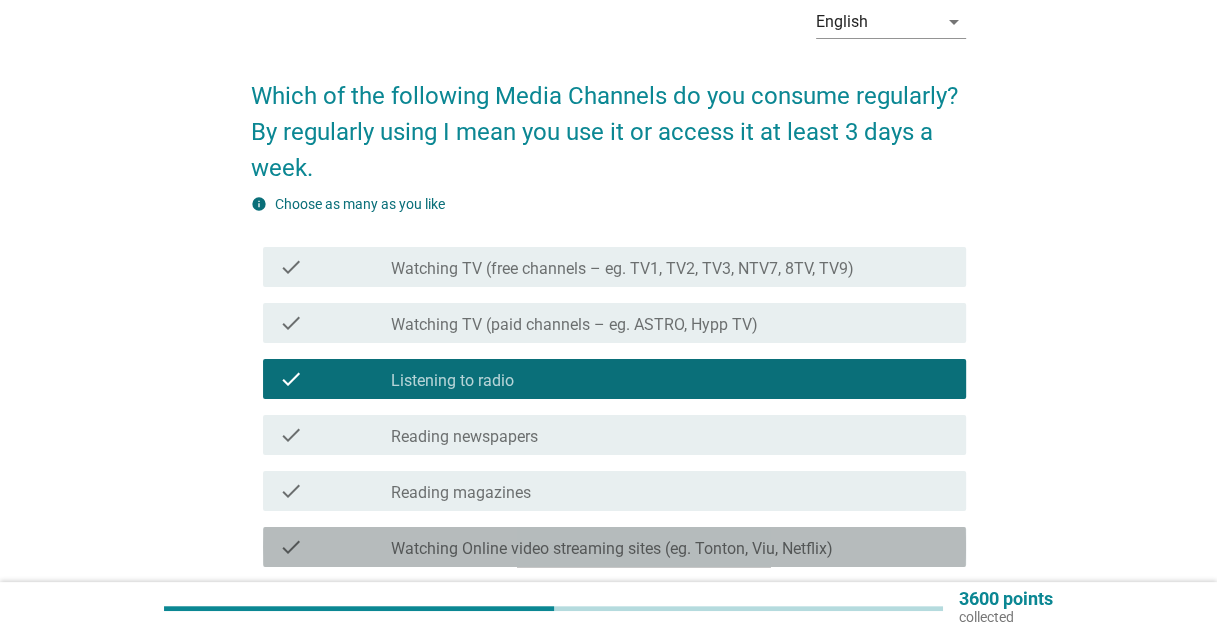 click on "Watching Online video streaming sites (eg. Tonton, Viu, Netflix)" at bounding box center (612, 549) 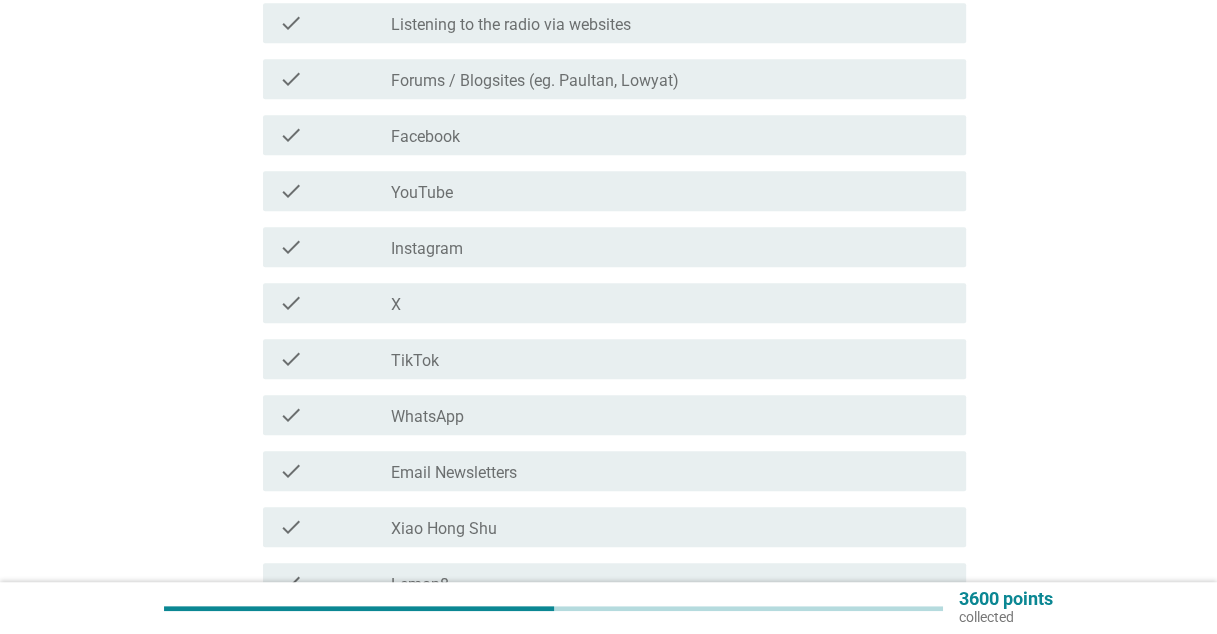 scroll, scrollTop: 800, scrollLeft: 0, axis: vertical 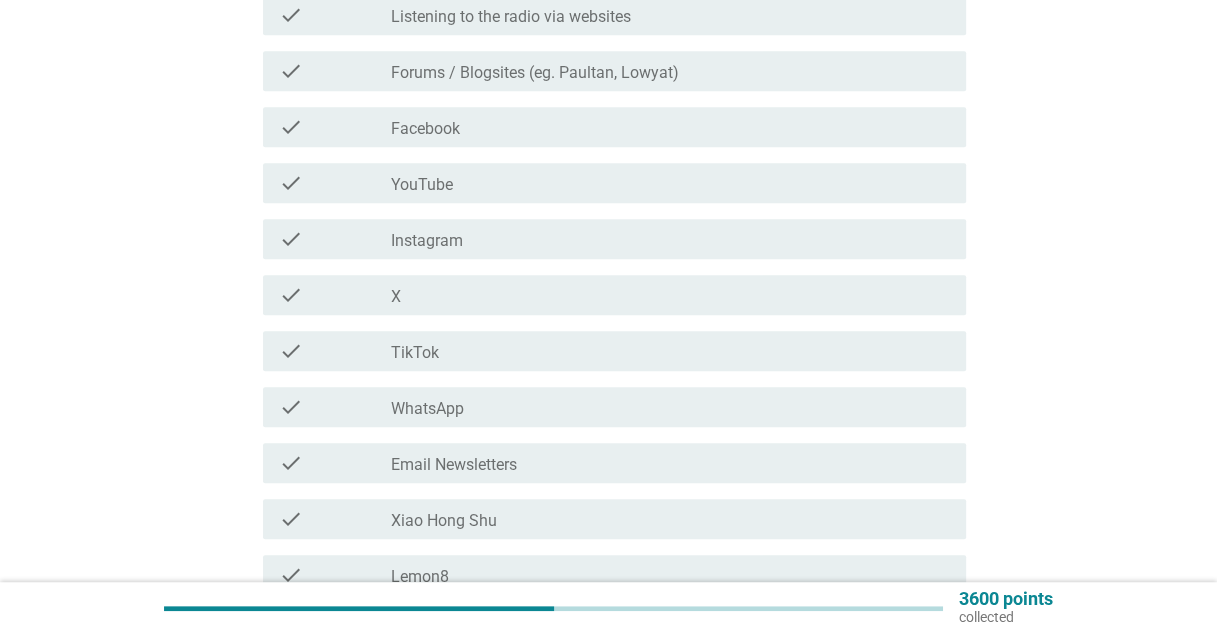 click on "check_box_outline_blank YouTube" at bounding box center [670, 183] 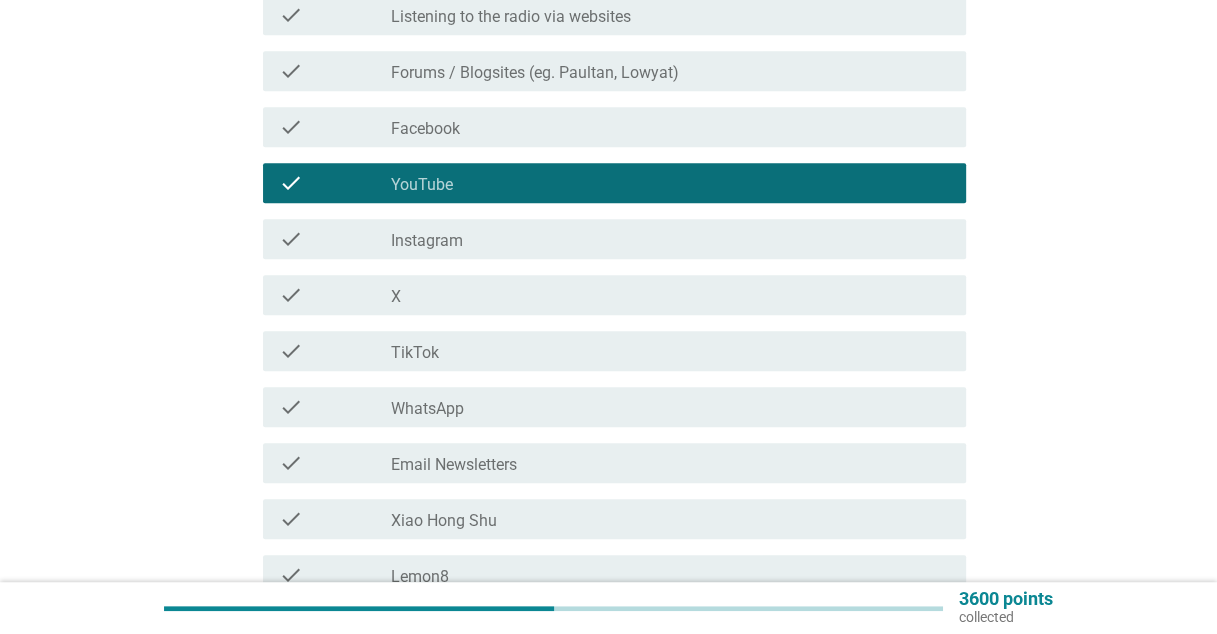 scroll, scrollTop: 998, scrollLeft: 0, axis: vertical 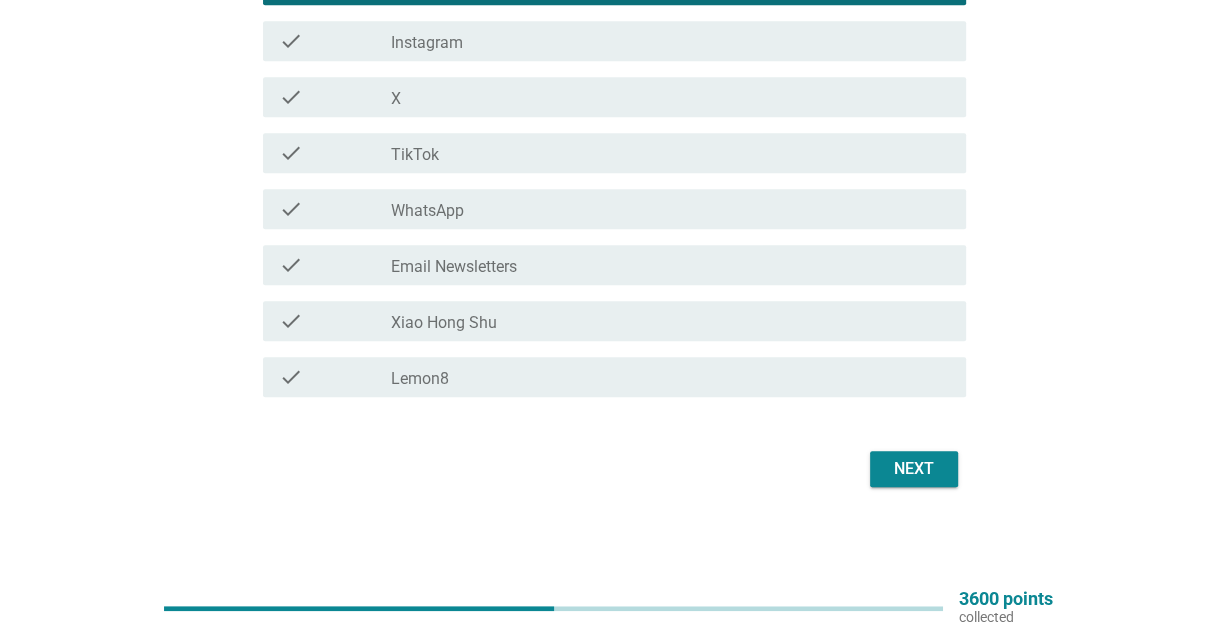 click on "check_box_outline_blank Instagram" at bounding box center (670, 41) 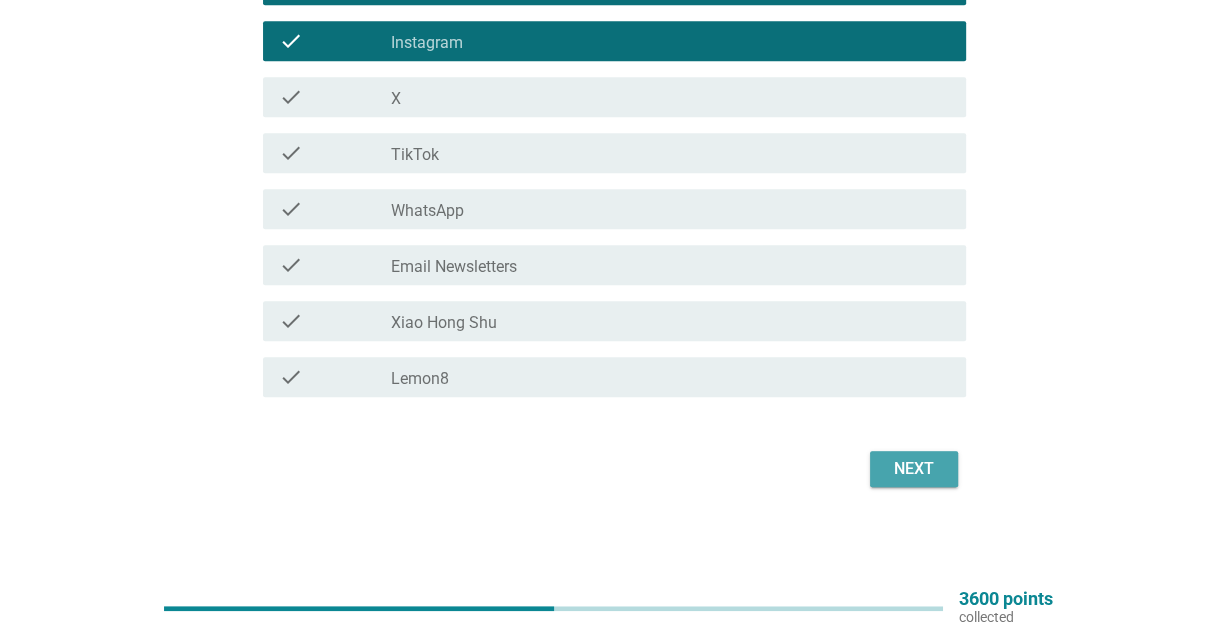 click on "Next" at bounding box center (914, 469) 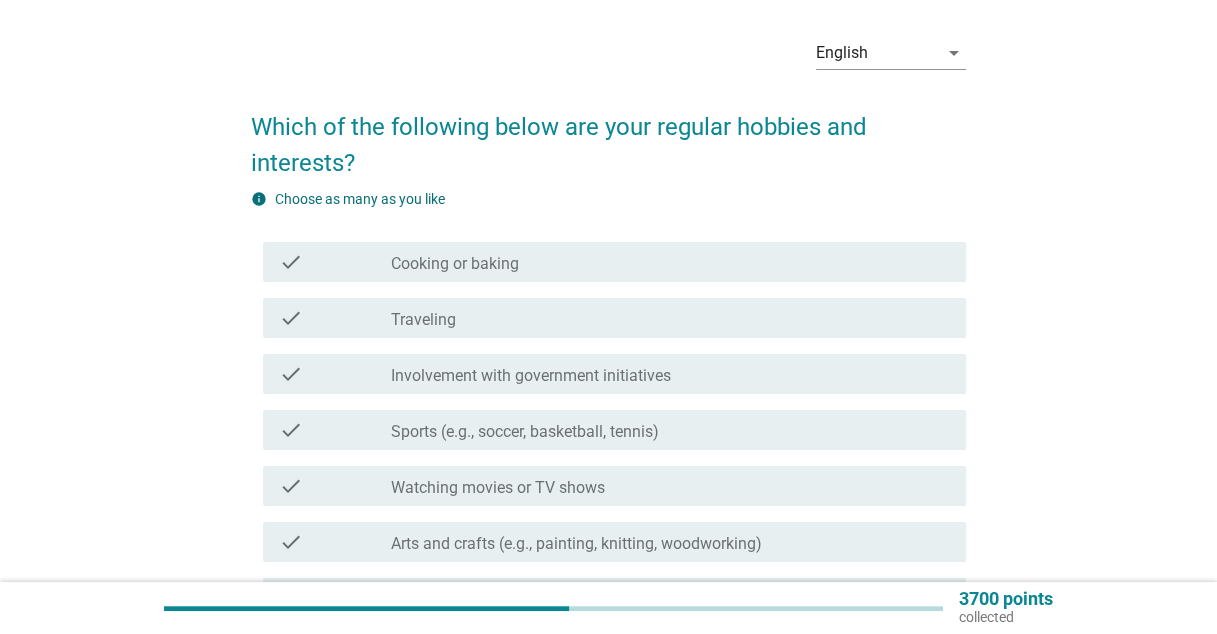 scroll, scrollTop: 100, scrollLeft: 0, axis: vertical 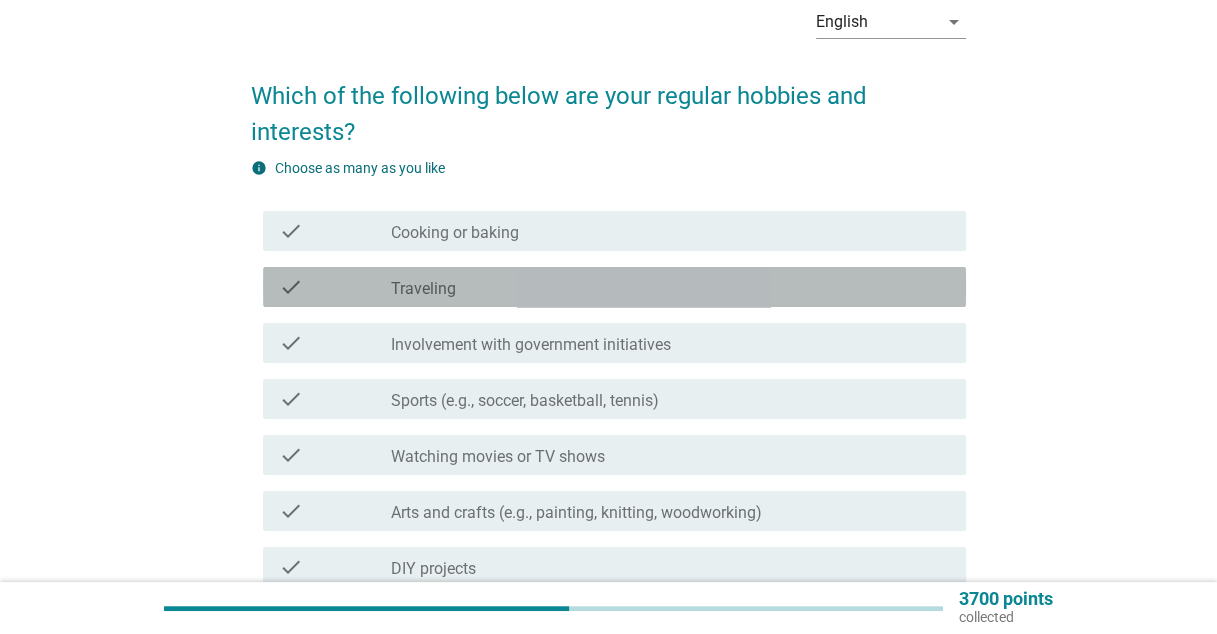 click on "check_box_outline_blank Traveling" at bounding box center [670, 287] 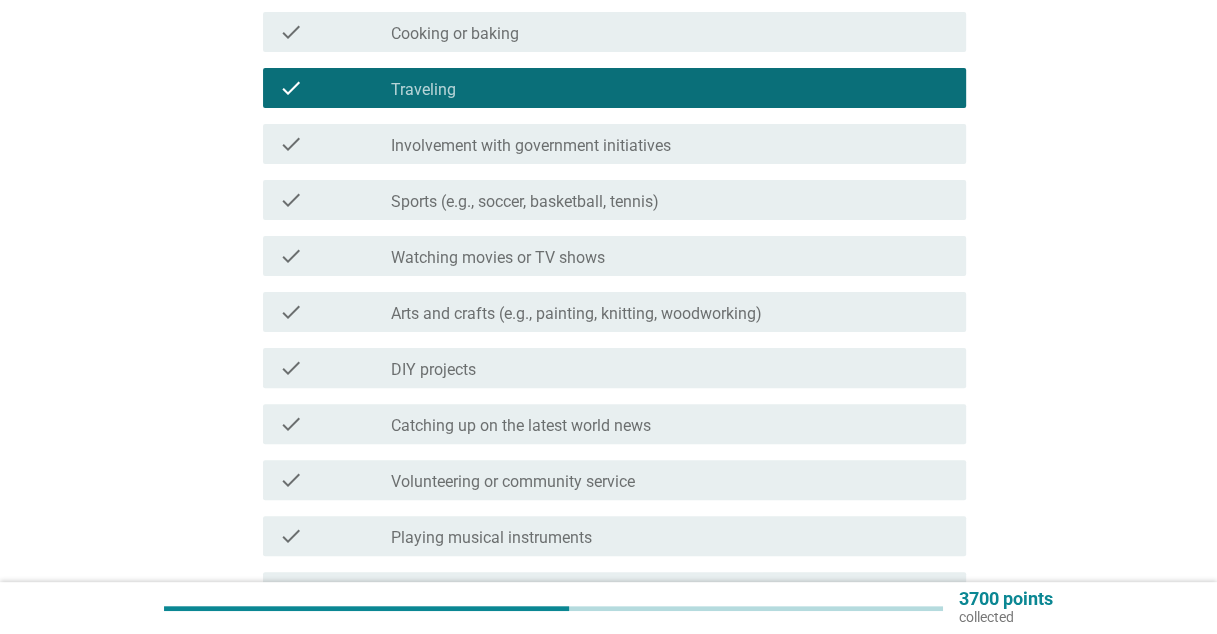 scroll, scrollTop: 300, scrollLeft: 0, axis: vertical 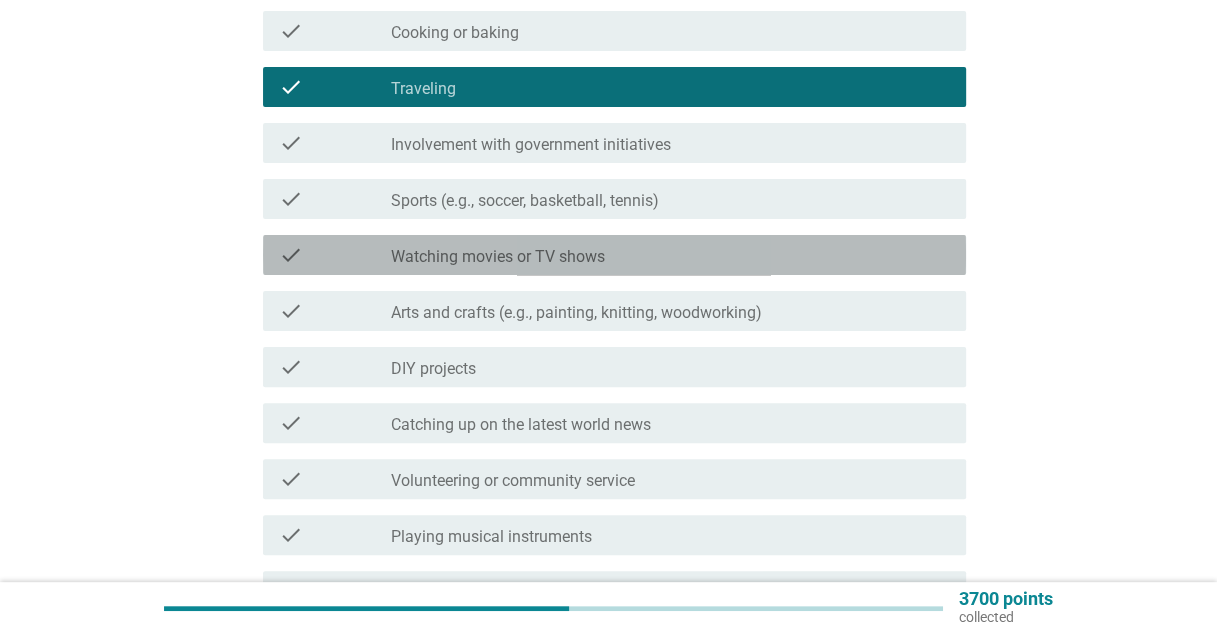 click on "check     check_box_outline_blank Watching movies or TV shows" at bounding box center (614, 255) 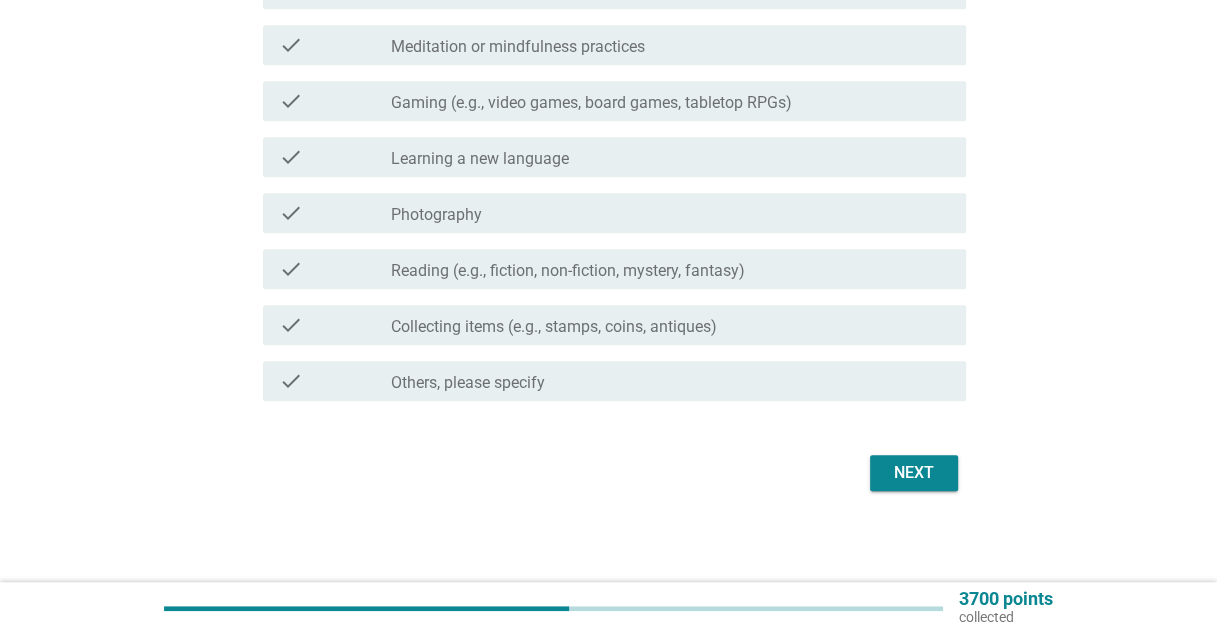 scroll, scrollTop: 1018, scrollLeft: 0, axis: vertical 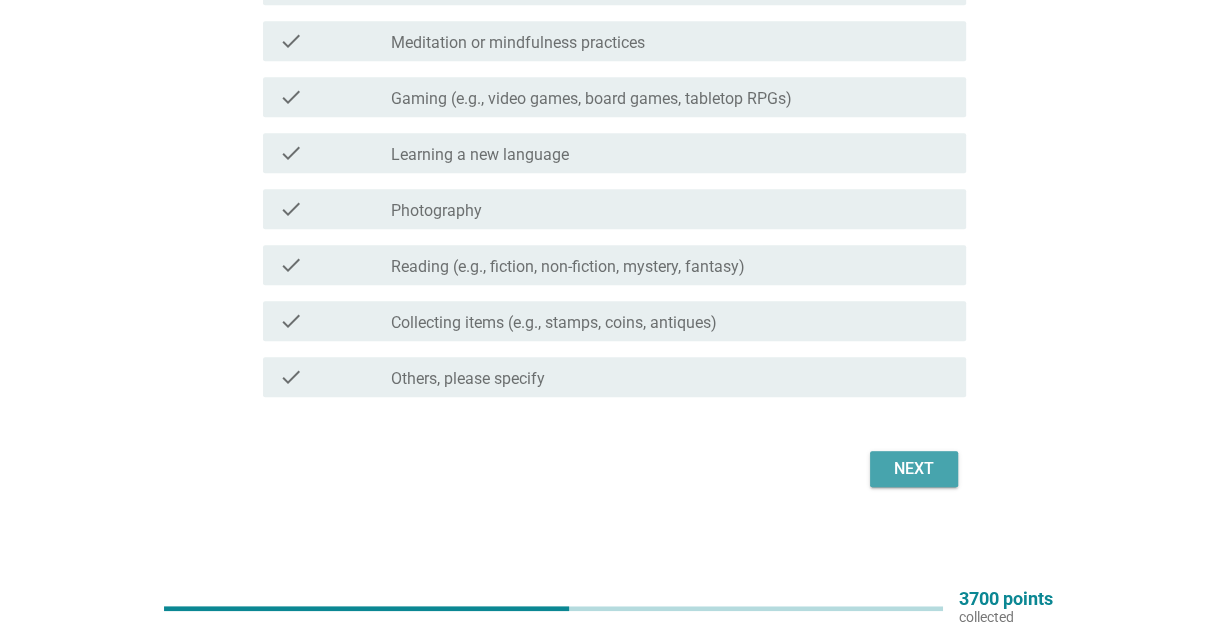 click on "Next" at bounding box center (914, 469) 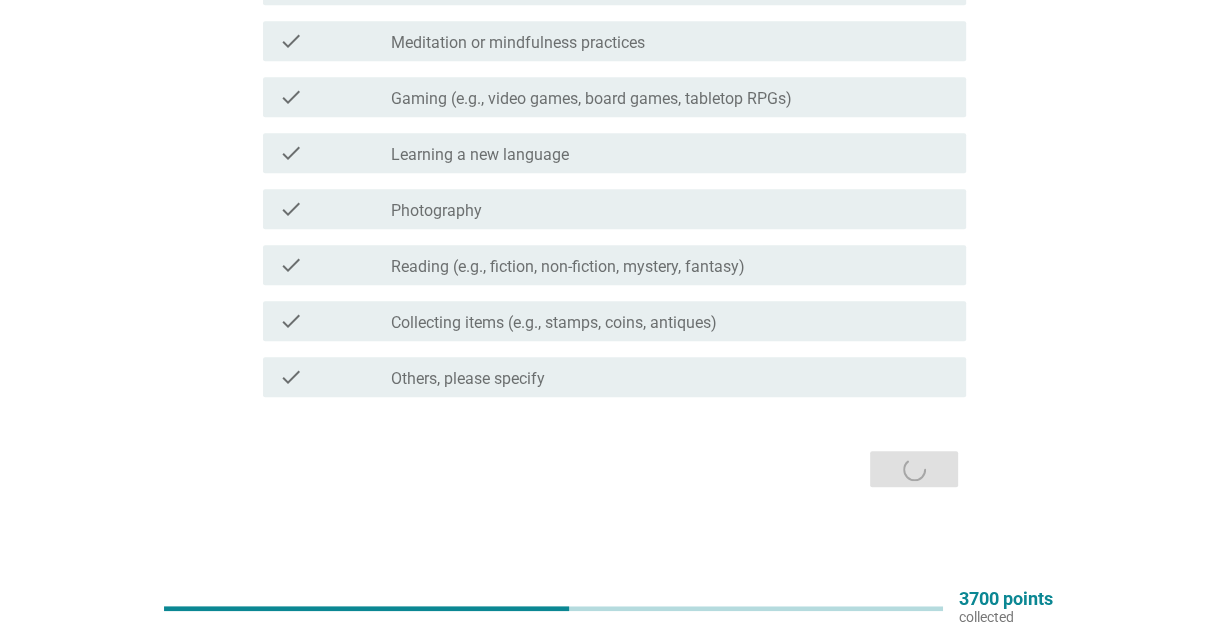 scroll, scrollTop: 0, scrollLeft: 0, axis: both 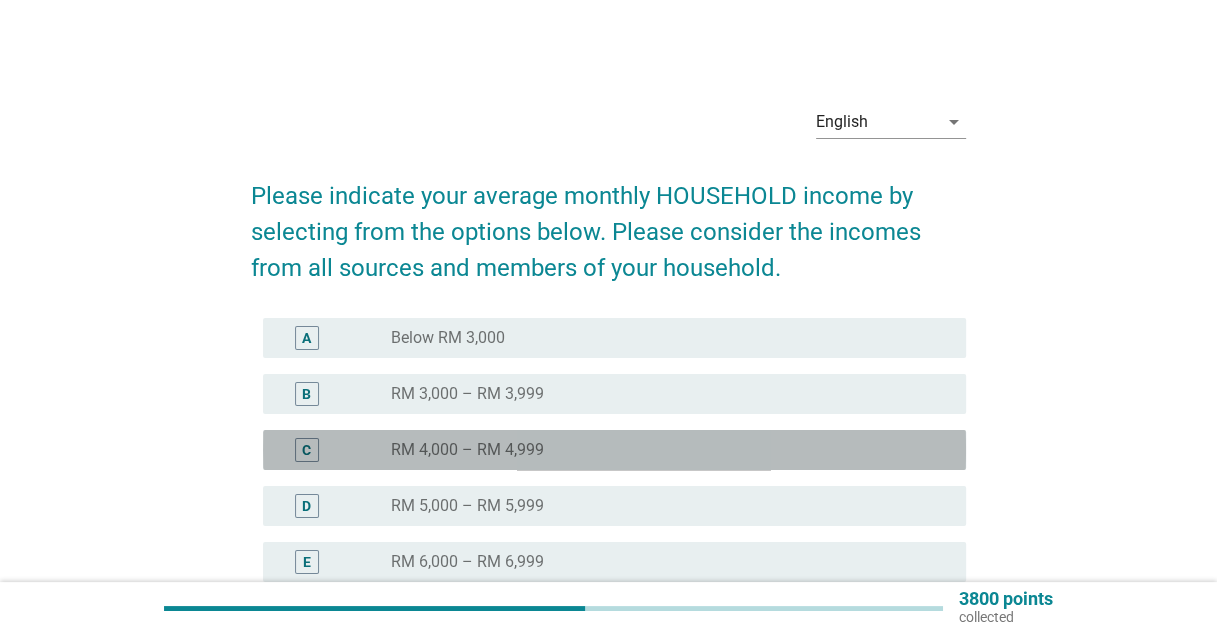 click on "radio_button_unchecked RM 4,000 – RM 4,999" at bounding box center [662, 450] 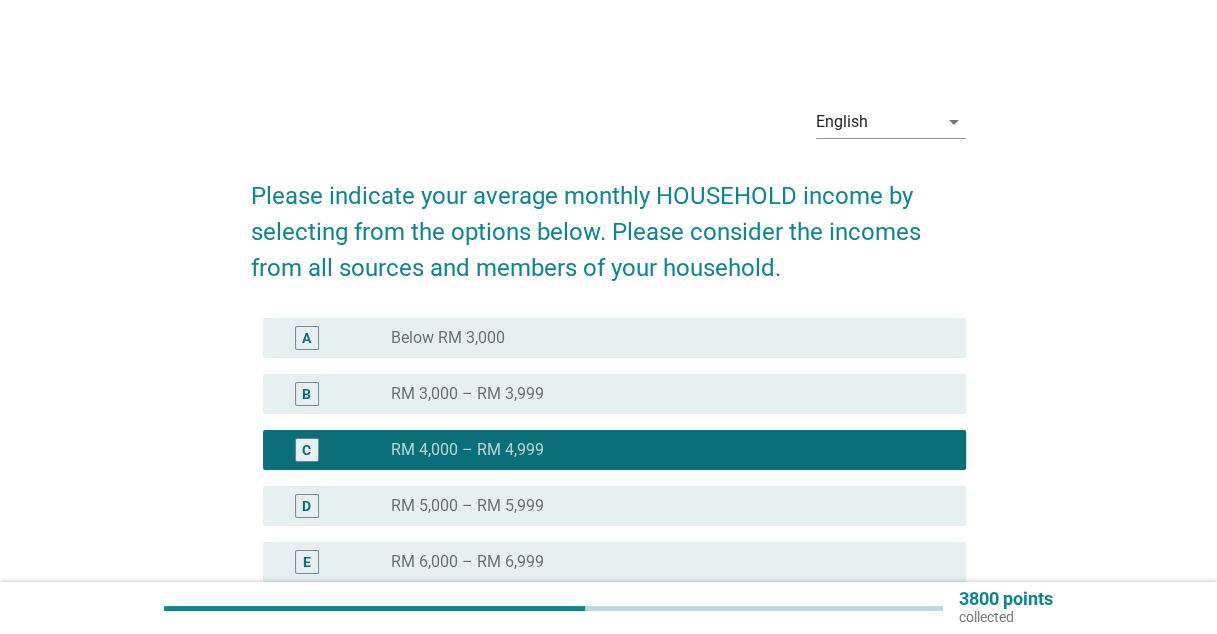 scroll, scrollTop: 400, scrollLeft: 0, axis: vertical 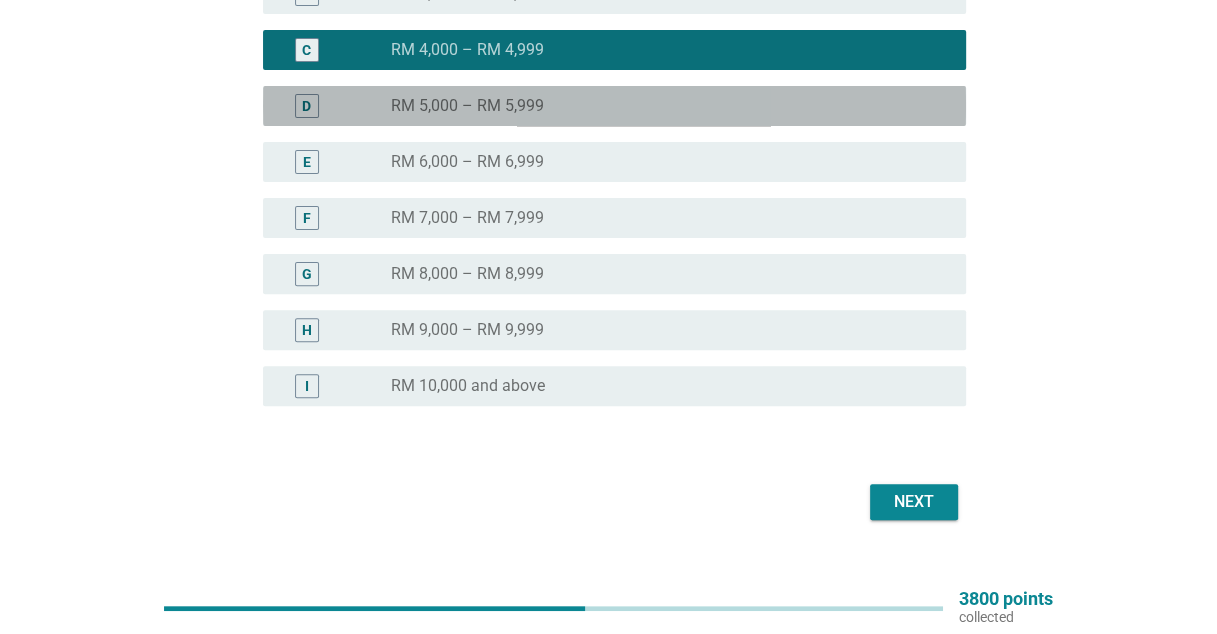 click on "radio_button_unchecked RM 5,000 – RM 5,999" at bounding box center [662, 106] 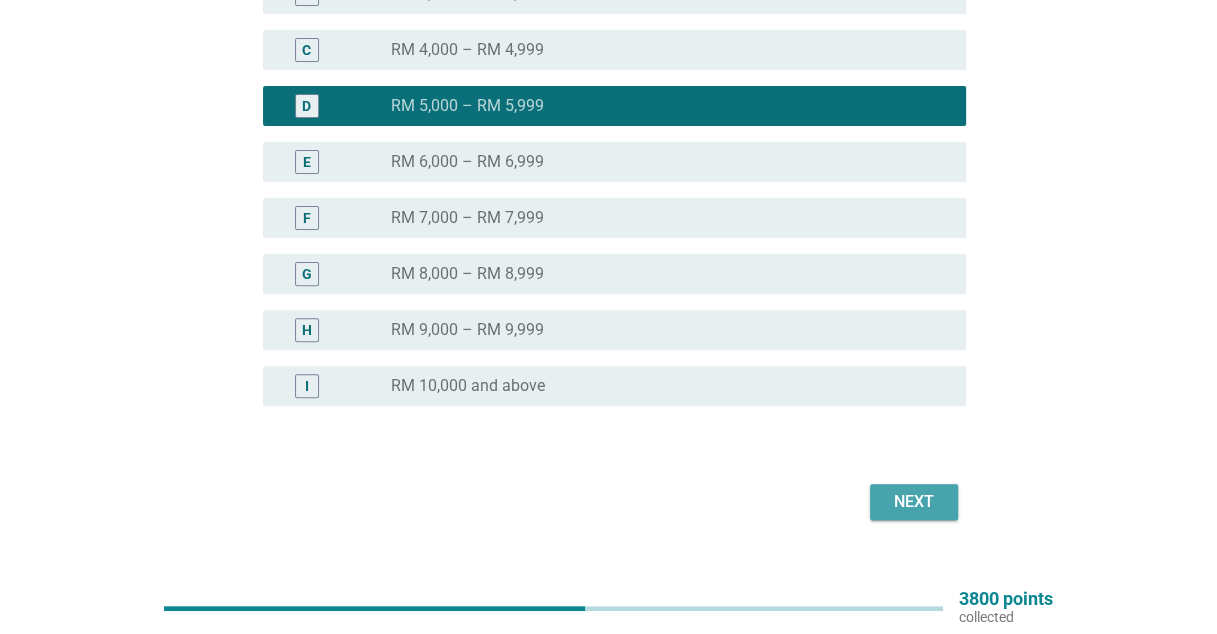 click on "Next" at bounding box center [914, 502] 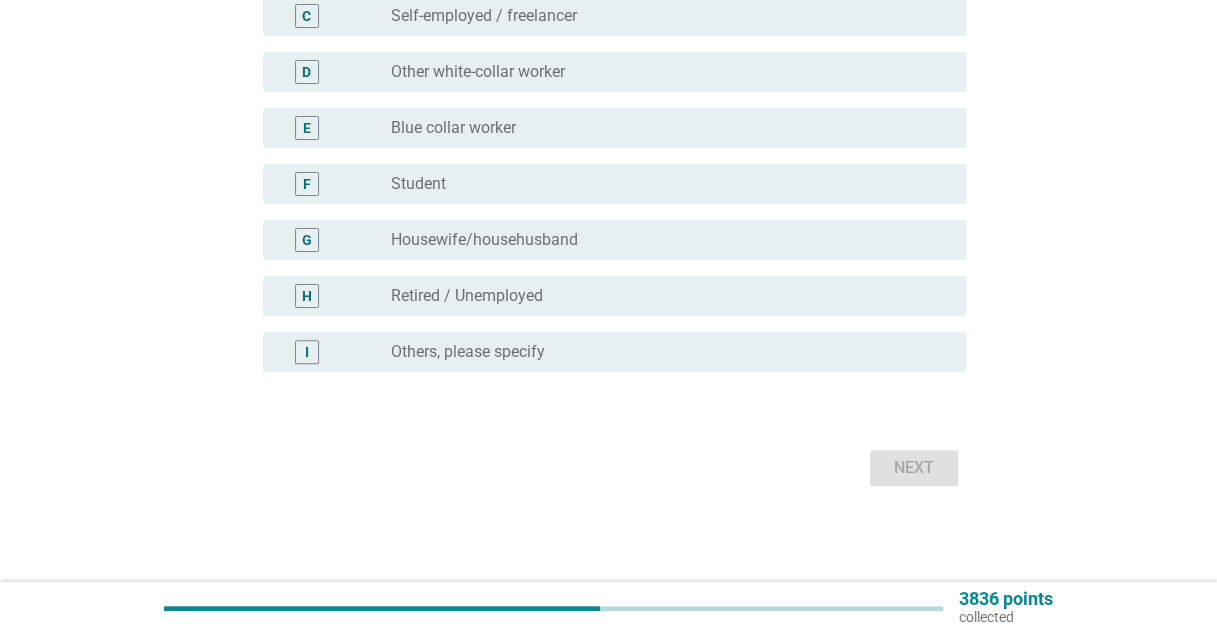 scroll, scrollTop: 0, scrollLeft: 0, axis: both 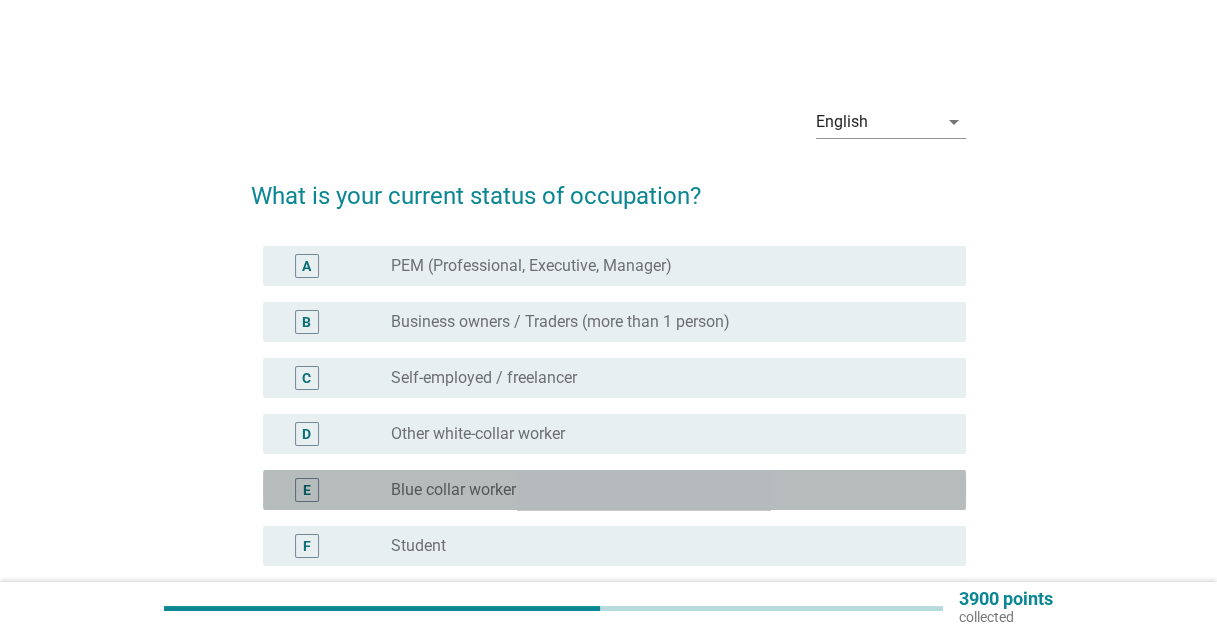 click on "radio_button_unchecked Blue collar worker" at bounding box center [662, 490] 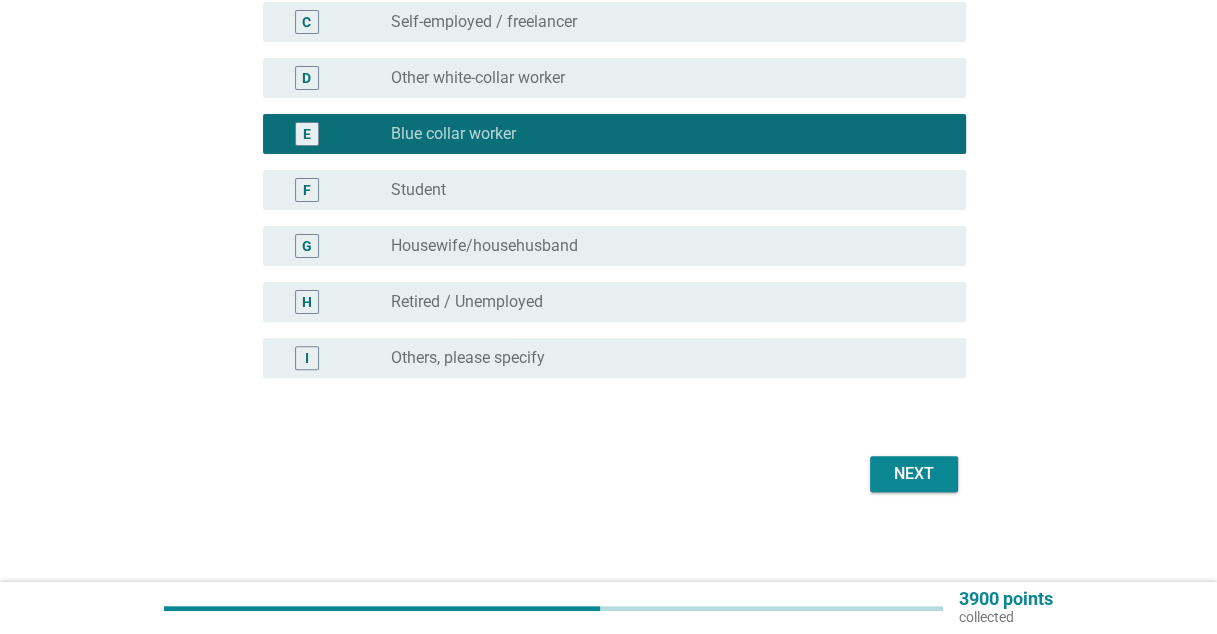 scroll, scrollTop: 361, scrollLeft: 0, axis: vertical 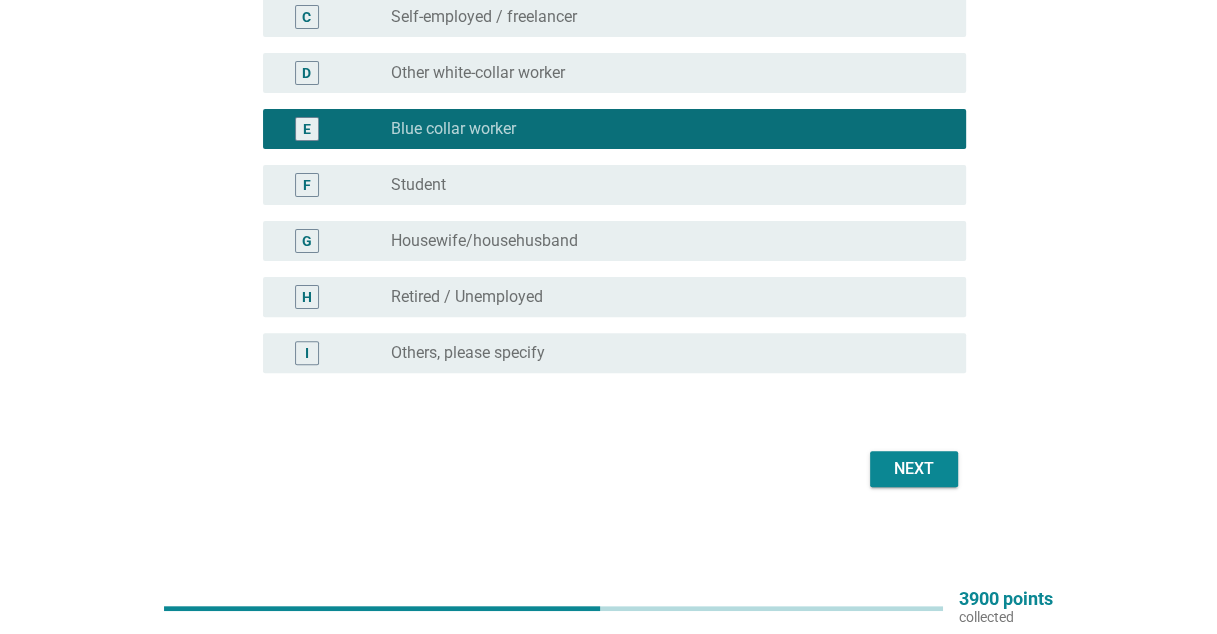 click on "Next" at bounding box center [608, 469] 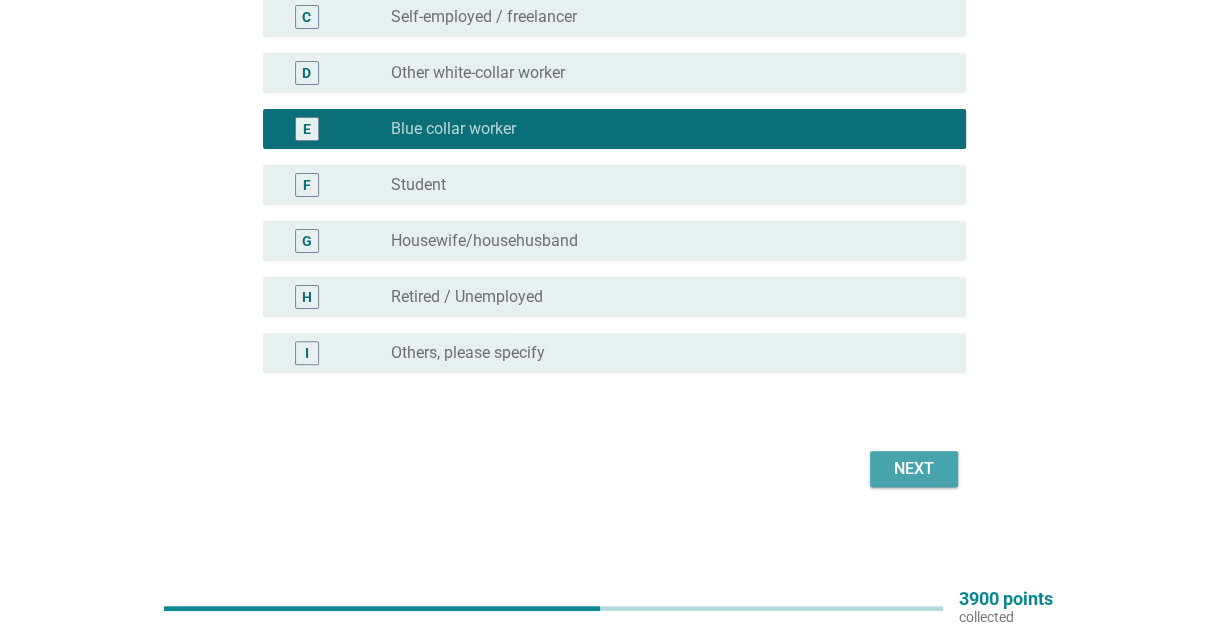 click on "Next" at bounding box center [914, 469] 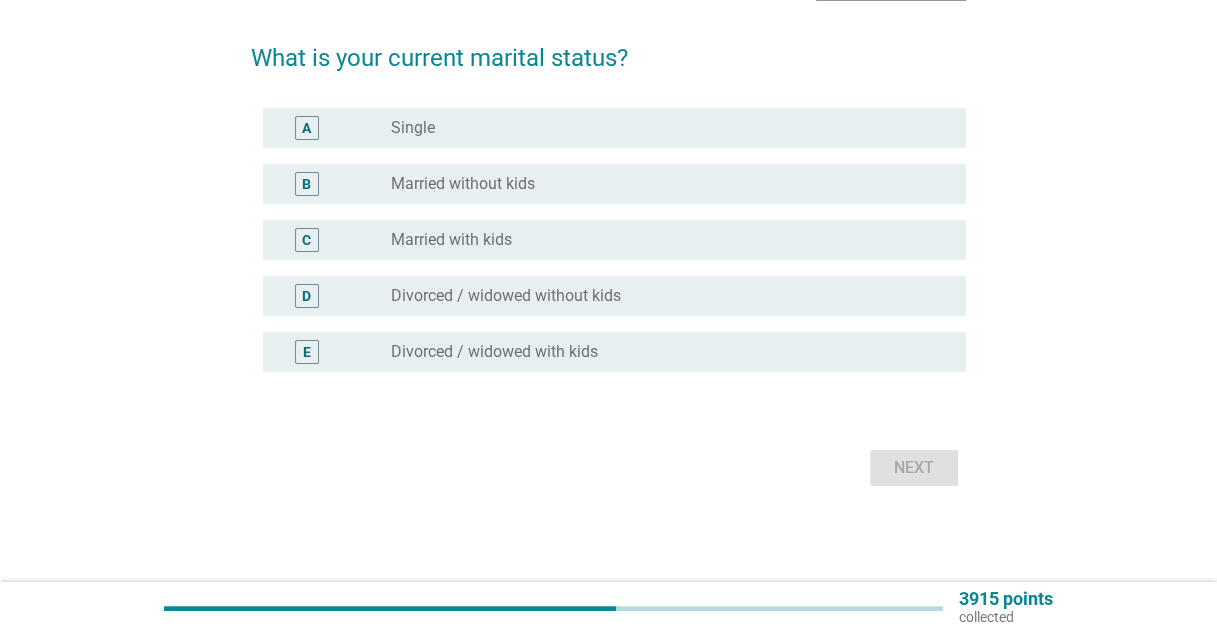 scroll, scrollTop: 0, scrollLeft: 0, axis: both 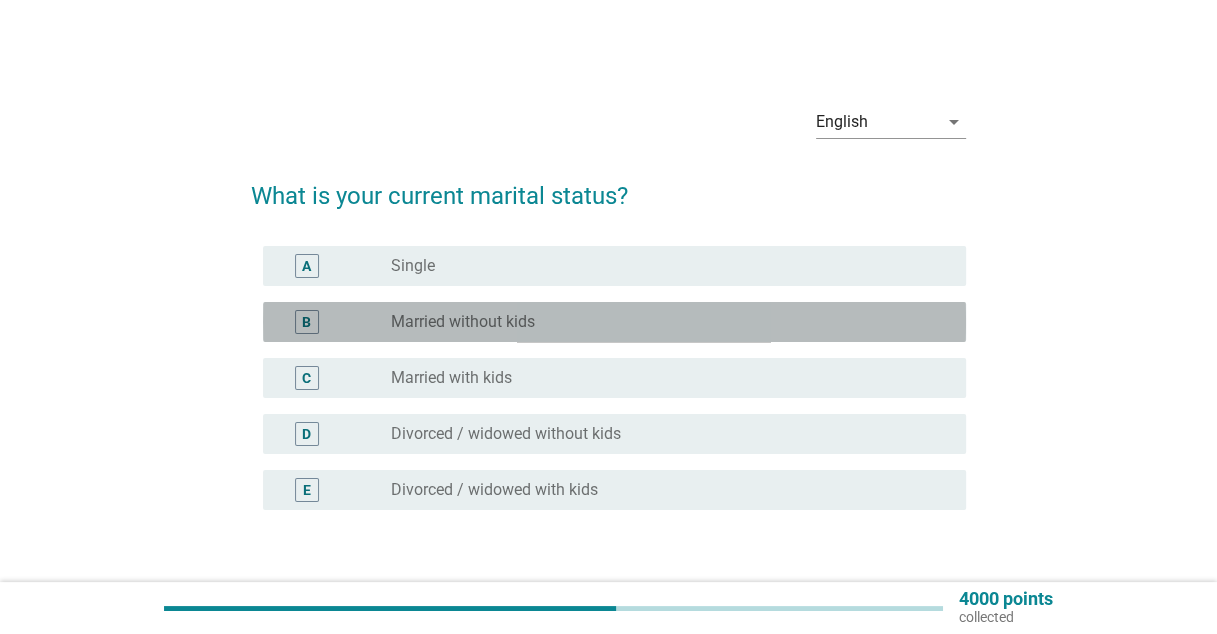 click on "Married without kids" at bounding box center [463, 322] 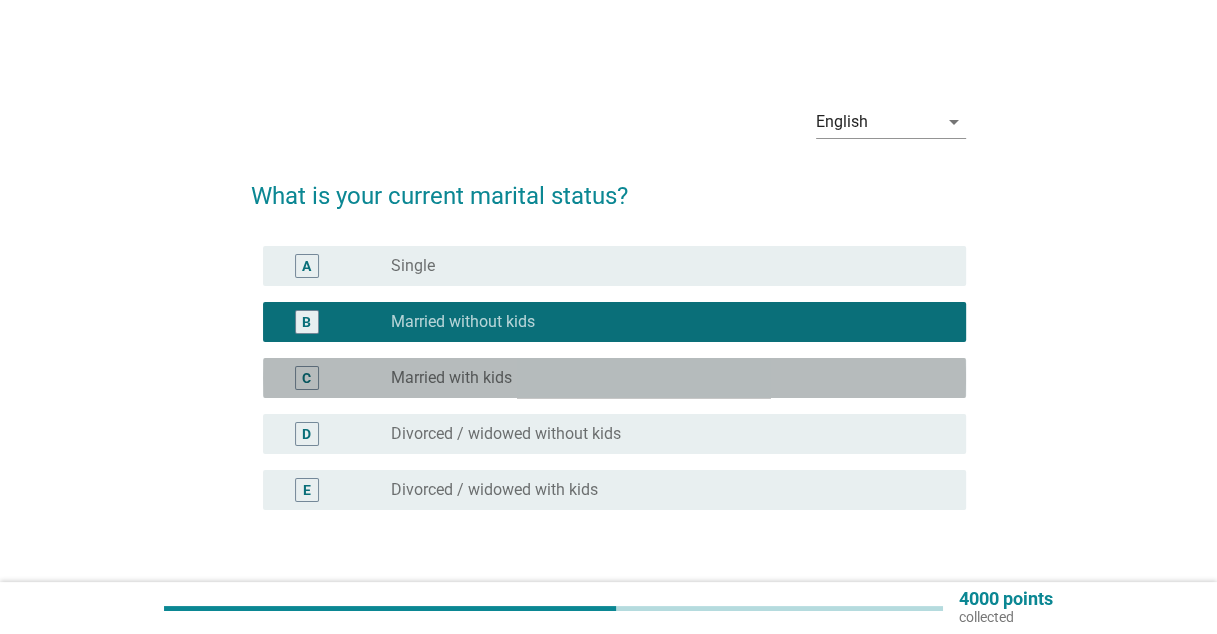 click on "Married with kids" at bounding box center [451, 378] 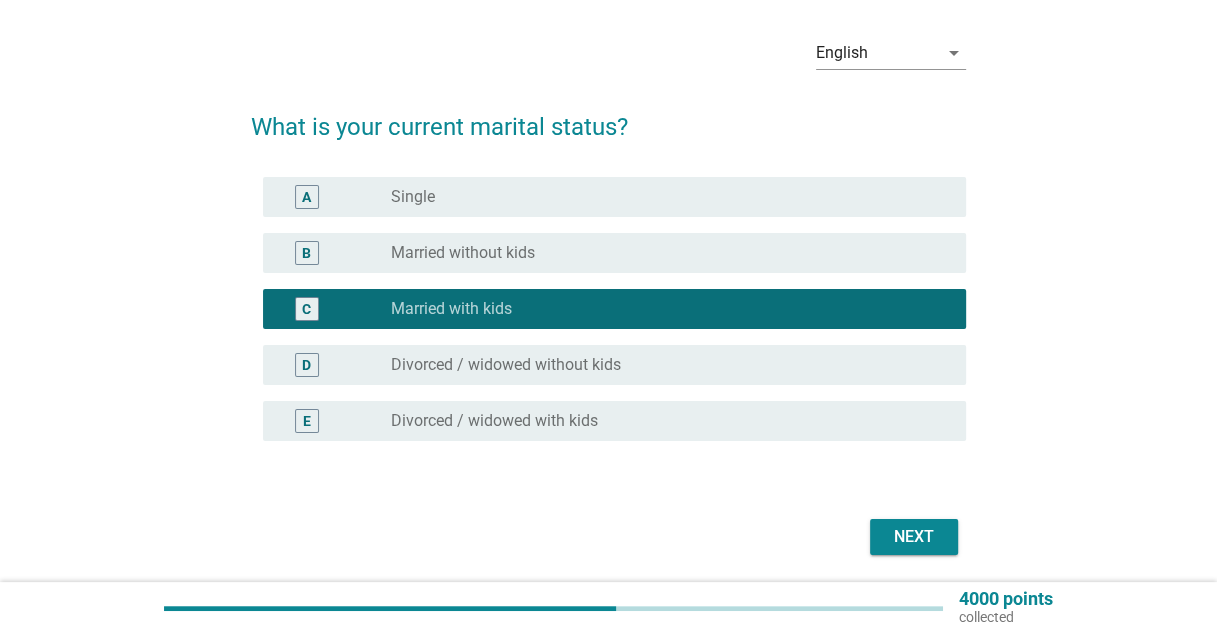 scroll, scrollTop: 137, scrollLeft: 0, axis: vertical 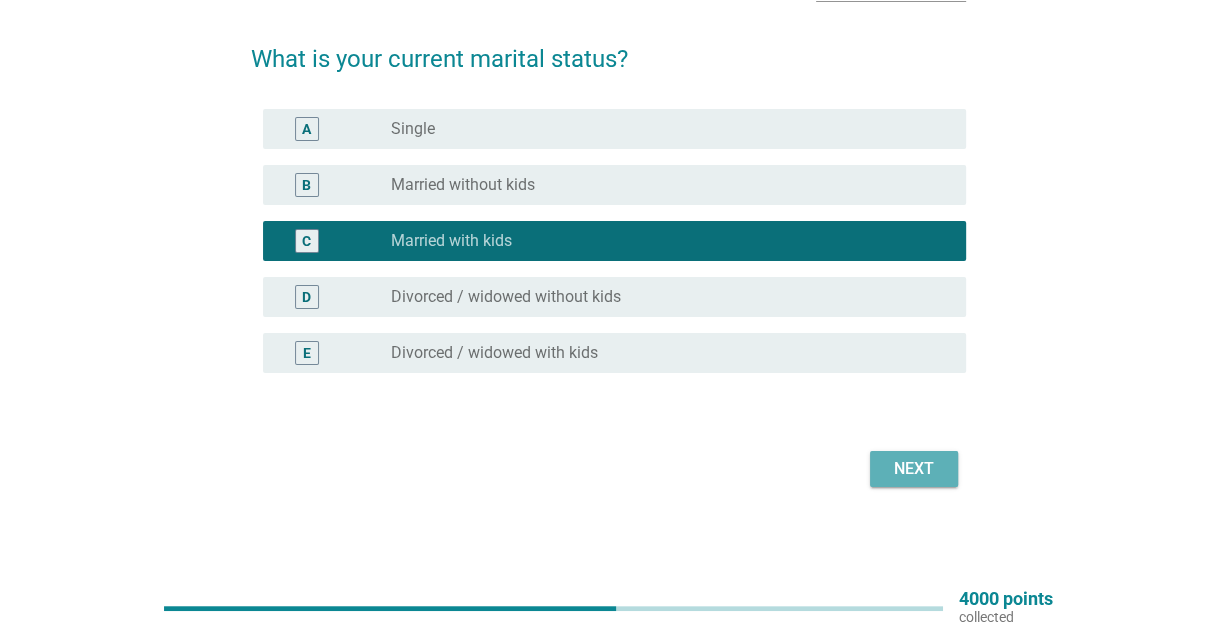 click on "Next" at bounding box center [914, 469] 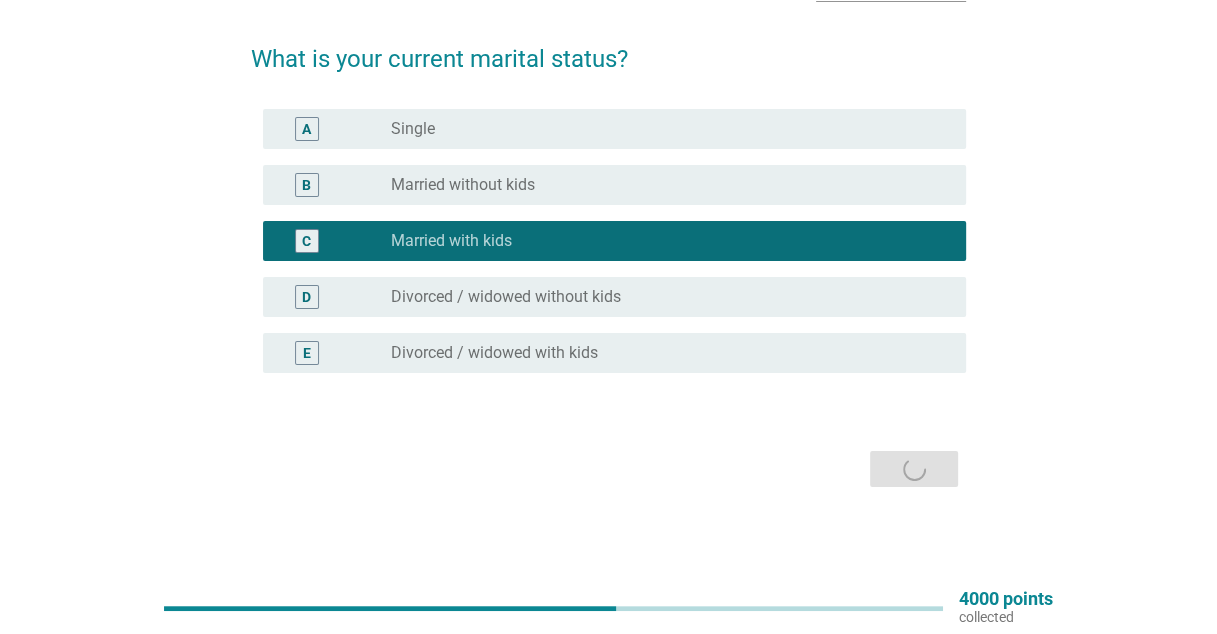 scroll, scrollTop: 0, scrollLeft: 0, axis: both 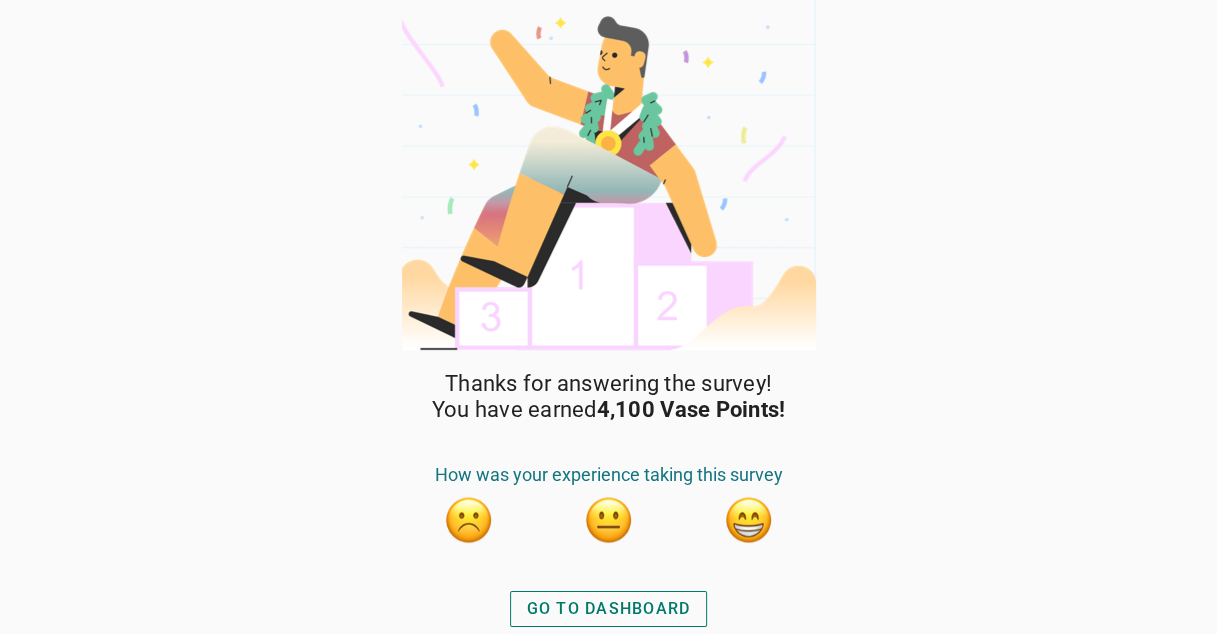 click on "GO TO DASHBOARD" at bounding box center [609, 609] 